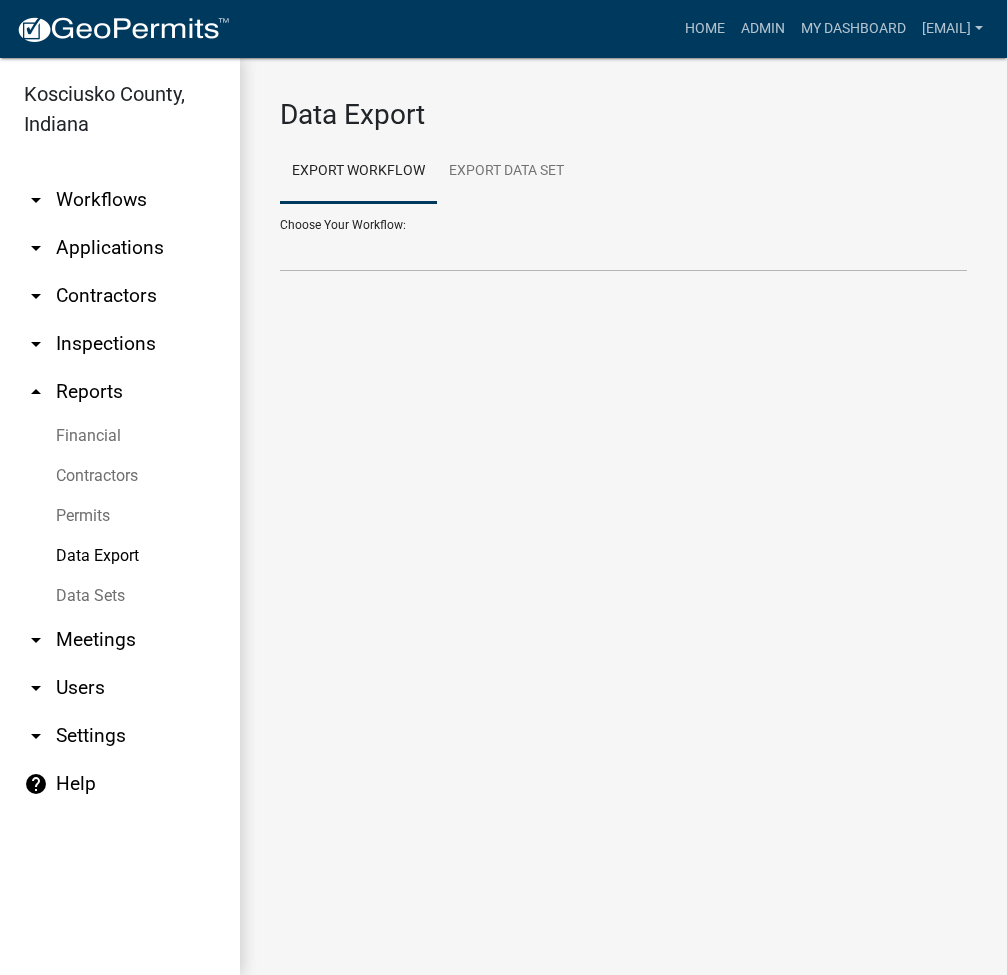 scroll, scrollTop: 0, scrollLeft: 0, axis: both 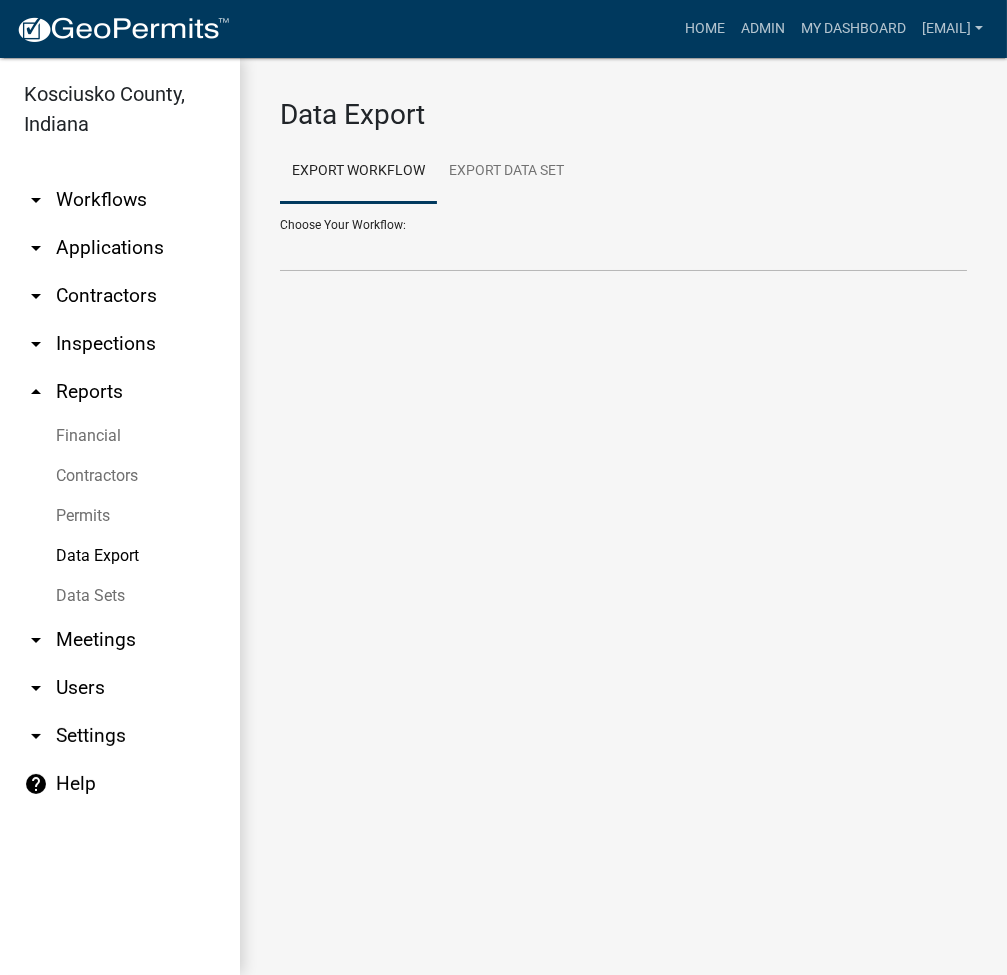 click on "arrow_drop_down   Applications" at bounding box center (120, 248) 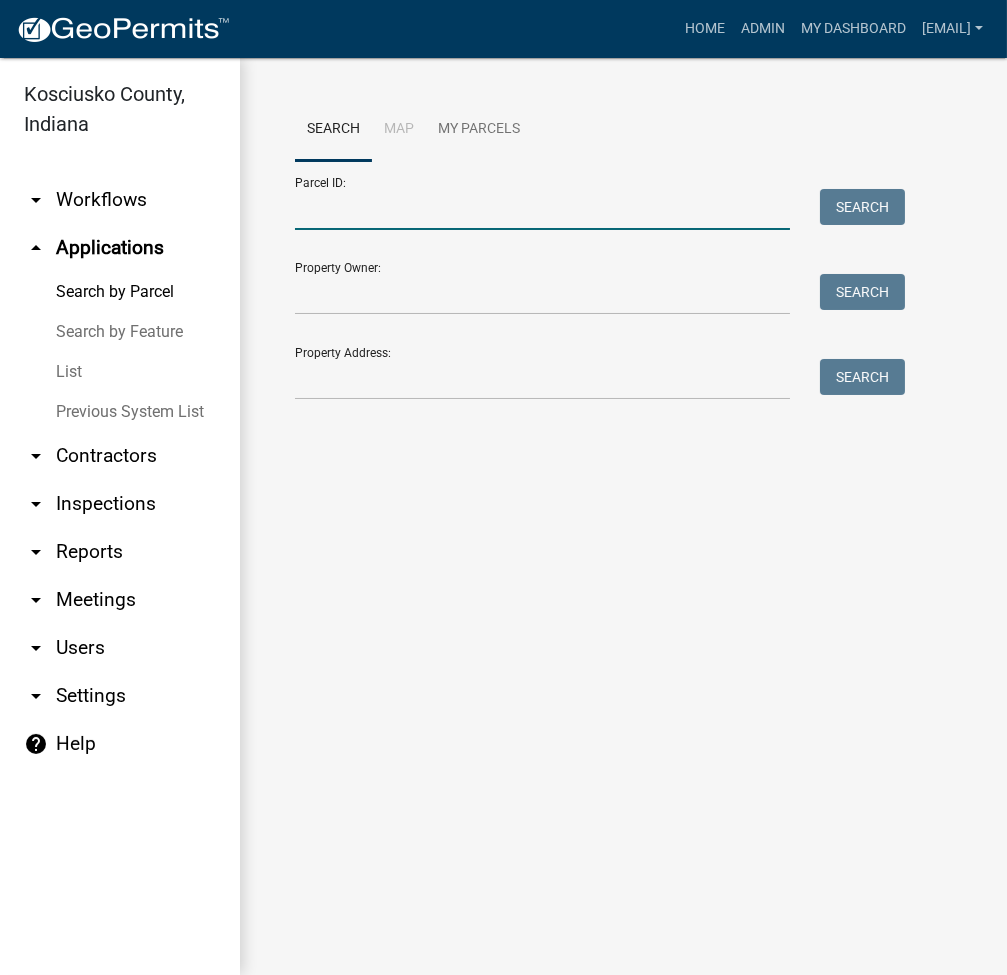 click on "Parcel ID:" at bounding box center [542, 209] 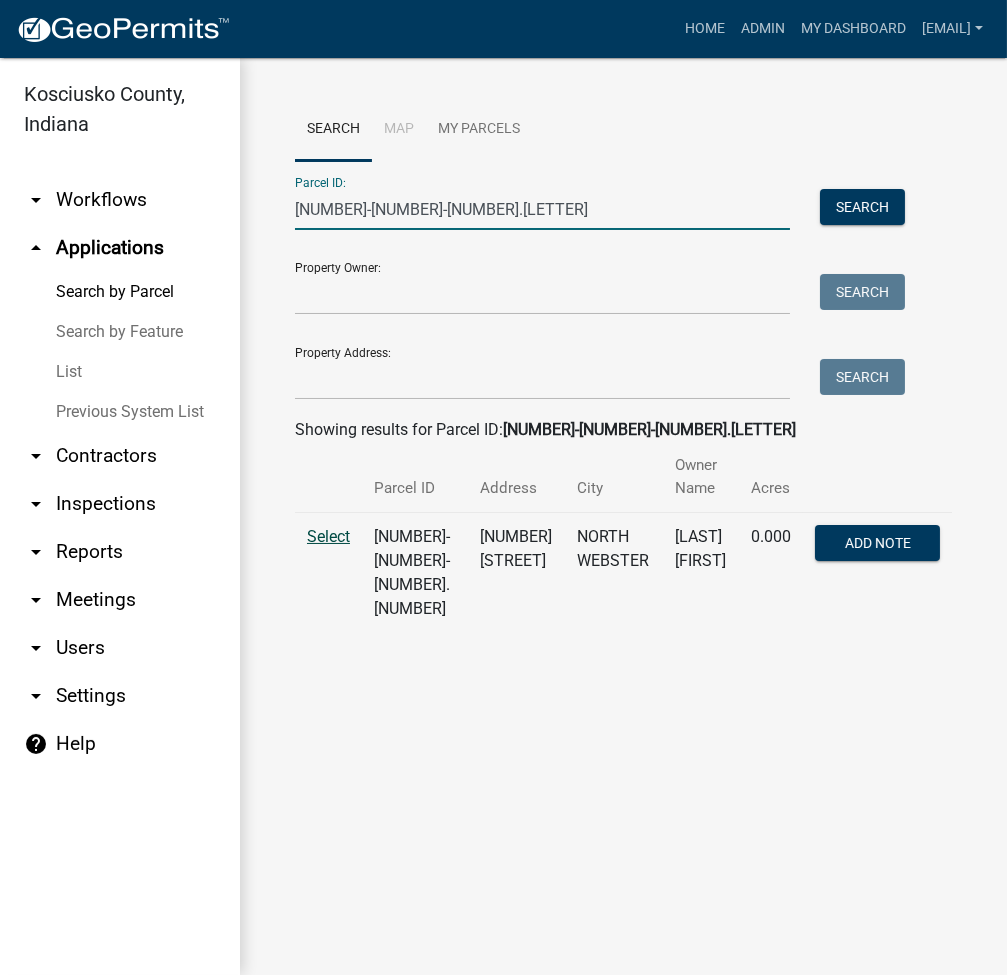 click on "Select" at bounding box center (328, 536) 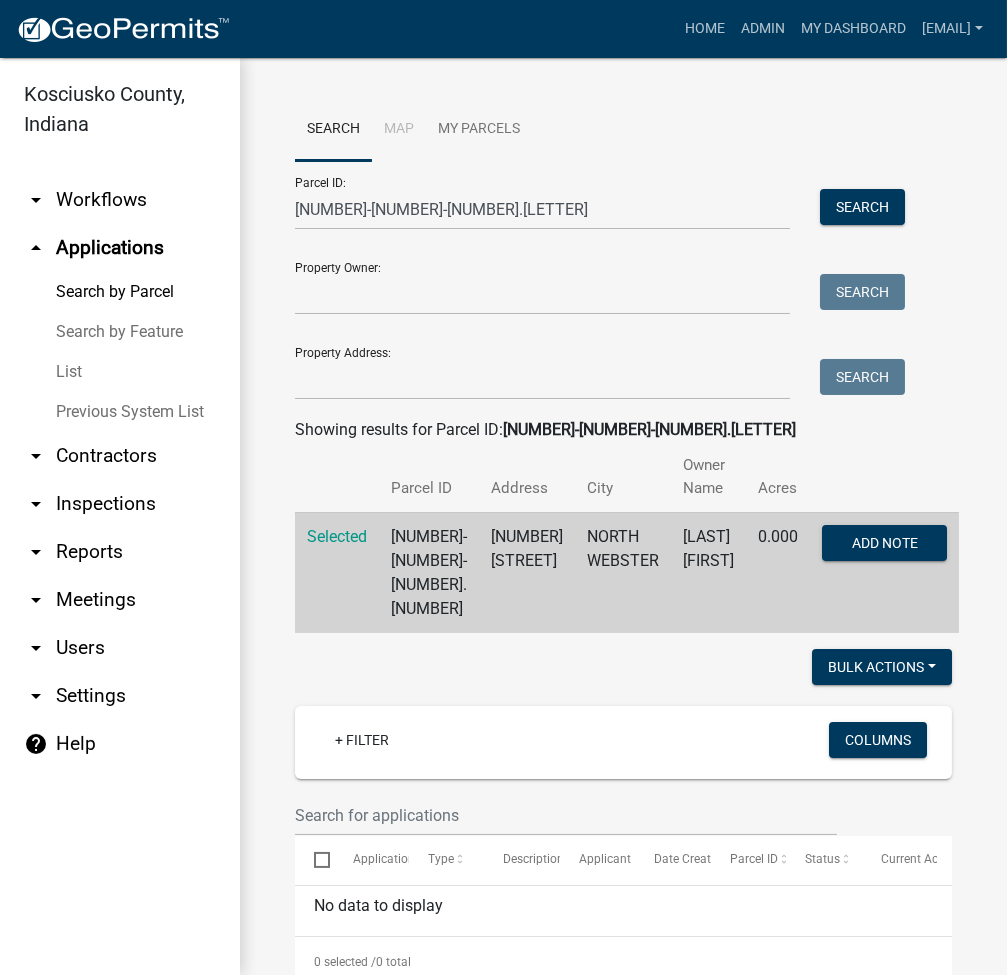 scroll, scrollTop: 469, scrollLeft: 0, axis: vertical 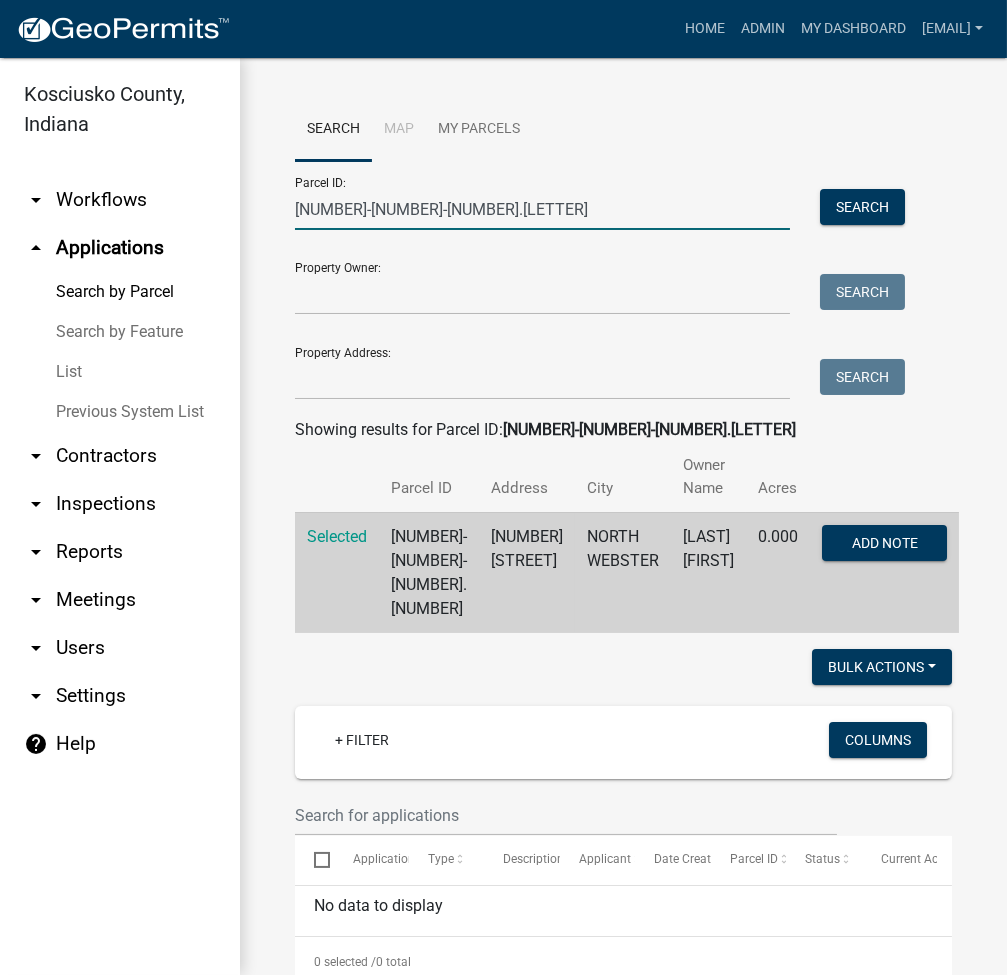 click on "005-051-131.a" at bounding box center (542, 209) 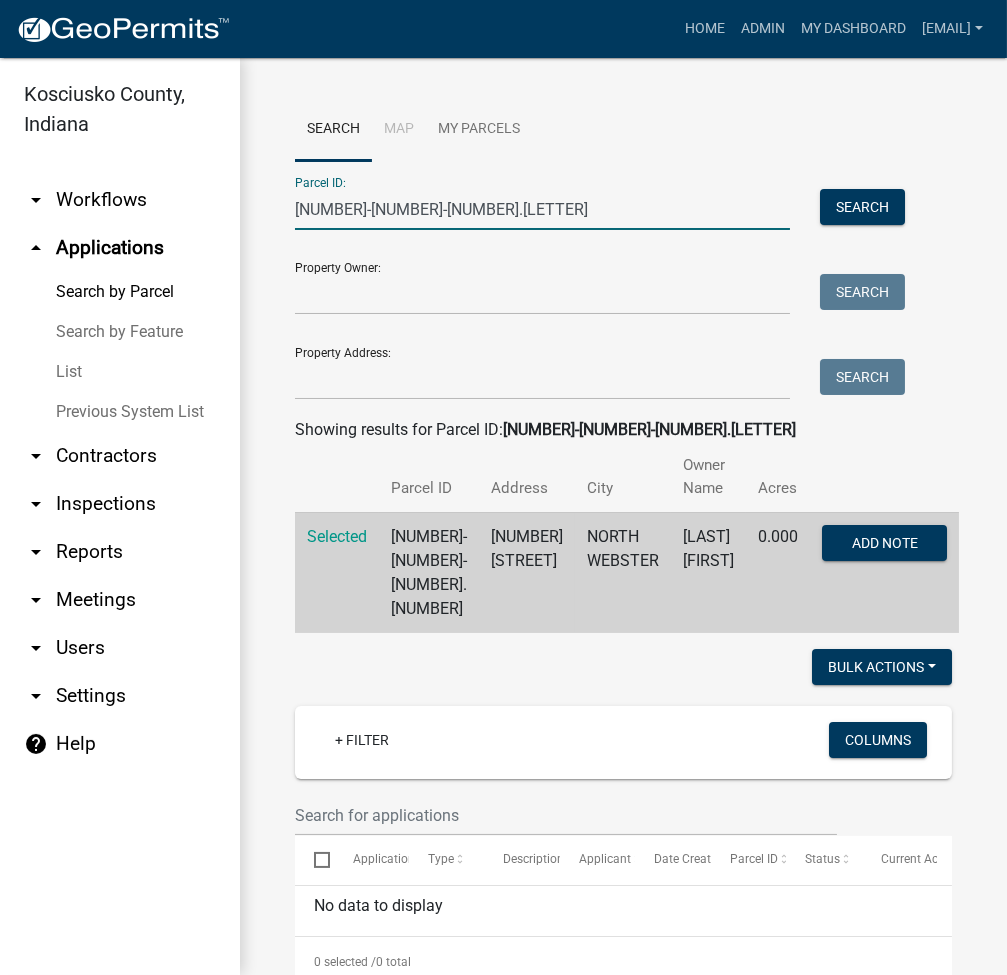 click on "005-051-131.a" at bounding box center [542, 209] 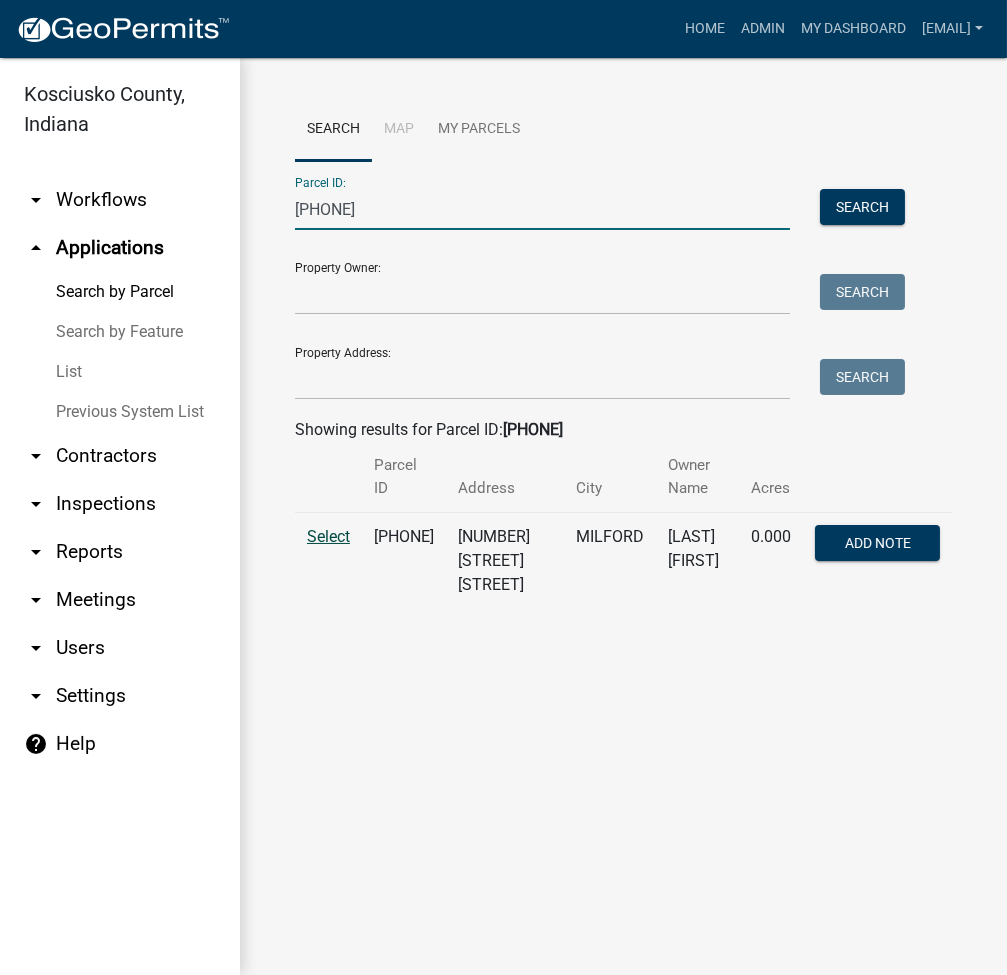 type on "020-032-077" 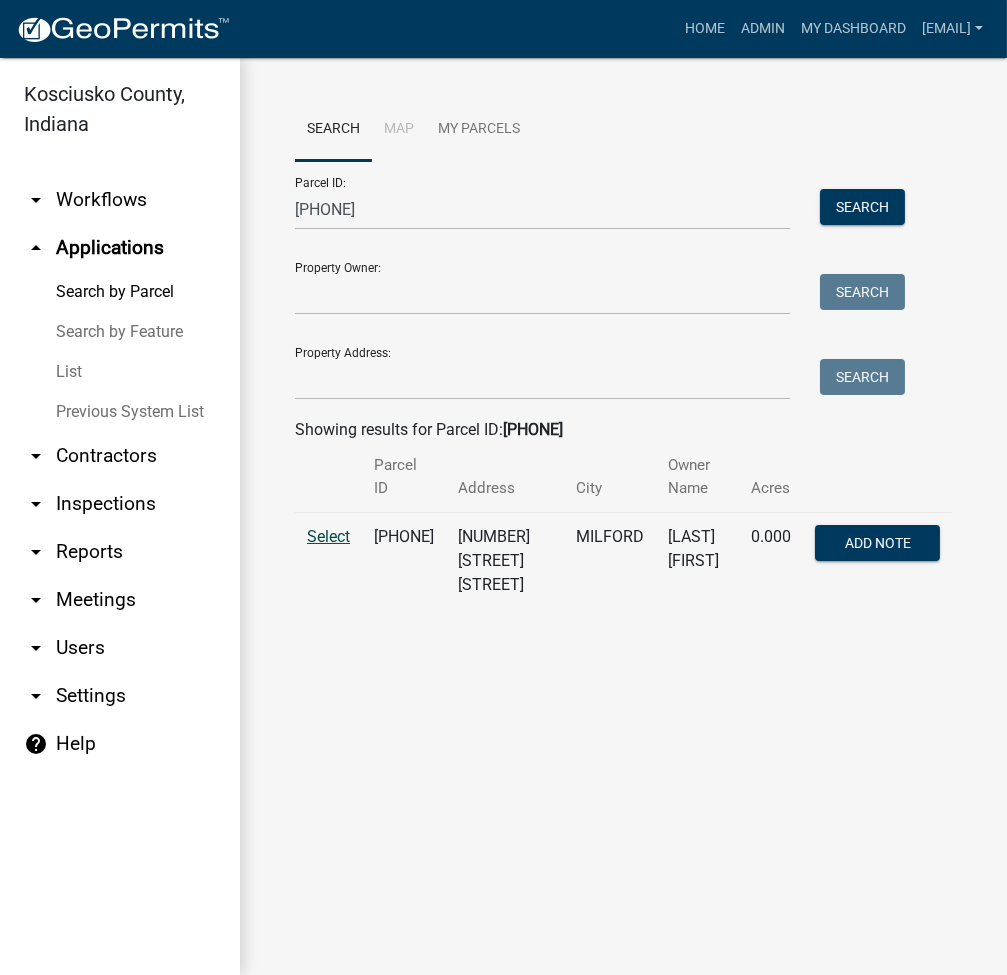 click on "Select" at bounding box center [328, 536] 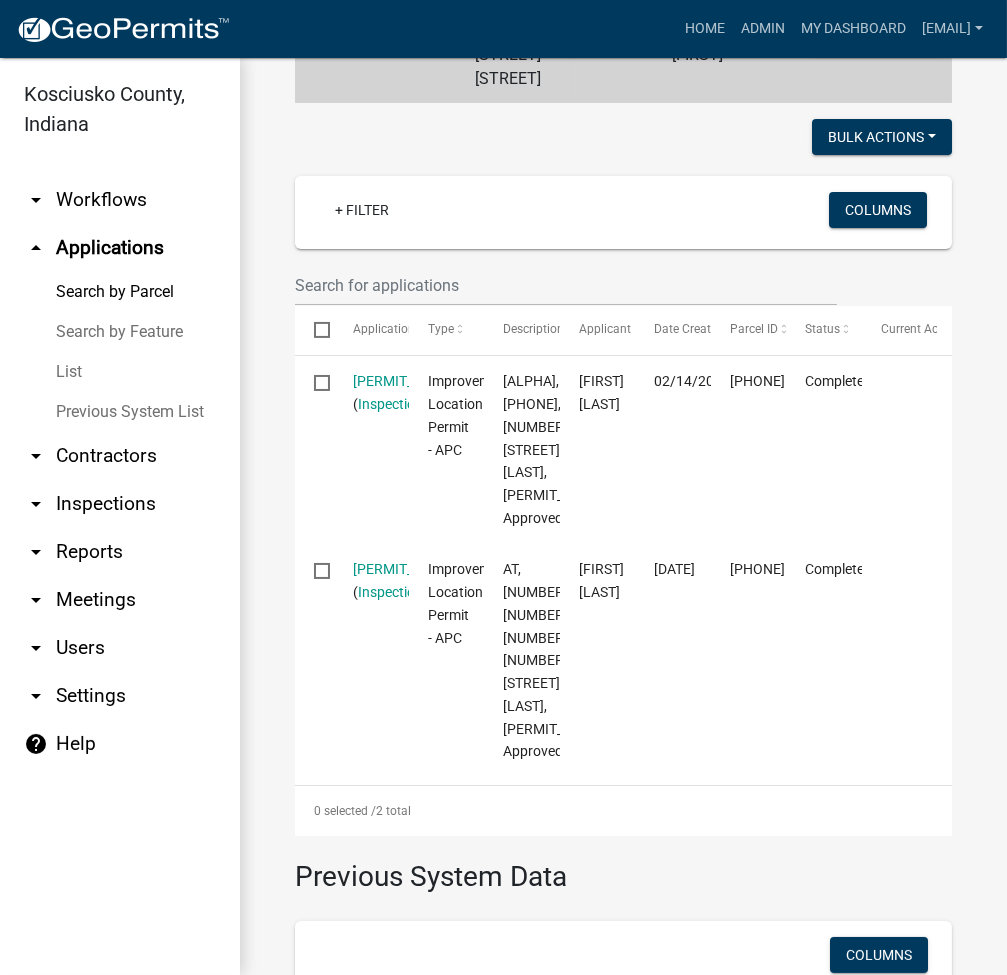 scroll, scrollTop: 533, scrollLeft: 0, axis: vertical 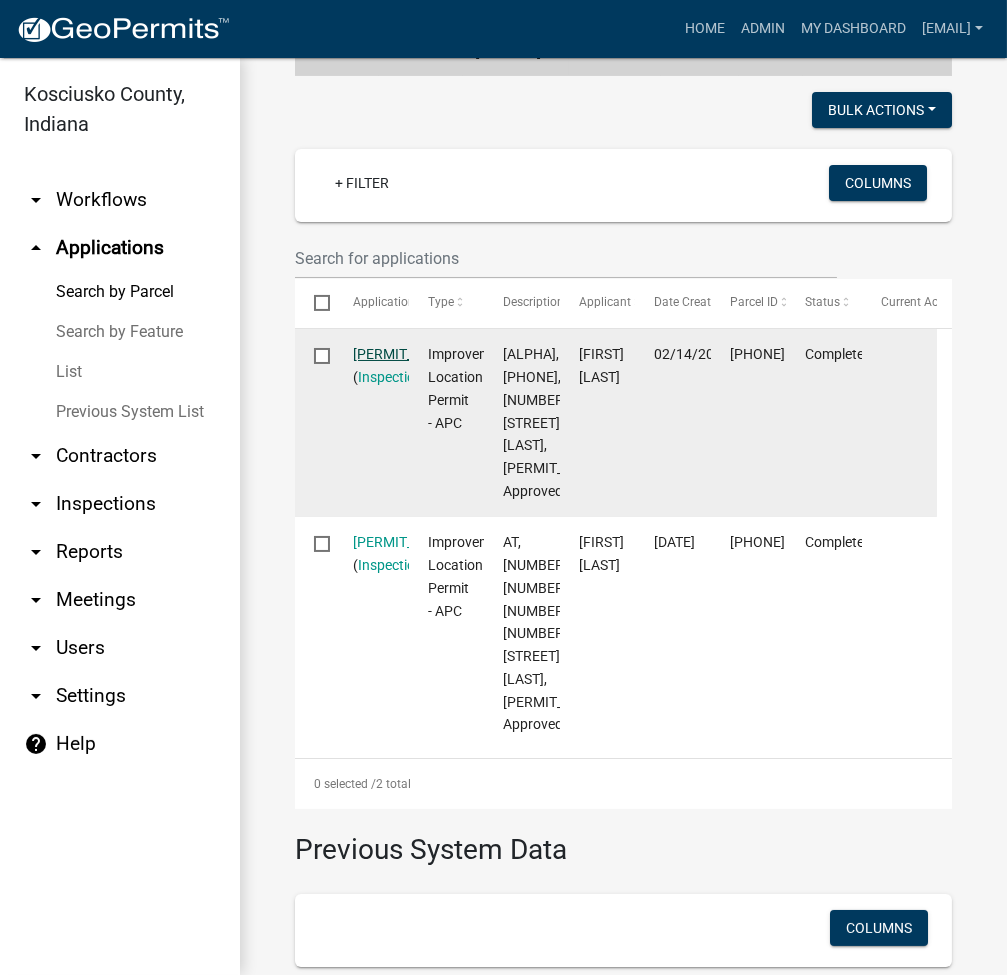 click on "ILP2022-134" 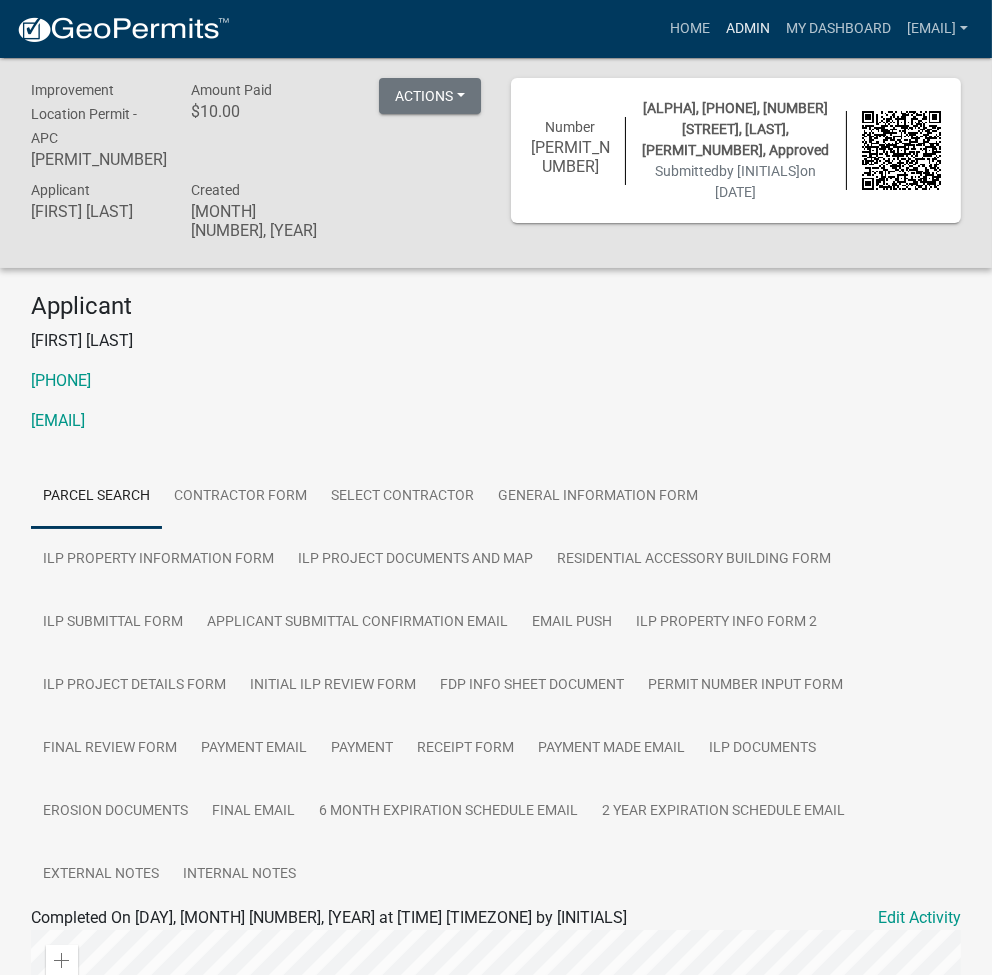 click on "Admin" at bounding box center (748, 29) 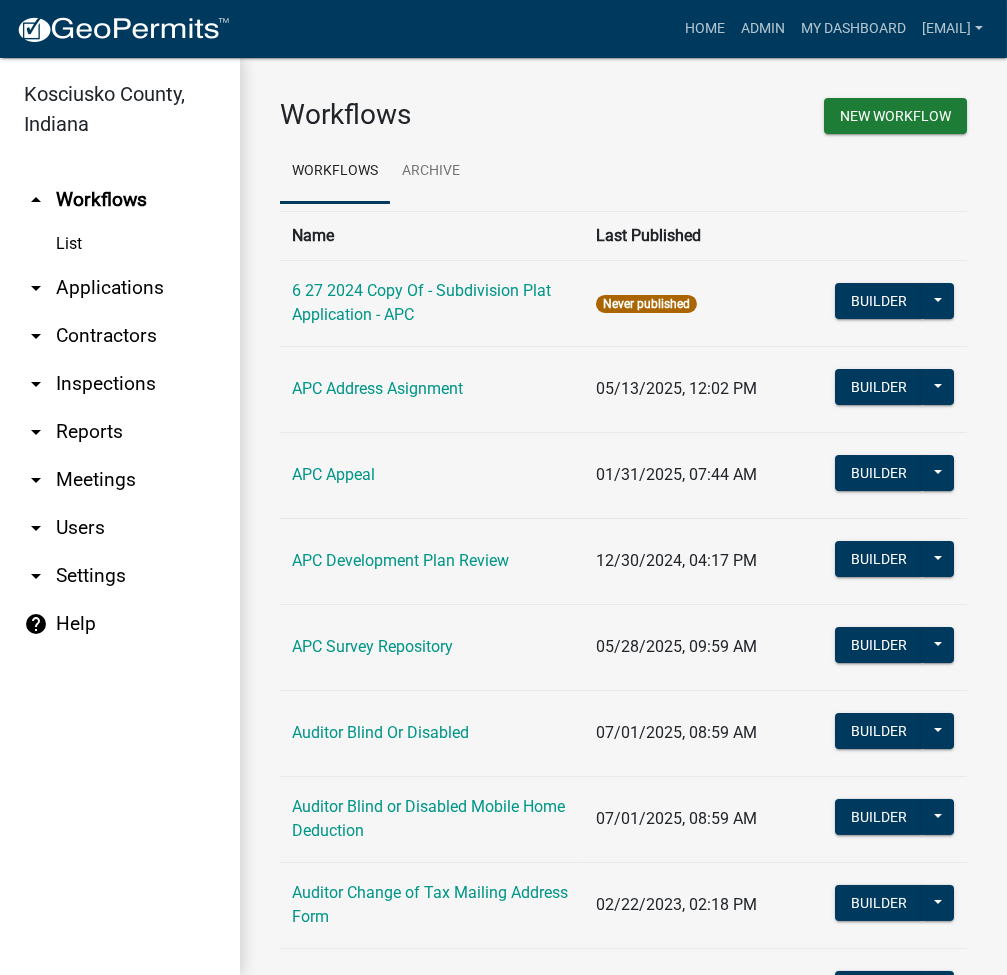 click on "arrow_drop_down   Applications" at bounding box center (120, 288) 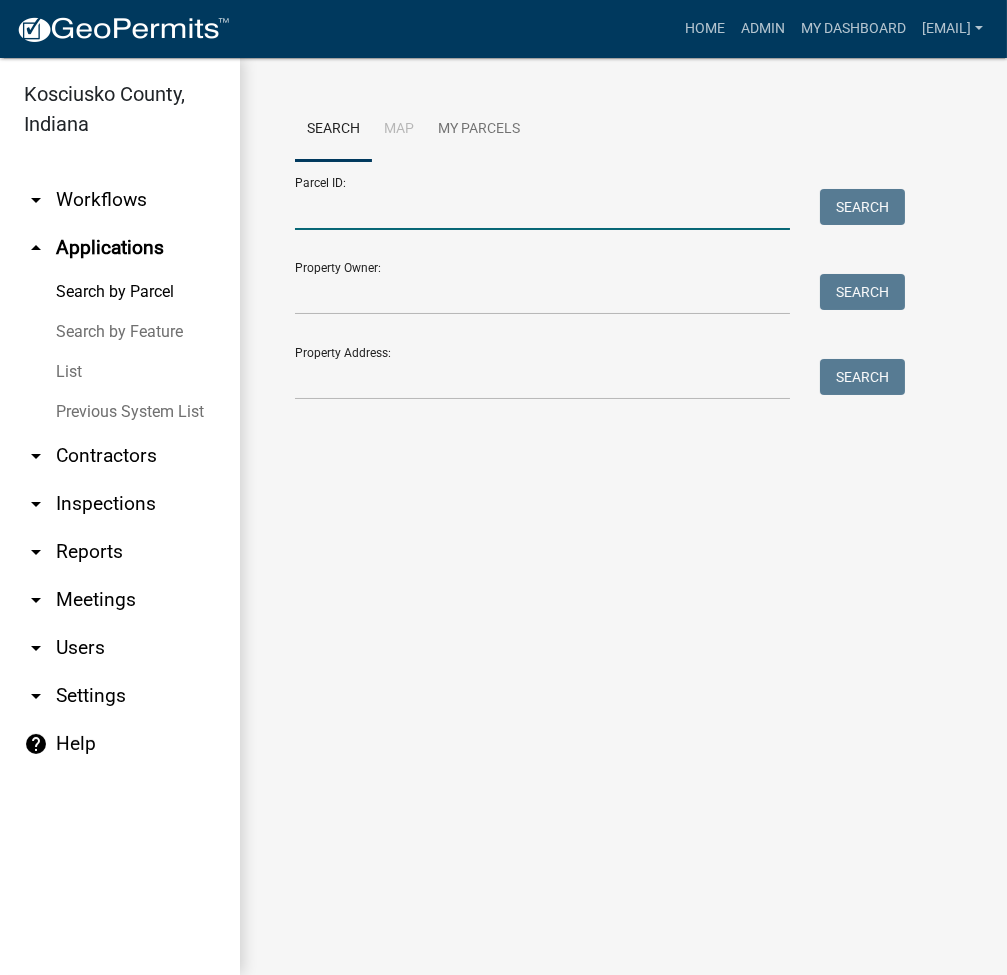 click on "Parcel ID:" at bounding box center [542, 209] 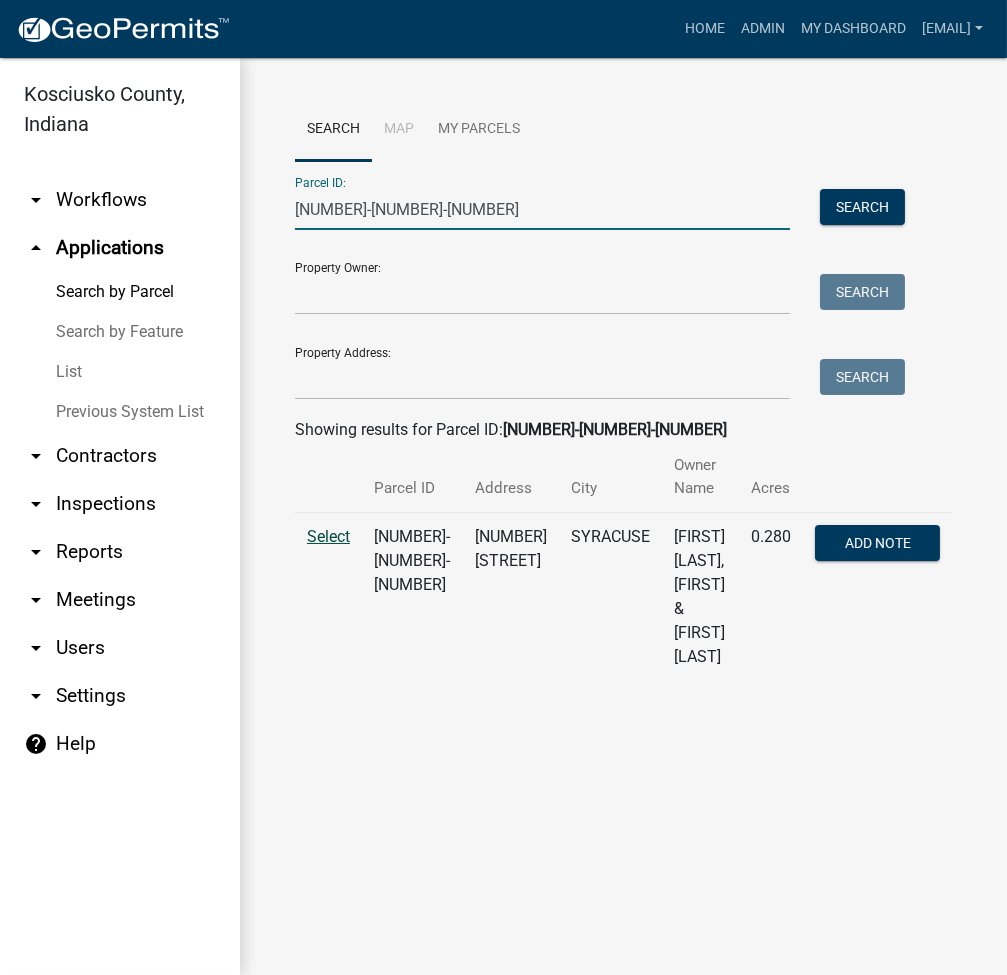 type on "007-055-077" 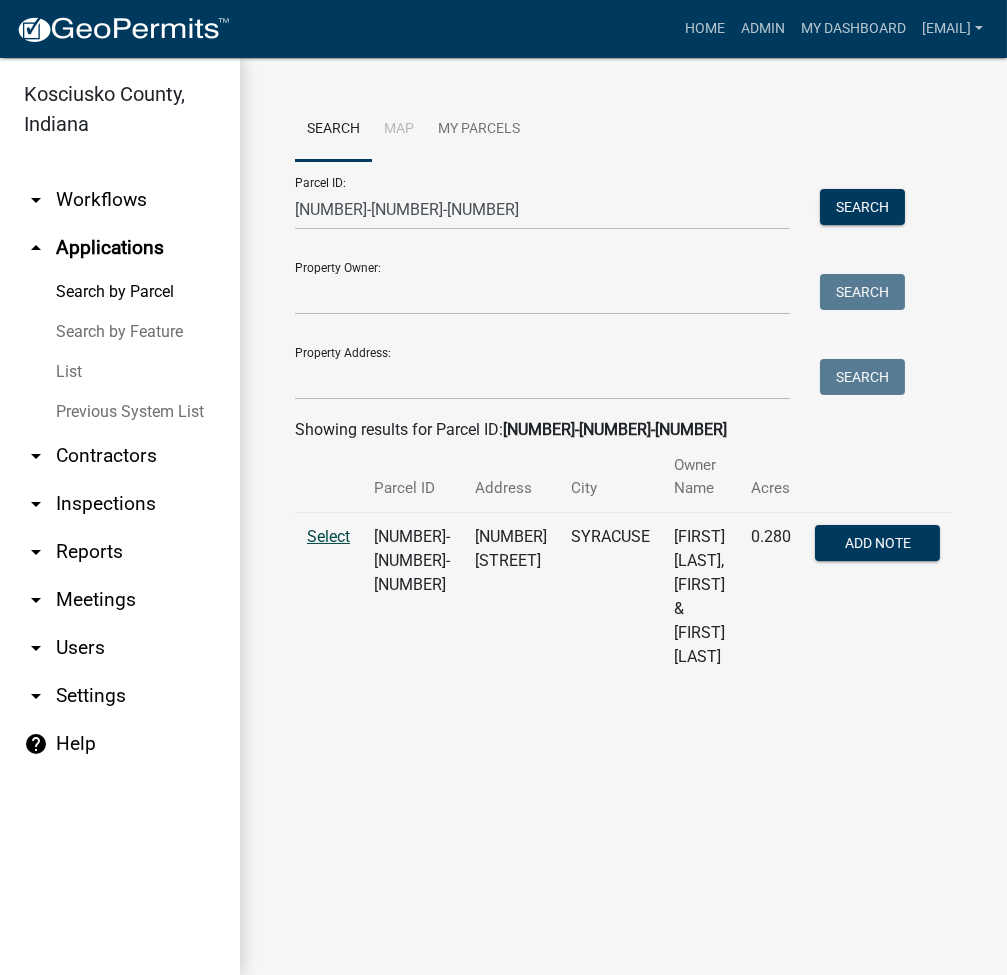 click on "Select" at bounding box center (328, 536) 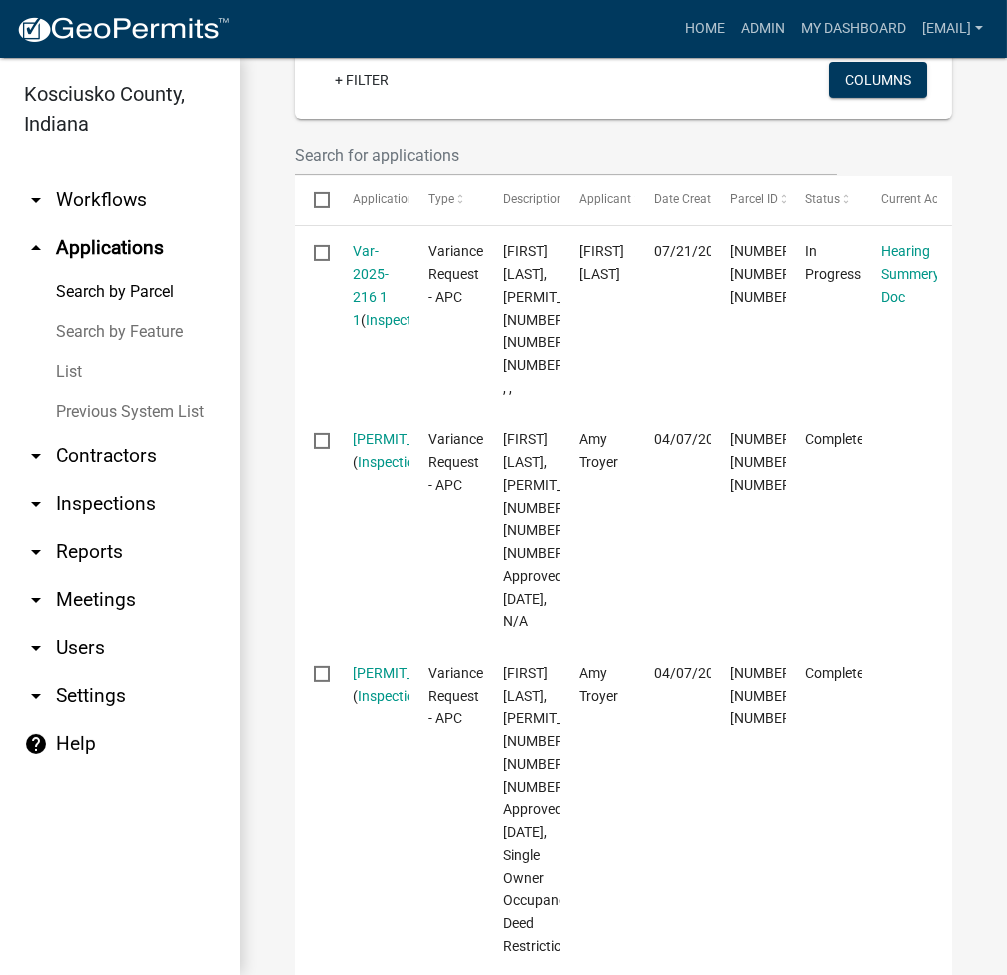 scroll, scrollTop: 533, scrollLeft: 0, axis: vertical 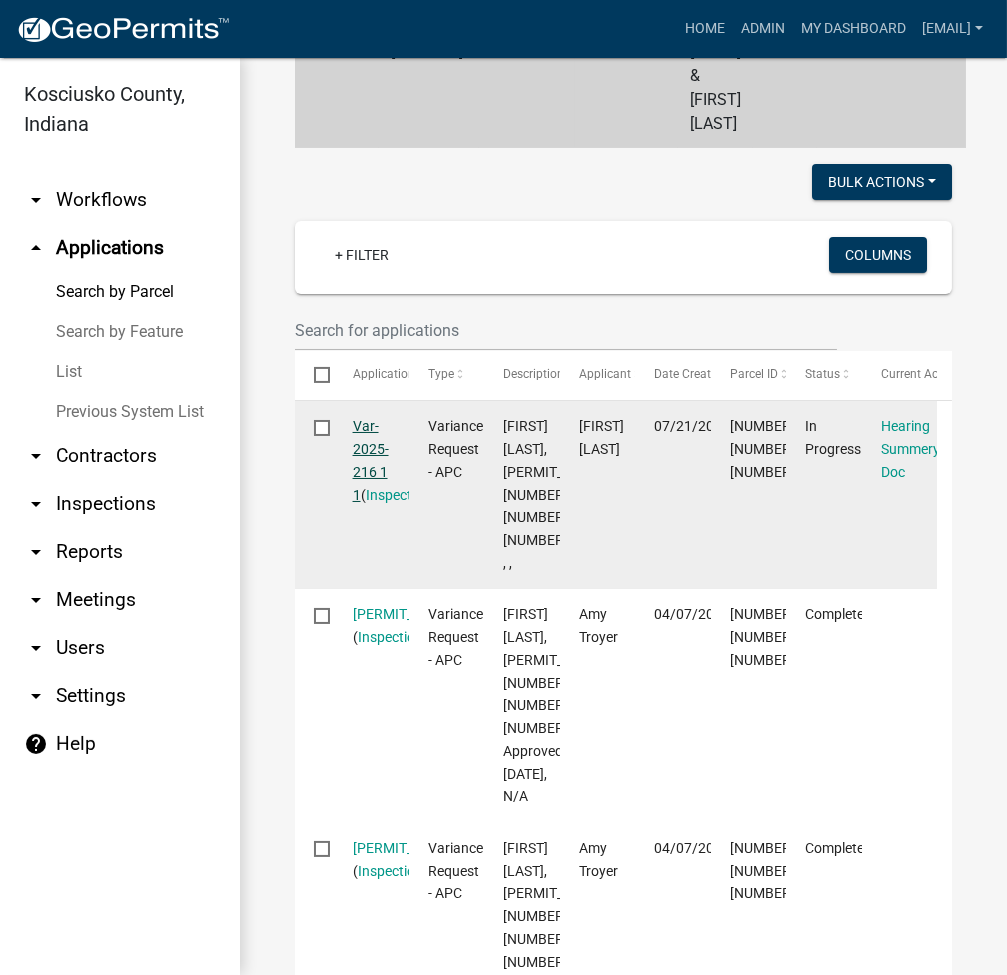 click on "Var-2025-216 1 1" 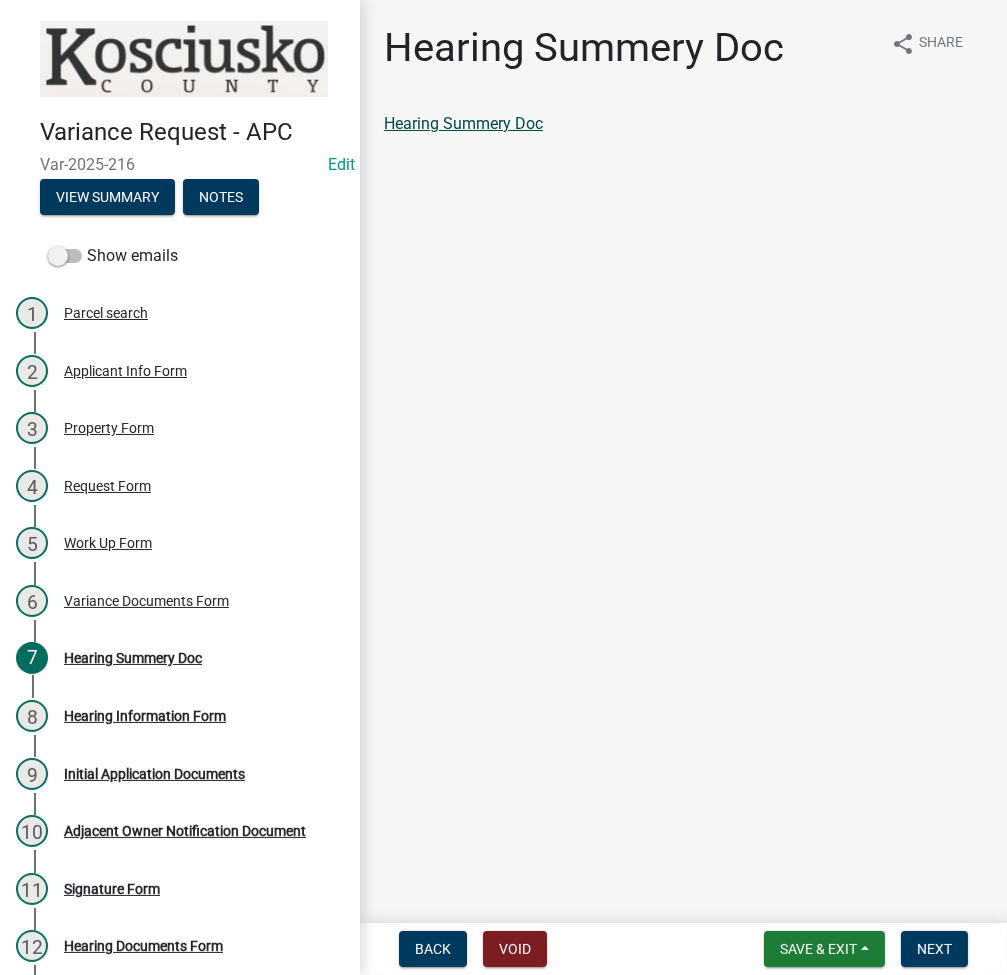 click on "Hearing Summery Doc" 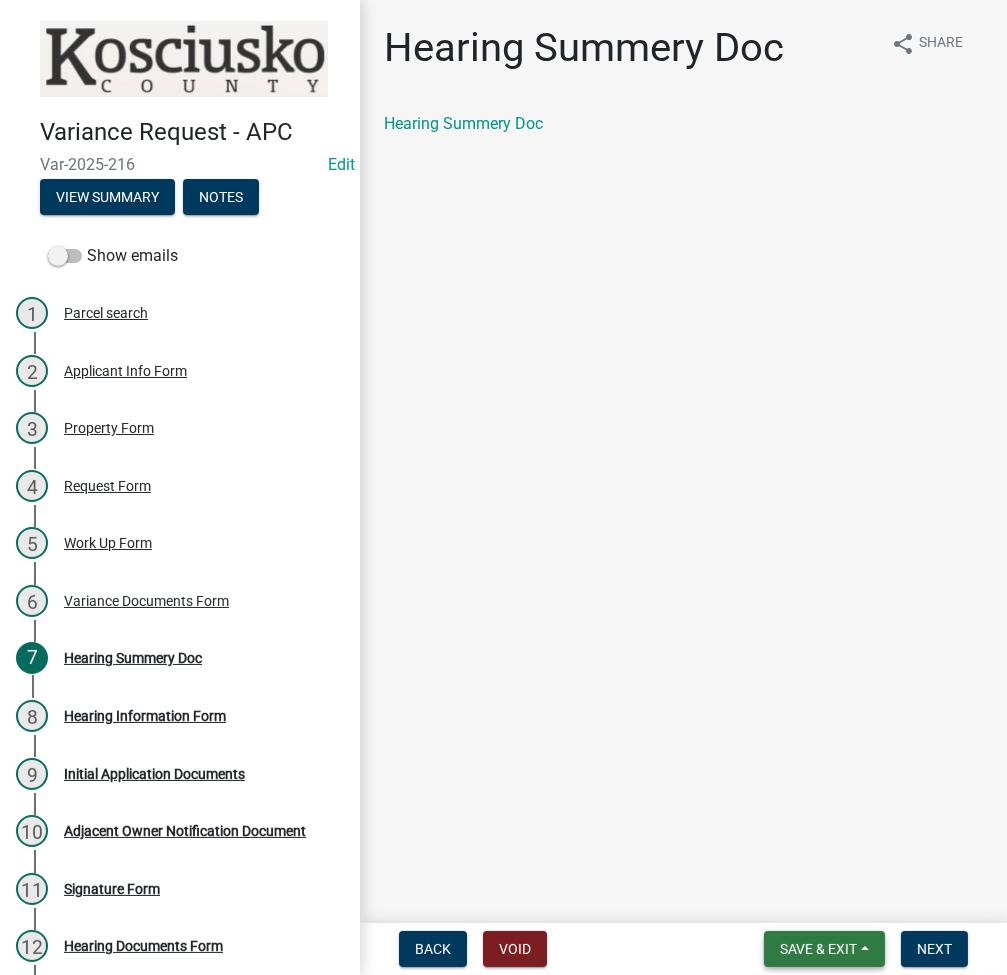 click on "Save & Exit" at bounding box center (818, 949) 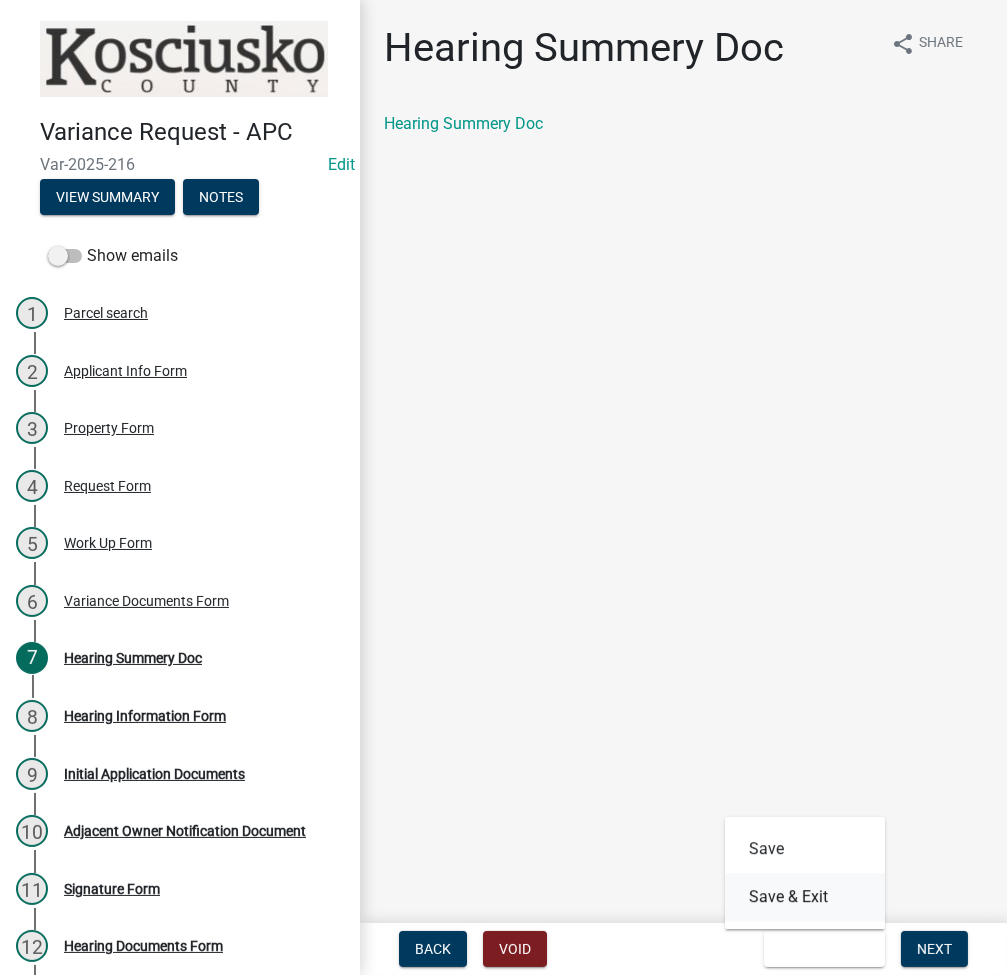 click on "Save & Exit" at bounding box center [805, 897] 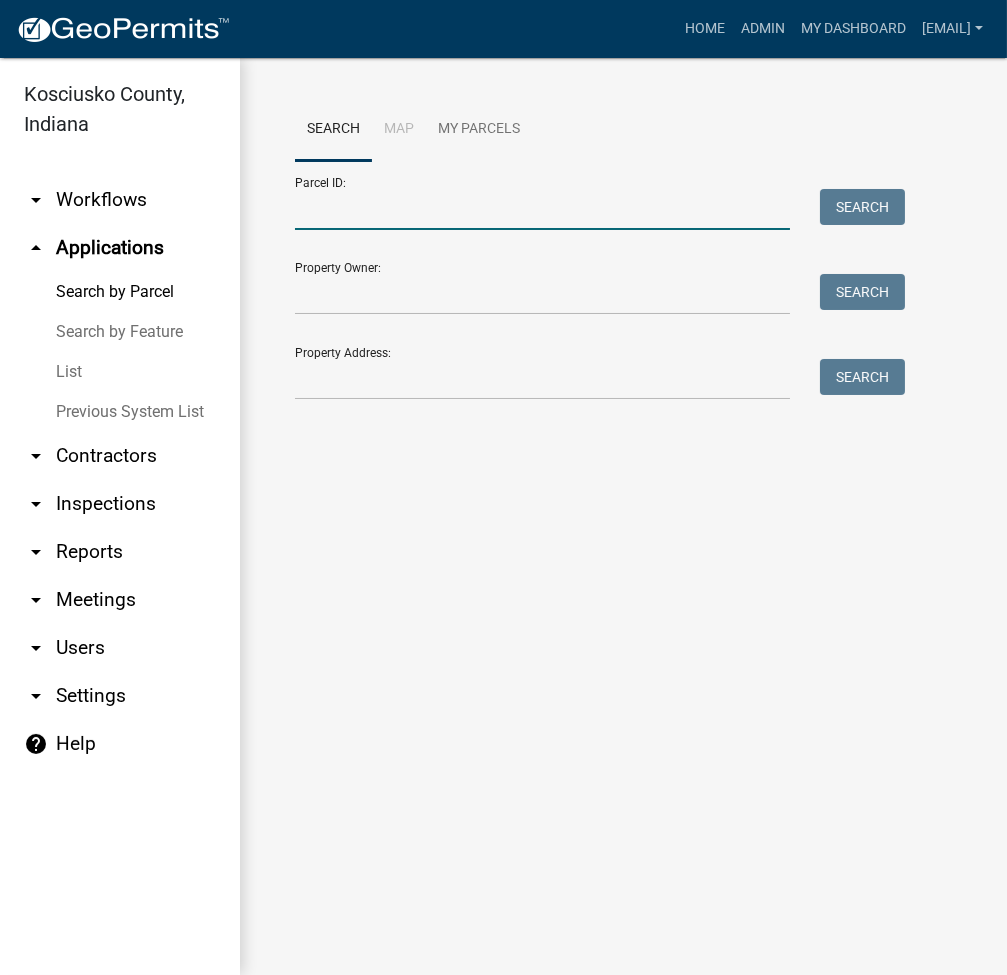 click on "Parcel ID:" at bounding box center [542, 209] 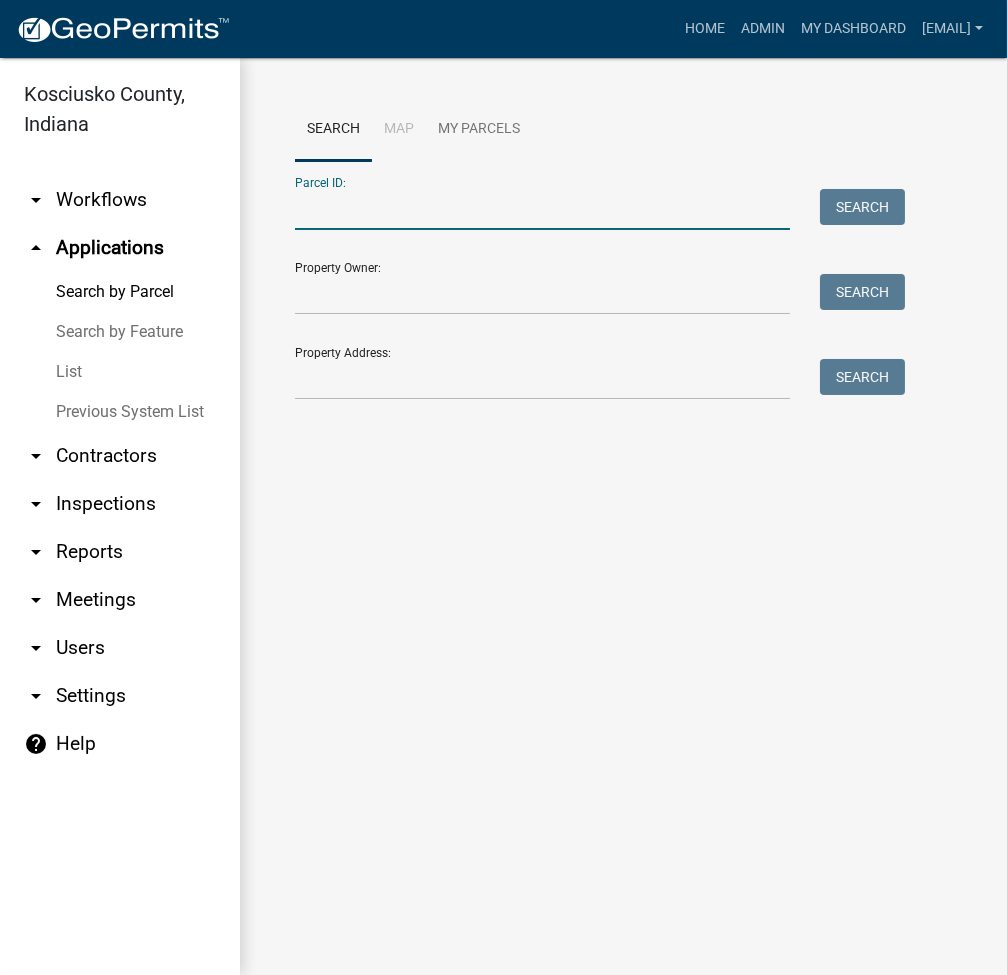 paste on "001-097-005" 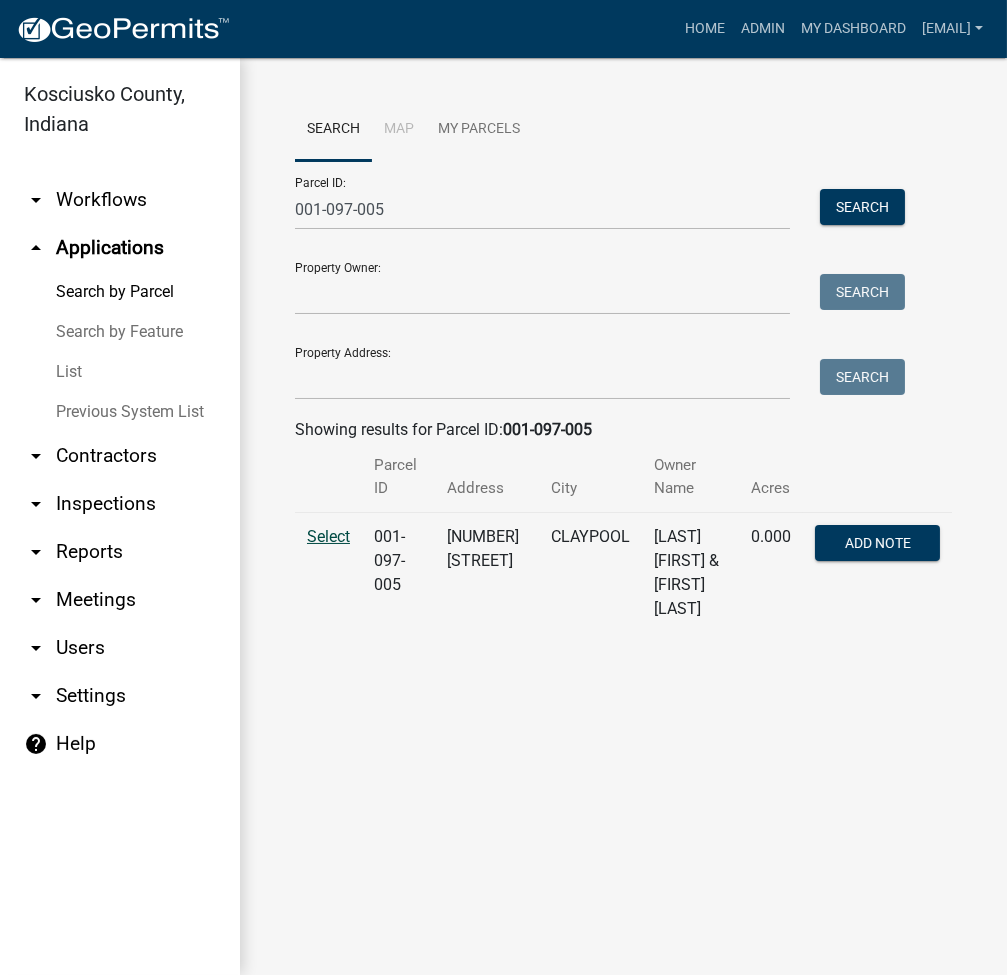 click on "Select" at bounding box center [328, 536] 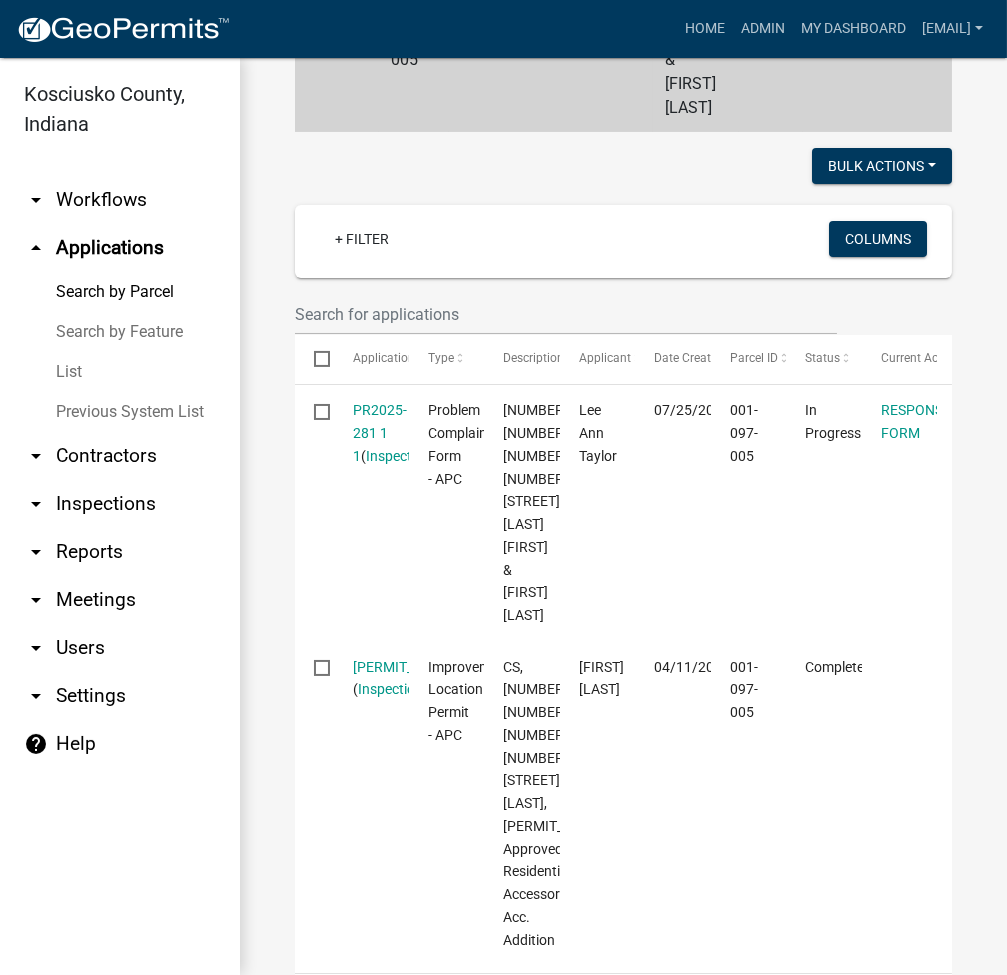 scroll, scrollTop: 533, scrollLeft: 0, axis: vertical 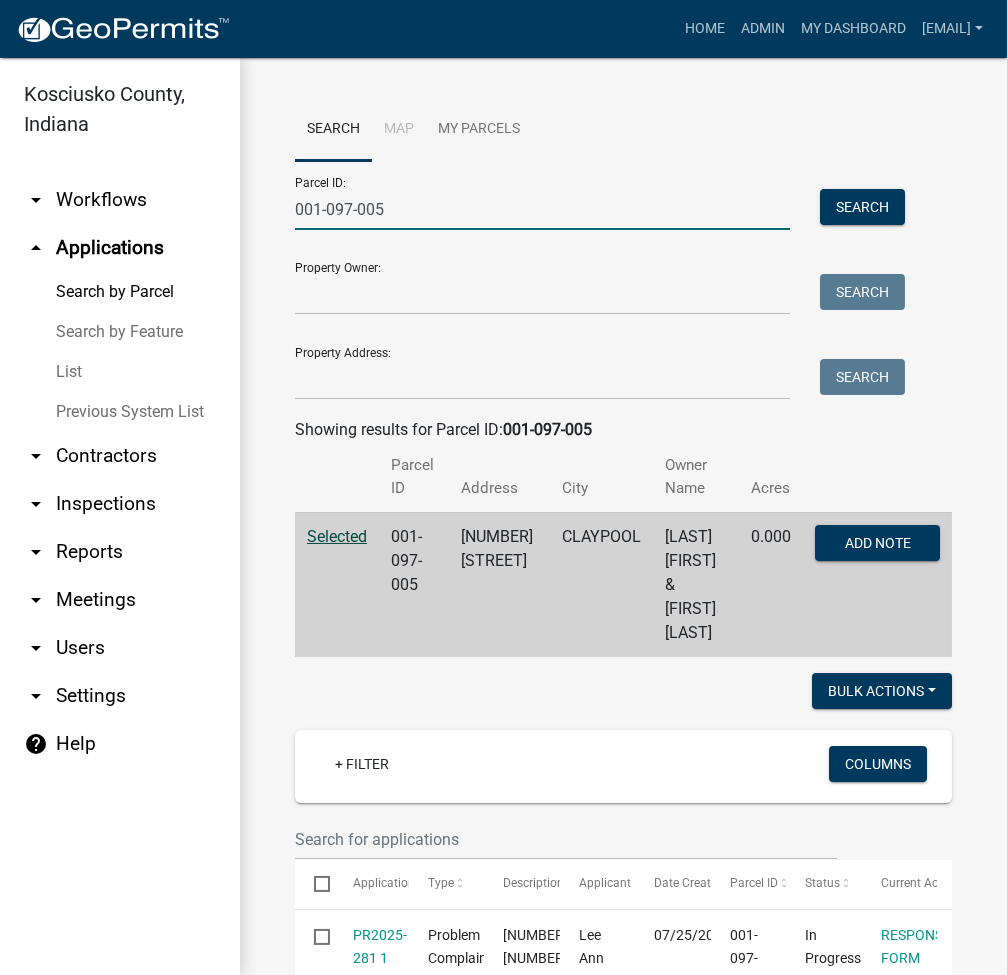 click on "001-097-005" at bounding box center [542, 209] 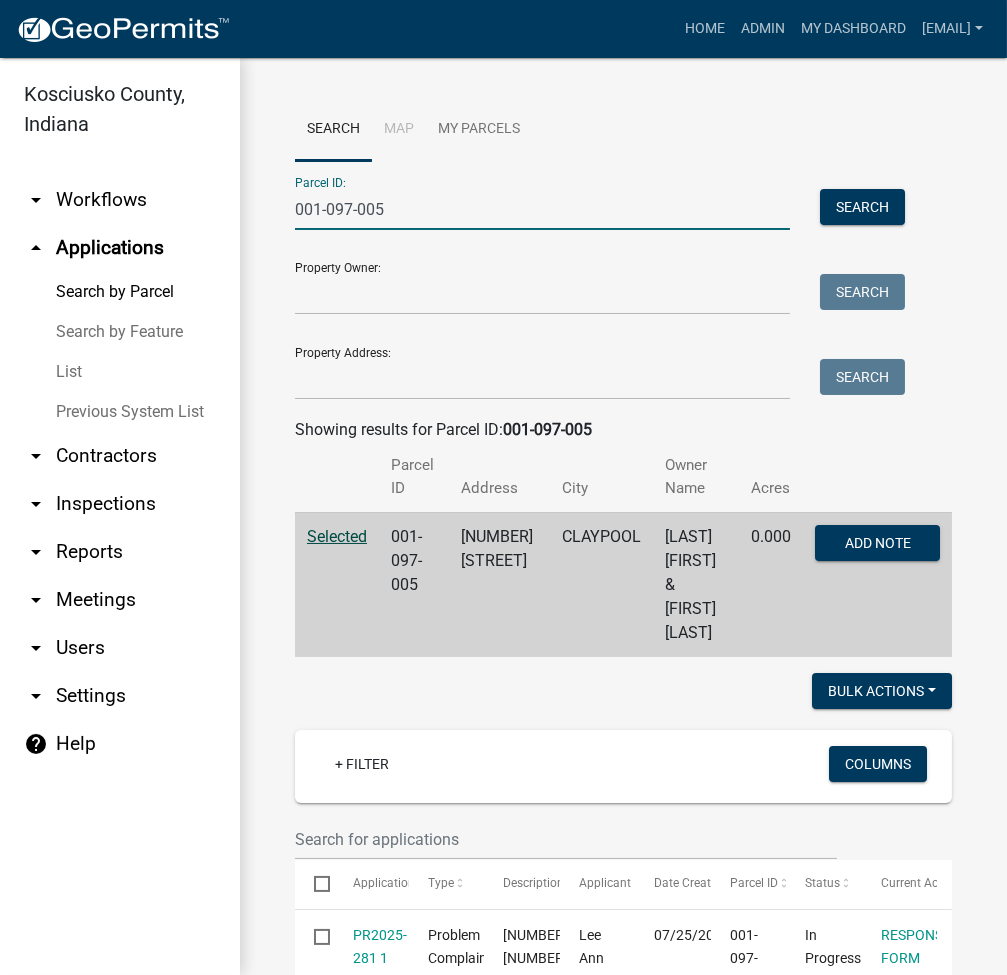 click on "001-097-005" at bounding box center [542, 209] 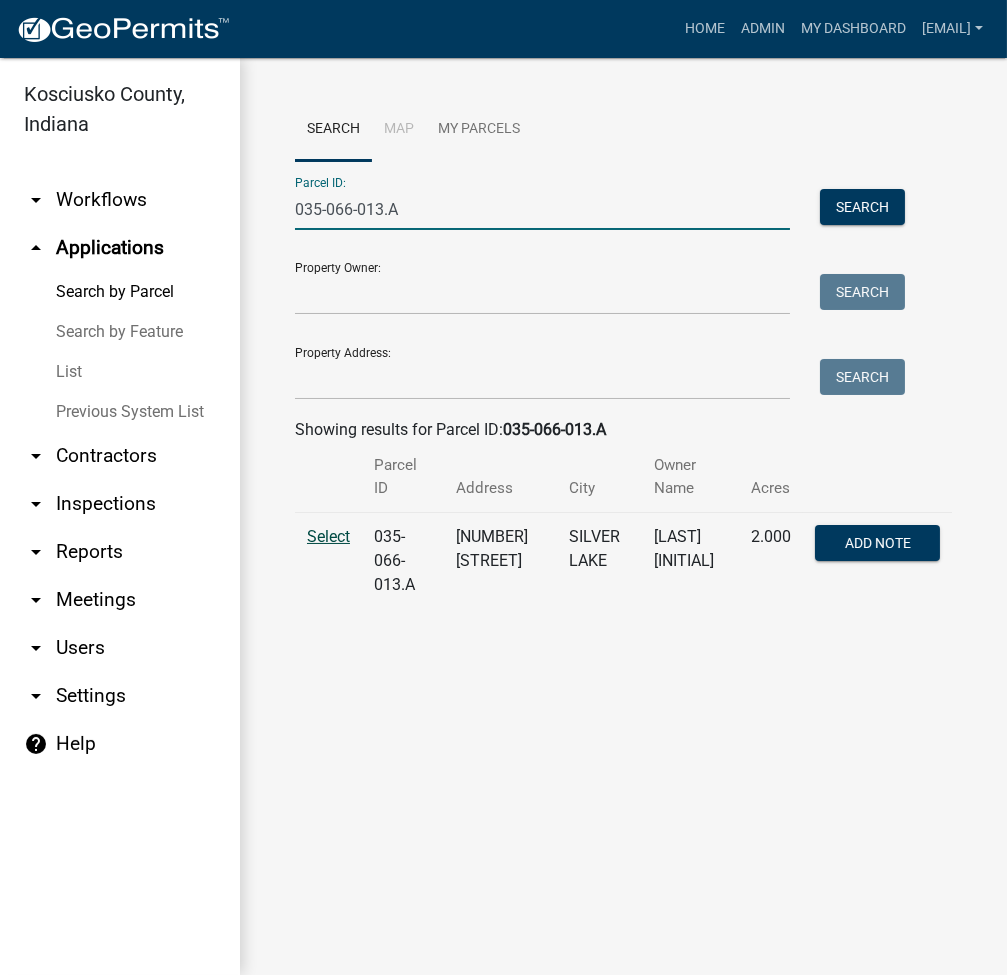 type on "035-066-013.A" 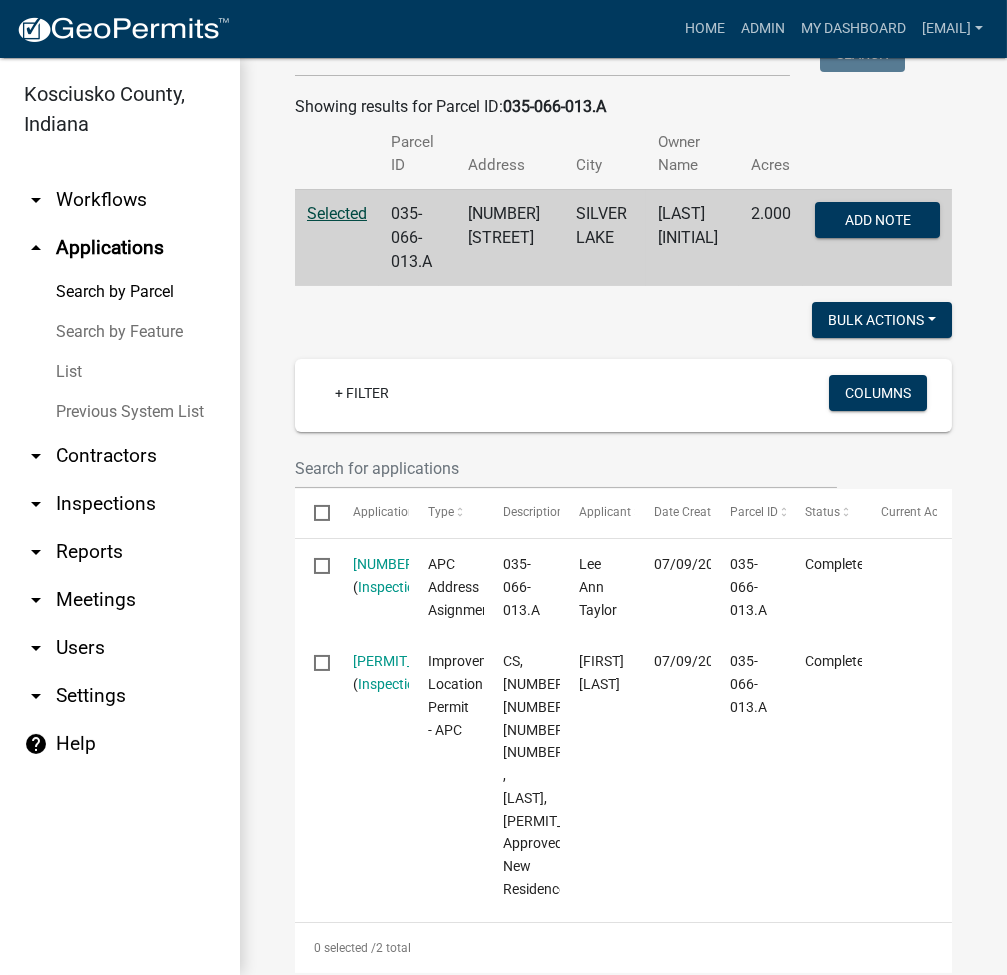 scroll, scrollTop: 533, scrollLeft: 0, axis: vertical 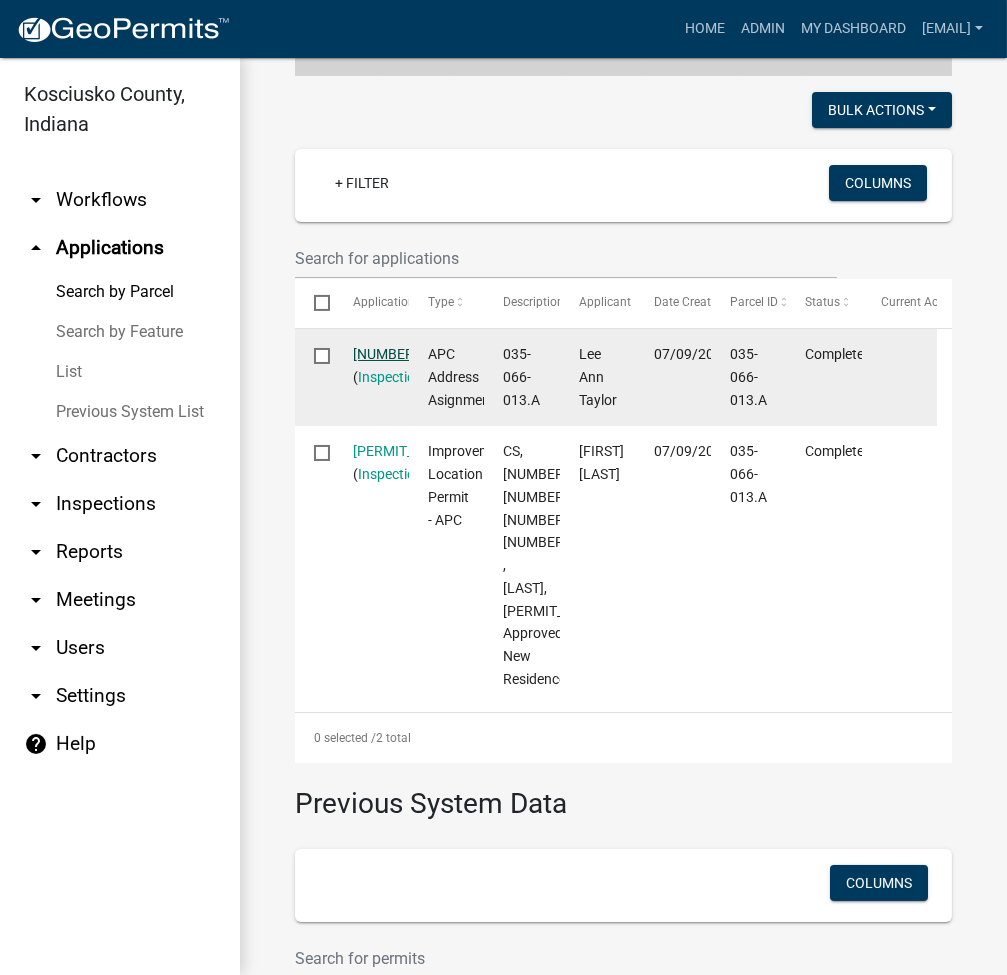 click on "447261" 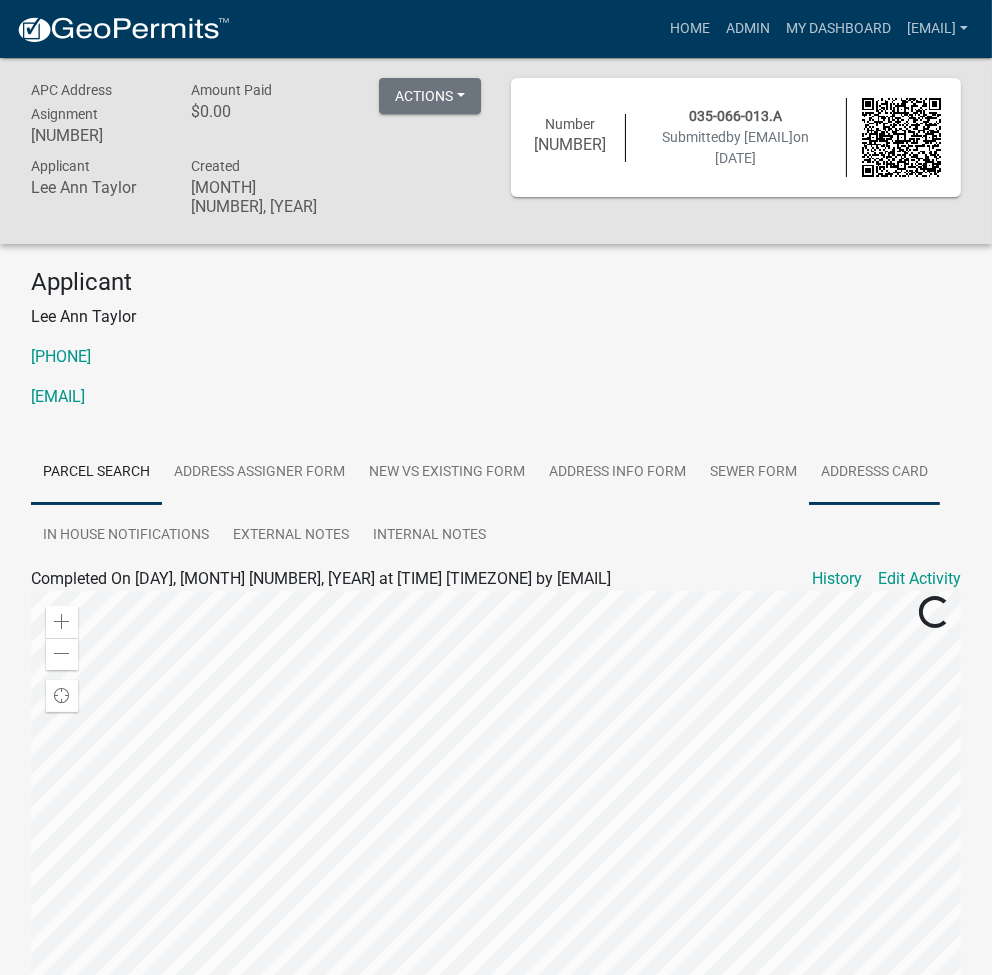 click on "Addresss Card" at bounding box center [874, 473] 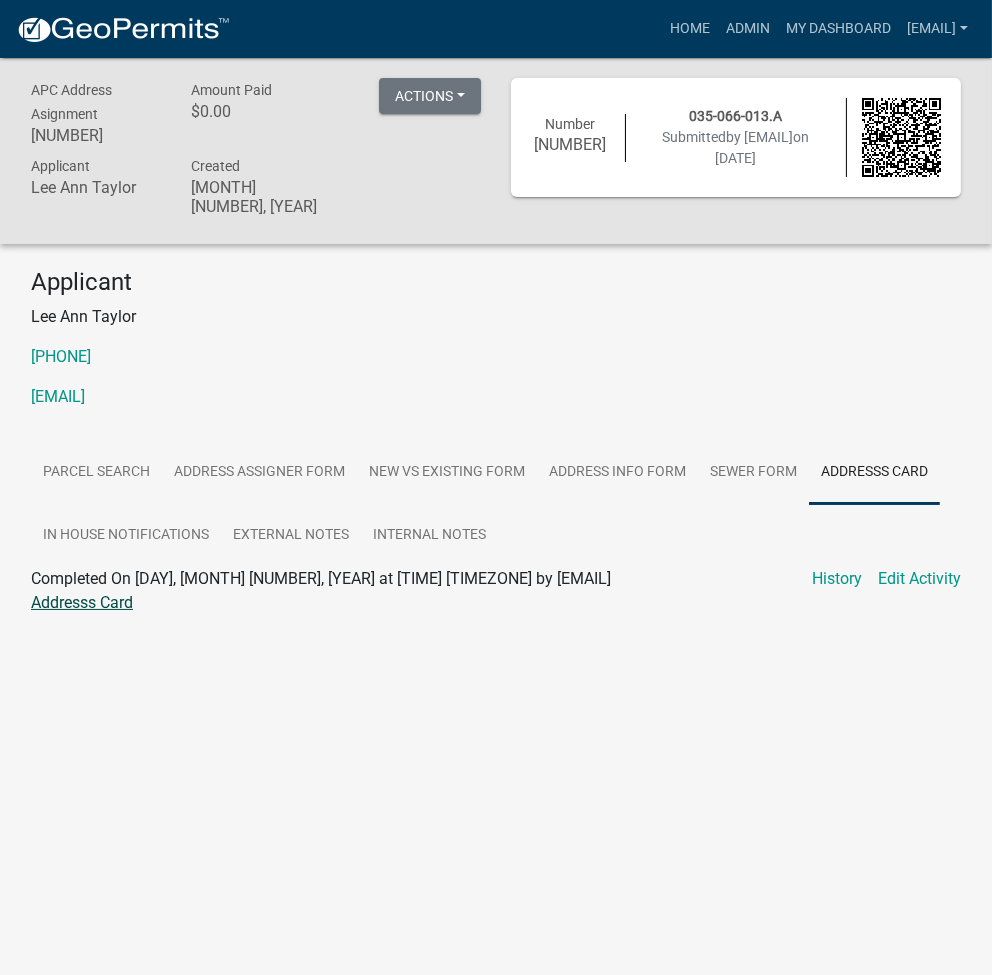 click on "Addresss Card" 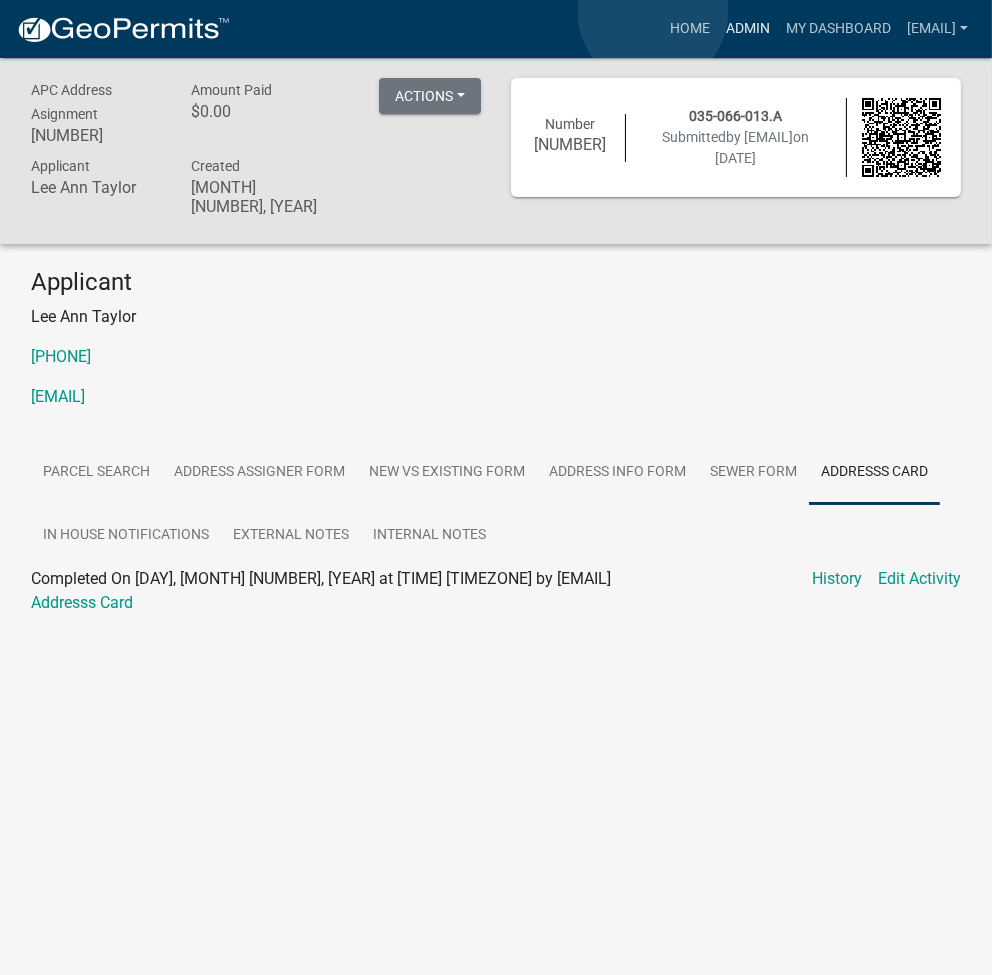 click on "Admin" at bounding box center [748, 29] 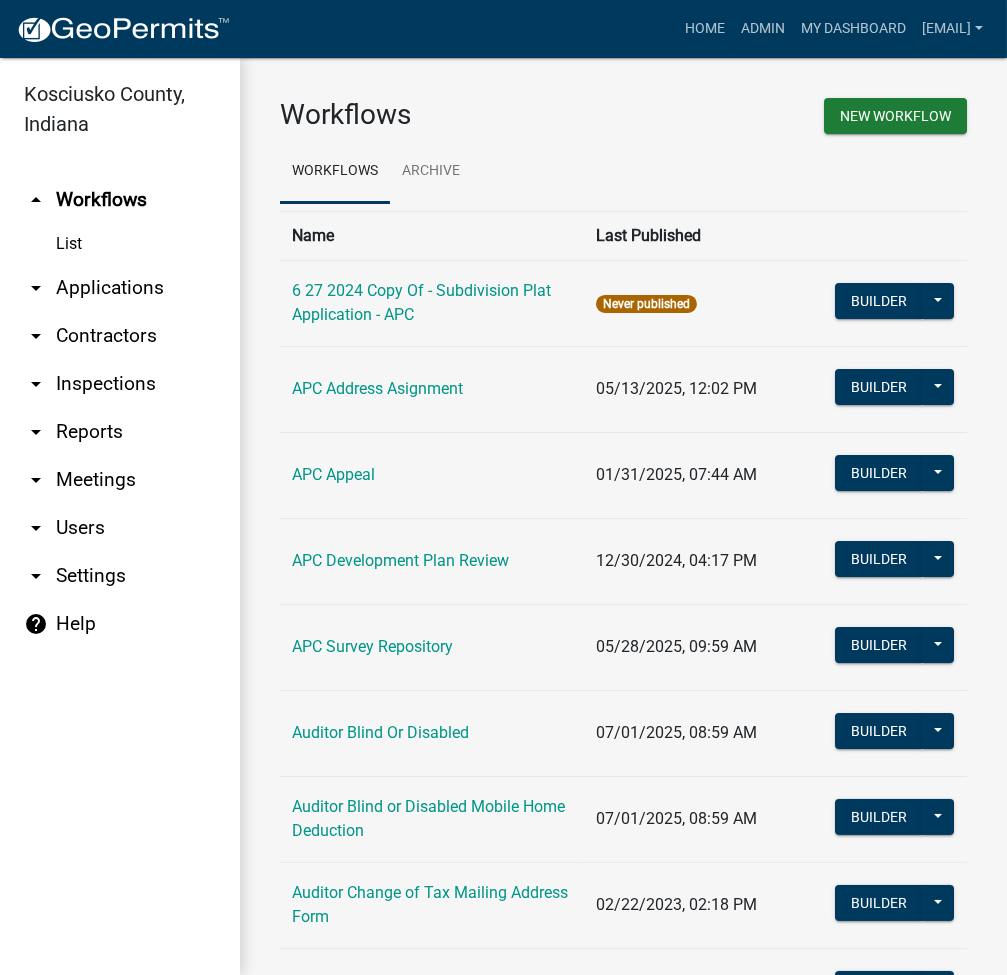 click on "arrow_drop_down   Applications" at bounding box center [120, 288] 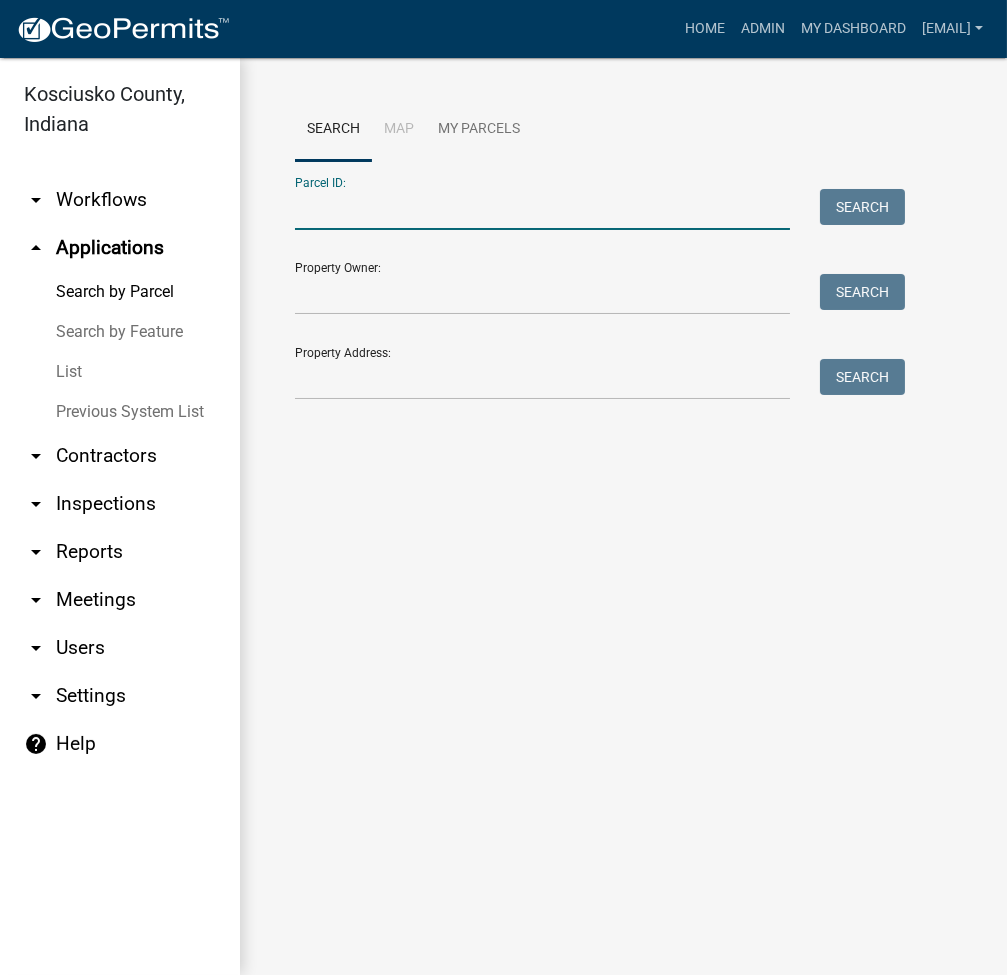 paste on "007-097-004.22" 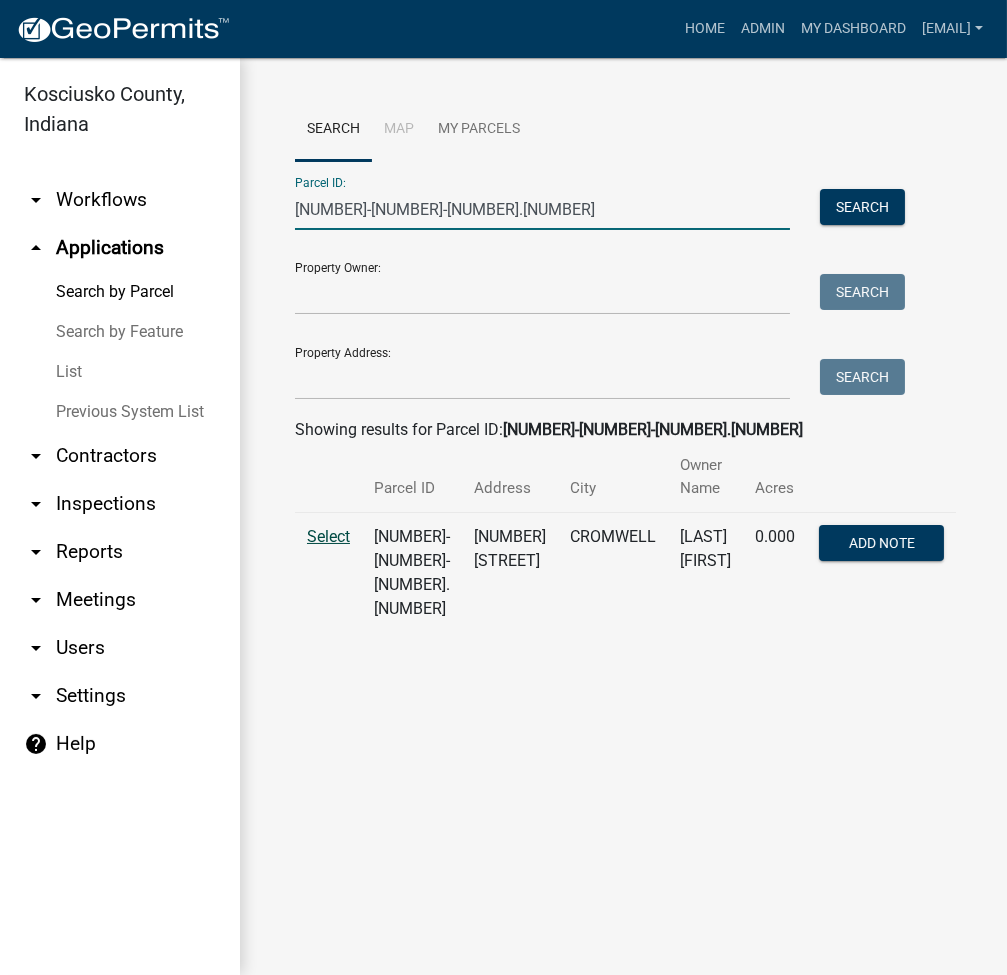type on "007-097-004.22" 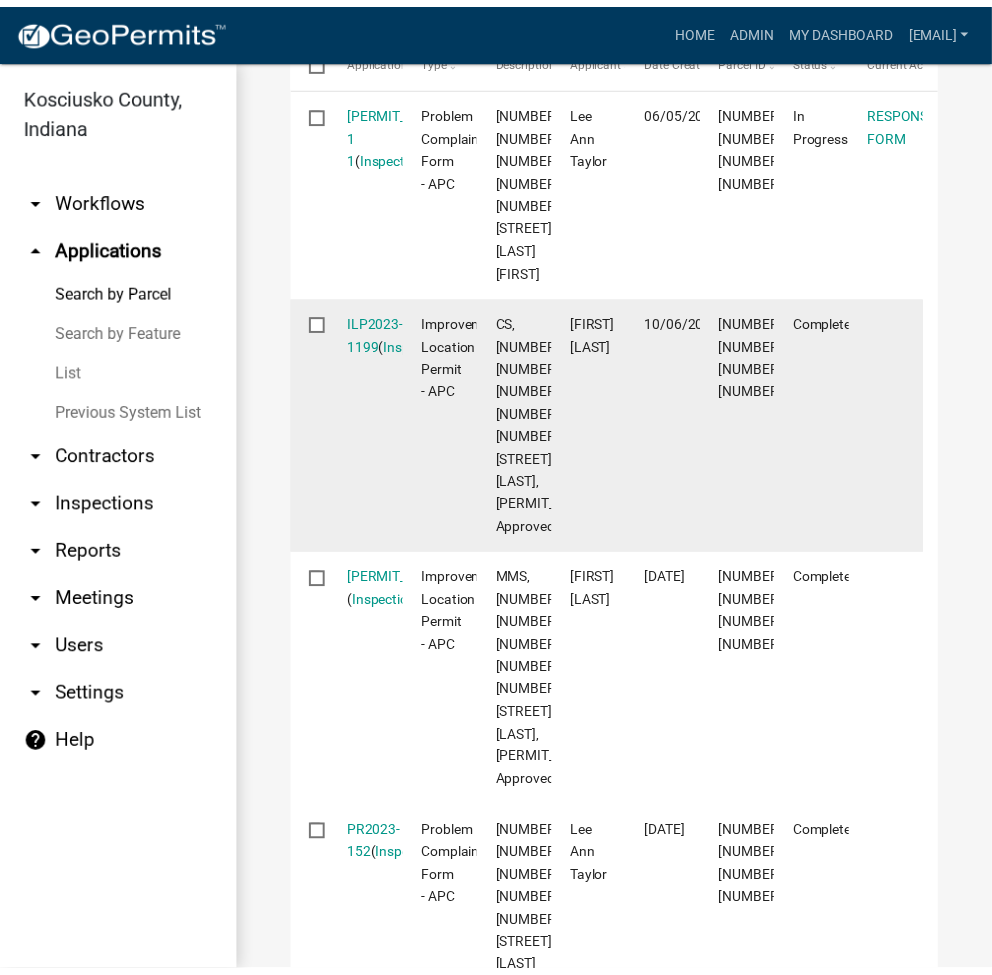 scroll, scrollTop: 533, scrollLeft: 0, axis: vertical 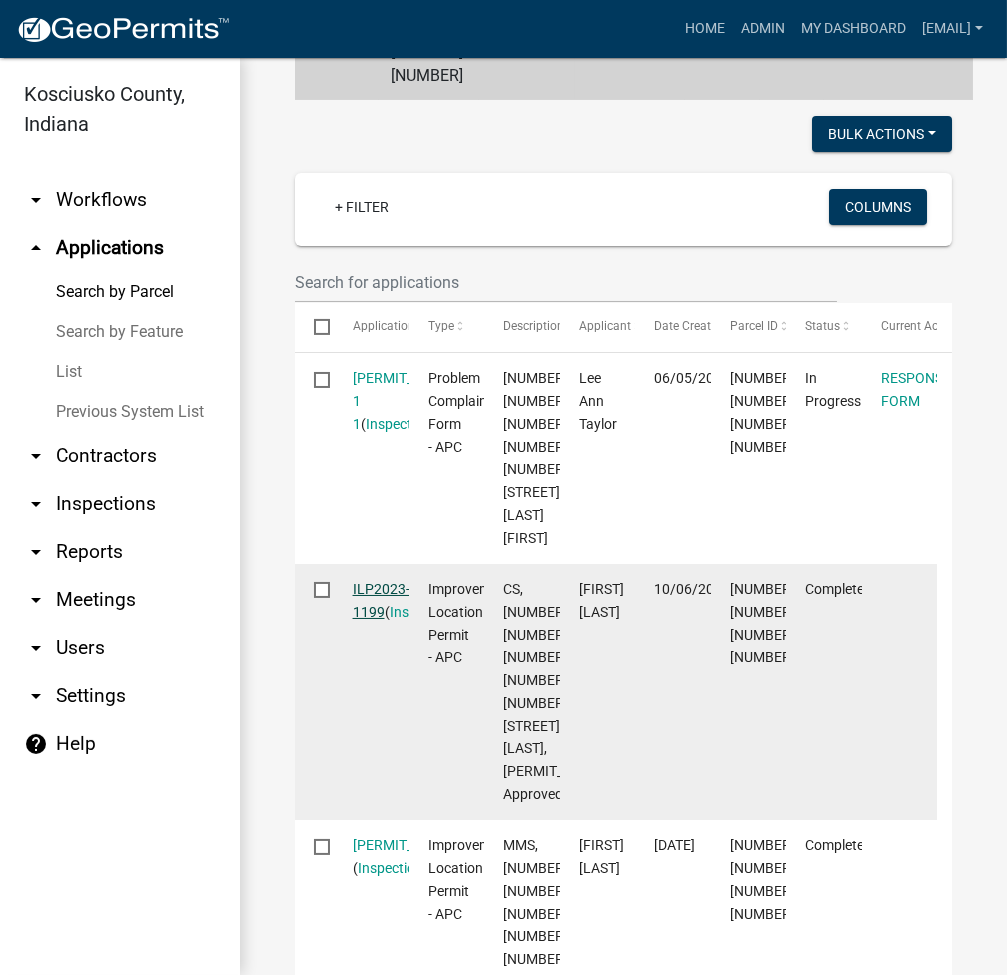 click on "ILP2023-1199" 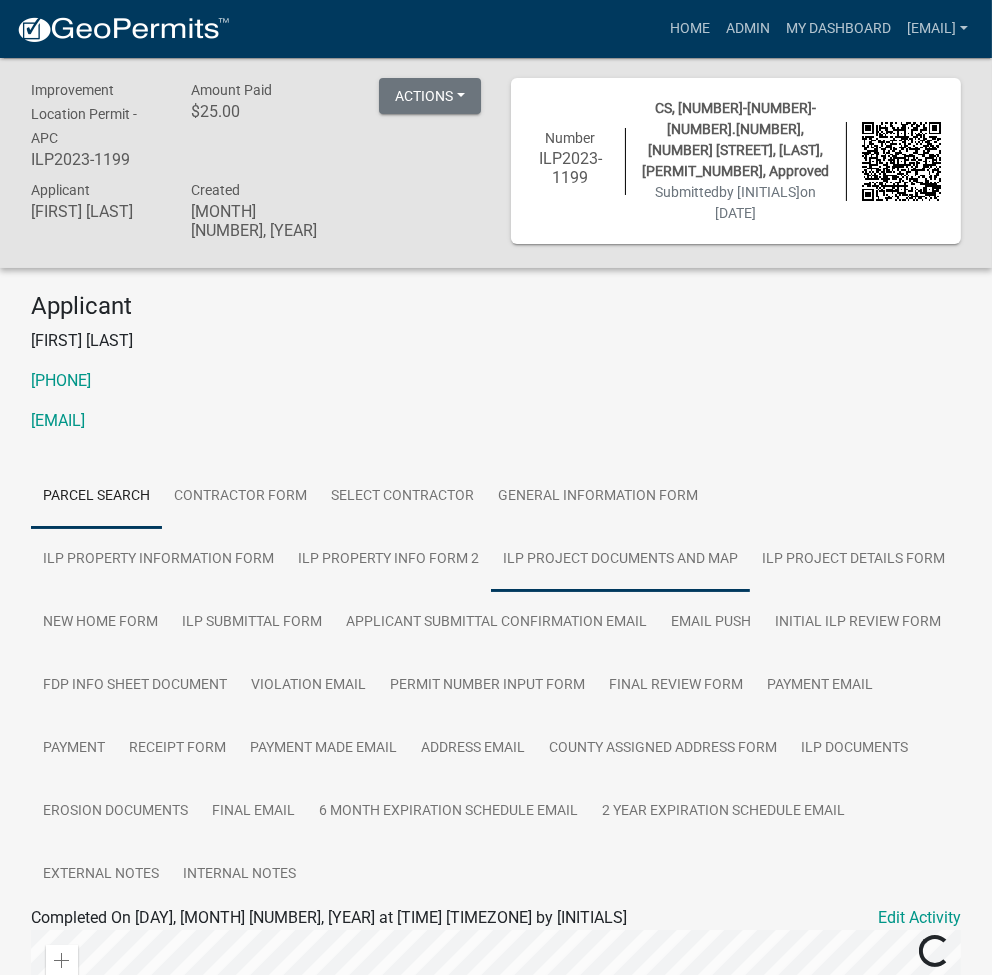 click on "ILP Project Documents and Map" at bounding box center (620, 560) 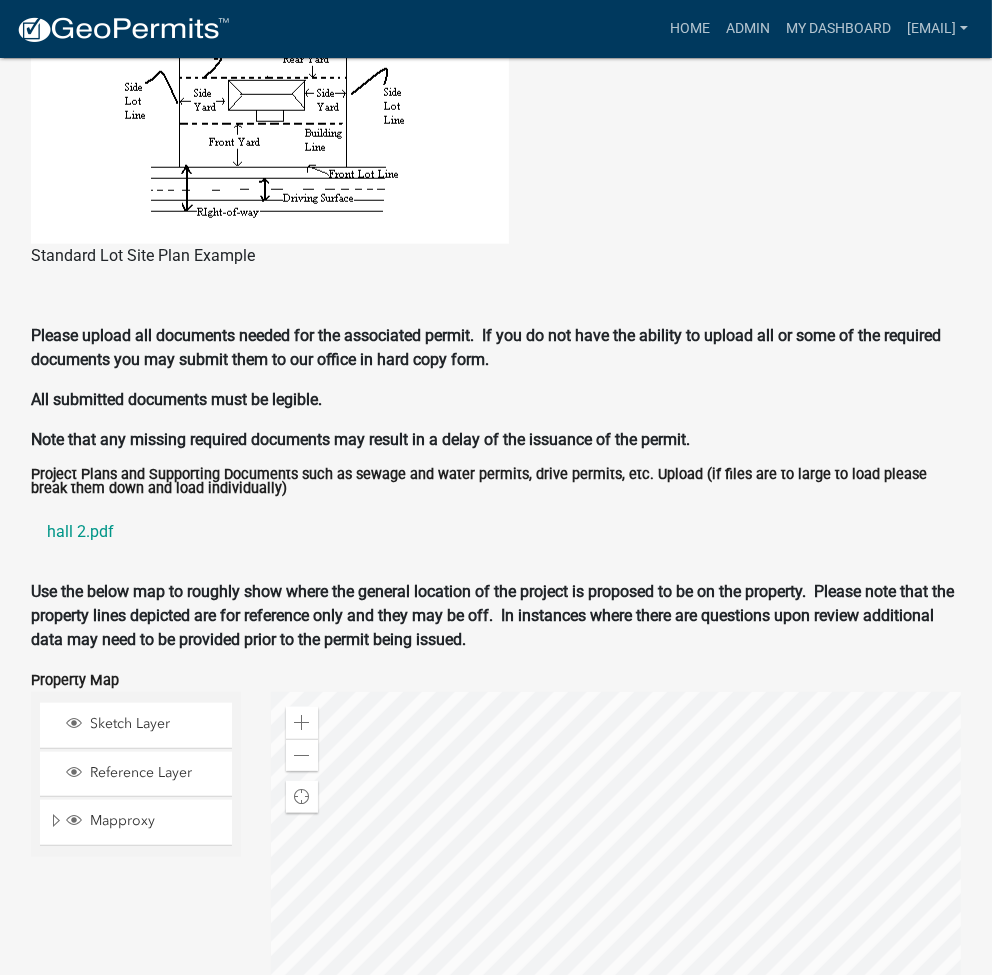 scroll, scrollTop: 2133, scrollLeft: 0, axis: vertical 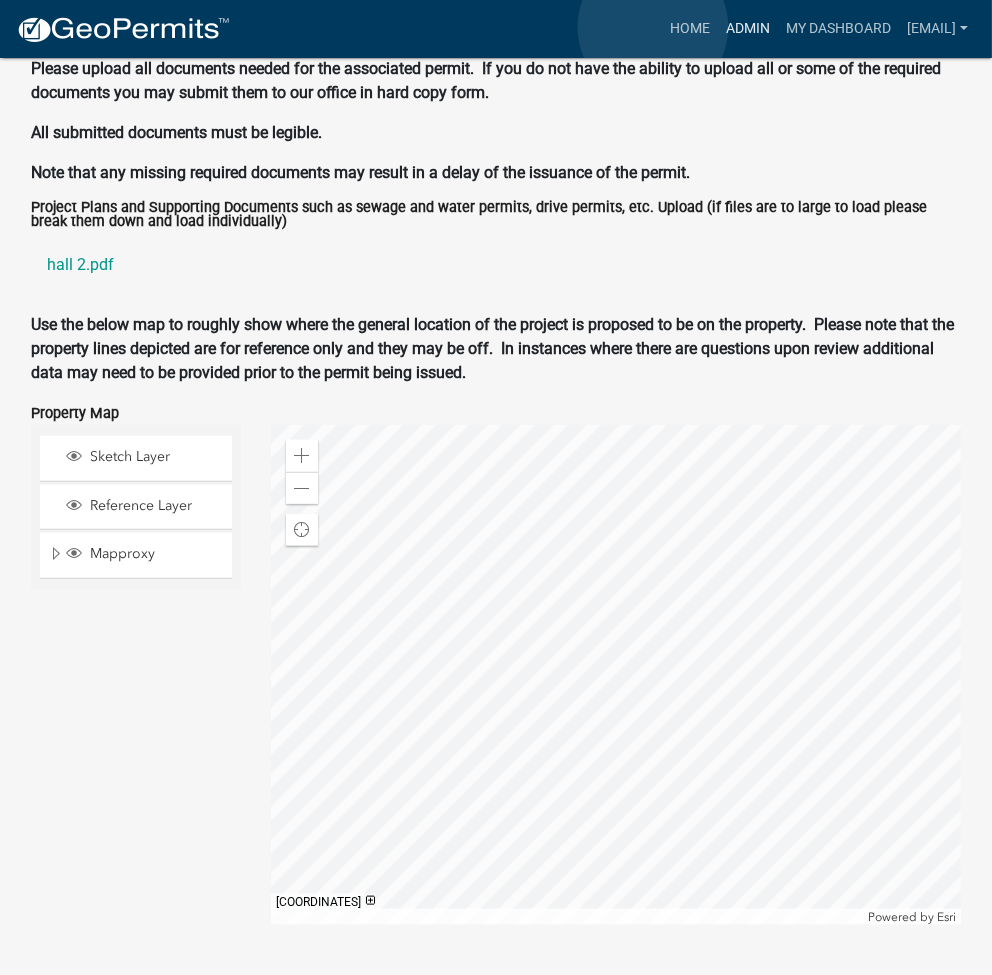 click on "Admin" at bounding box center [748, 29] 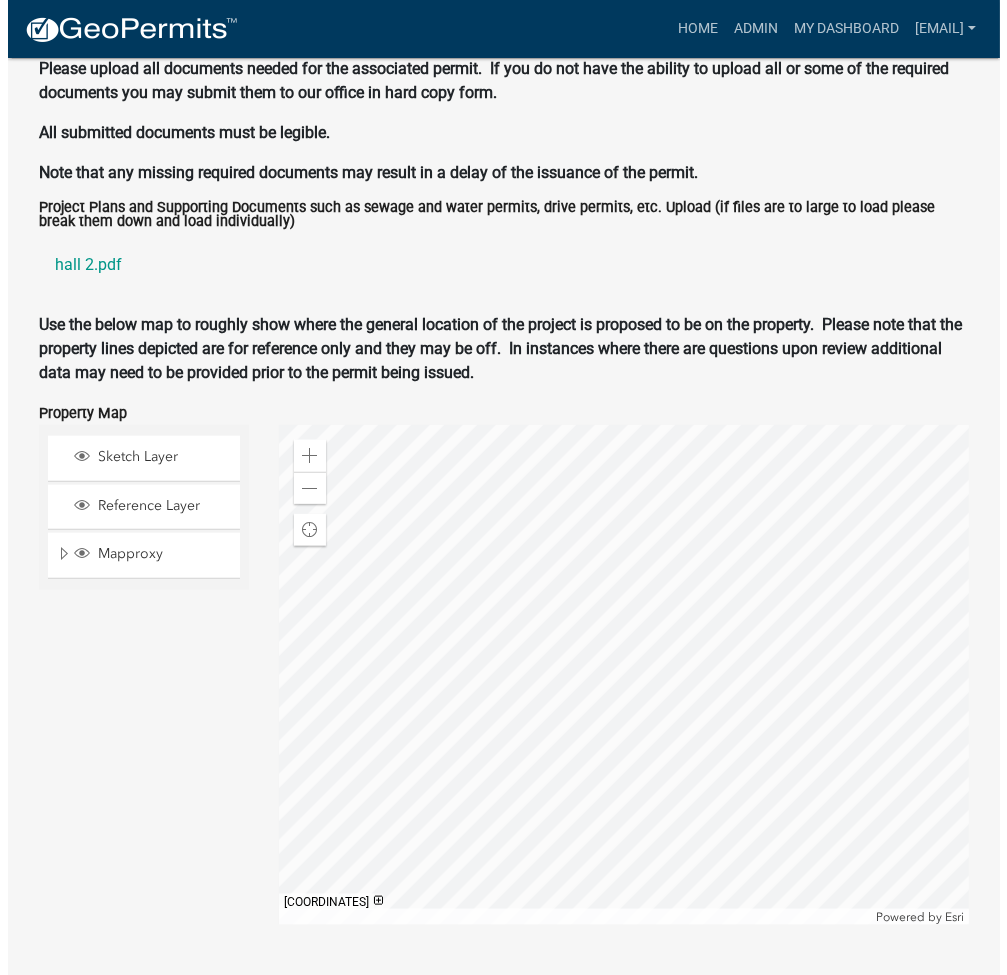 scroll, scrollTop: 0, scrollLeft: 0, axis: both 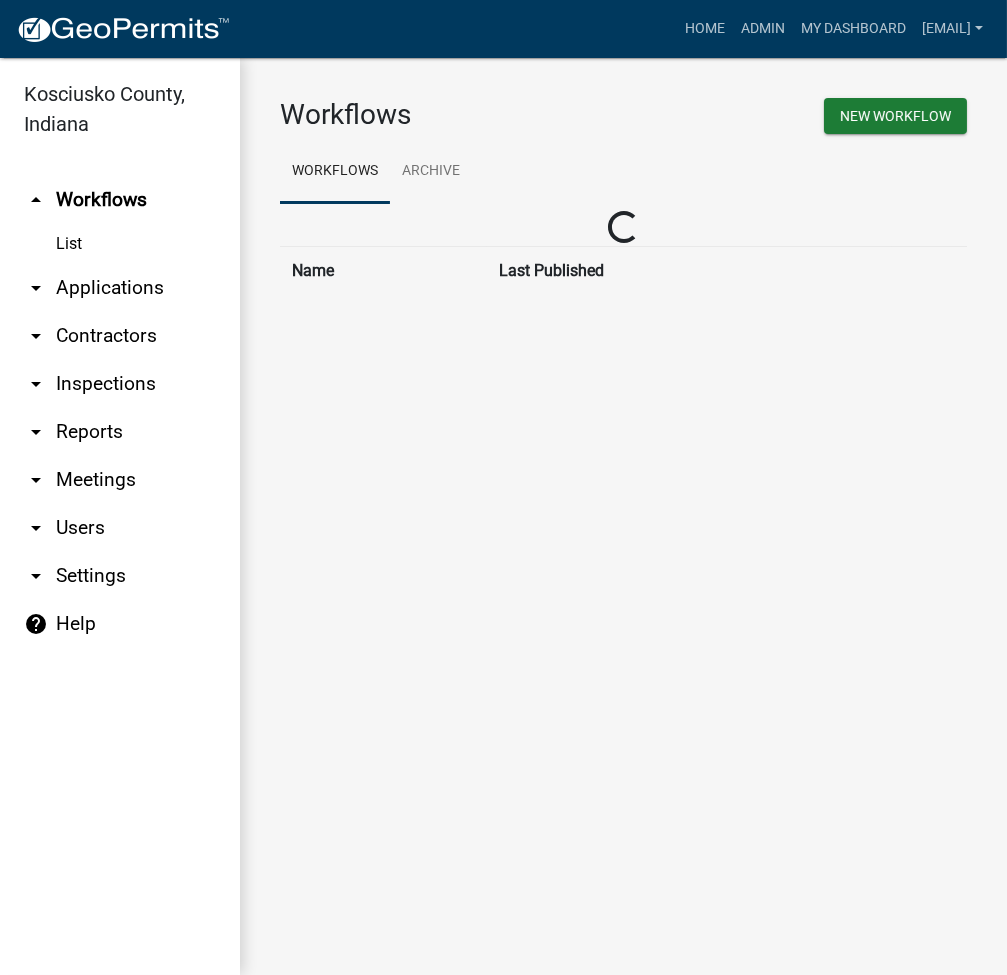 click on "arrow_drop_down   Applications" at bounding box center (120, 288) 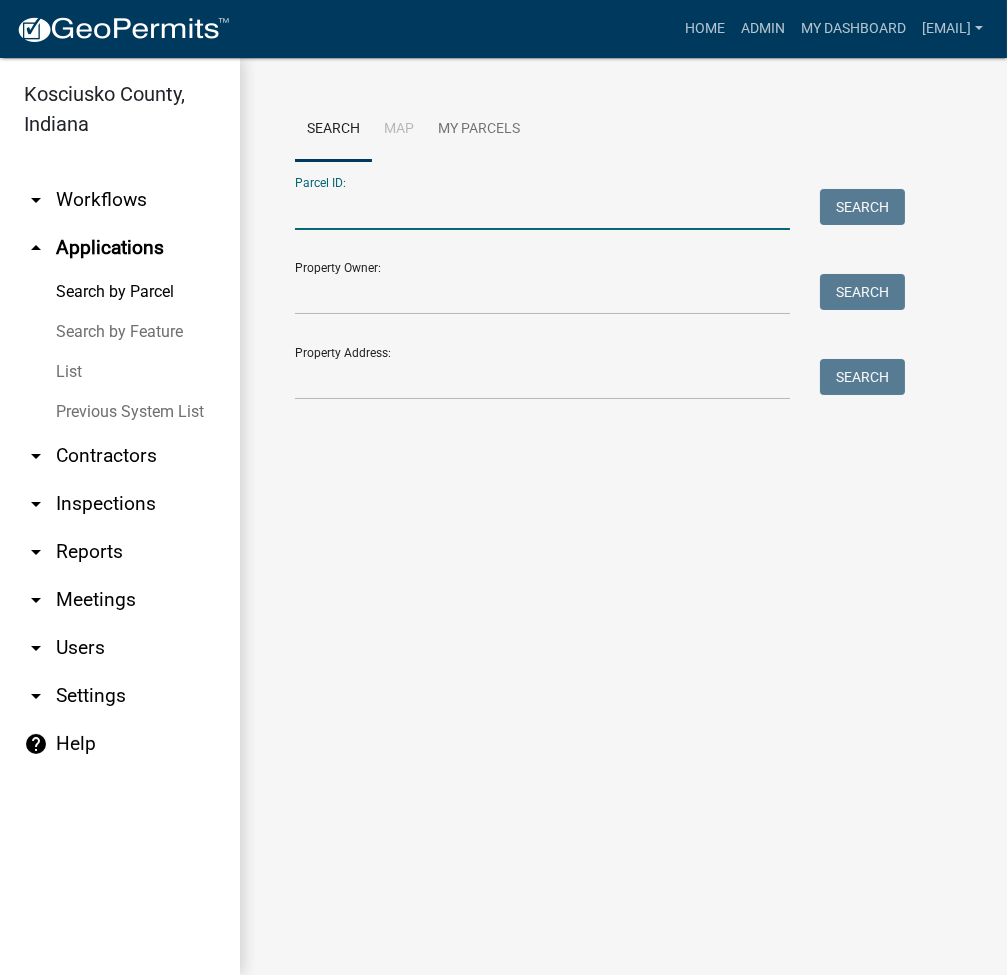 click on "Parcel ID:" at bounding box center (542, 209) 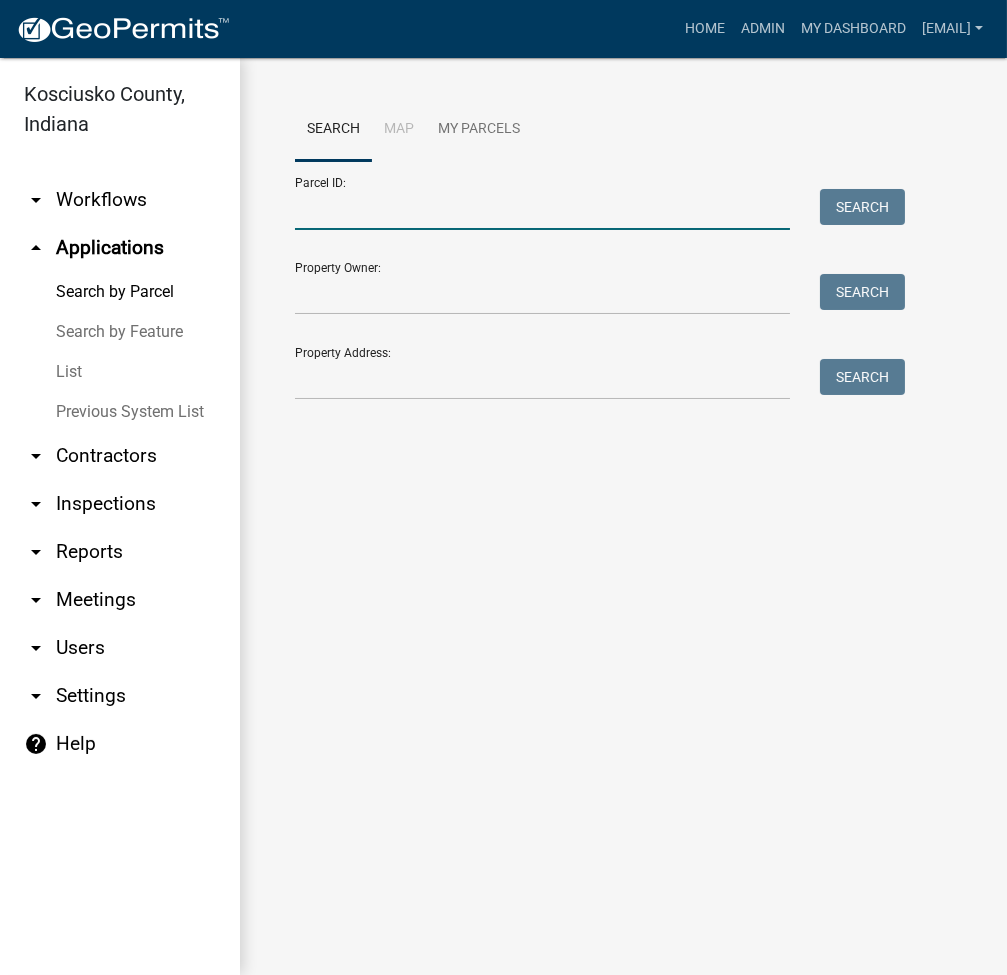 click on "Parcel ID:" at bounding box center [542, 209] 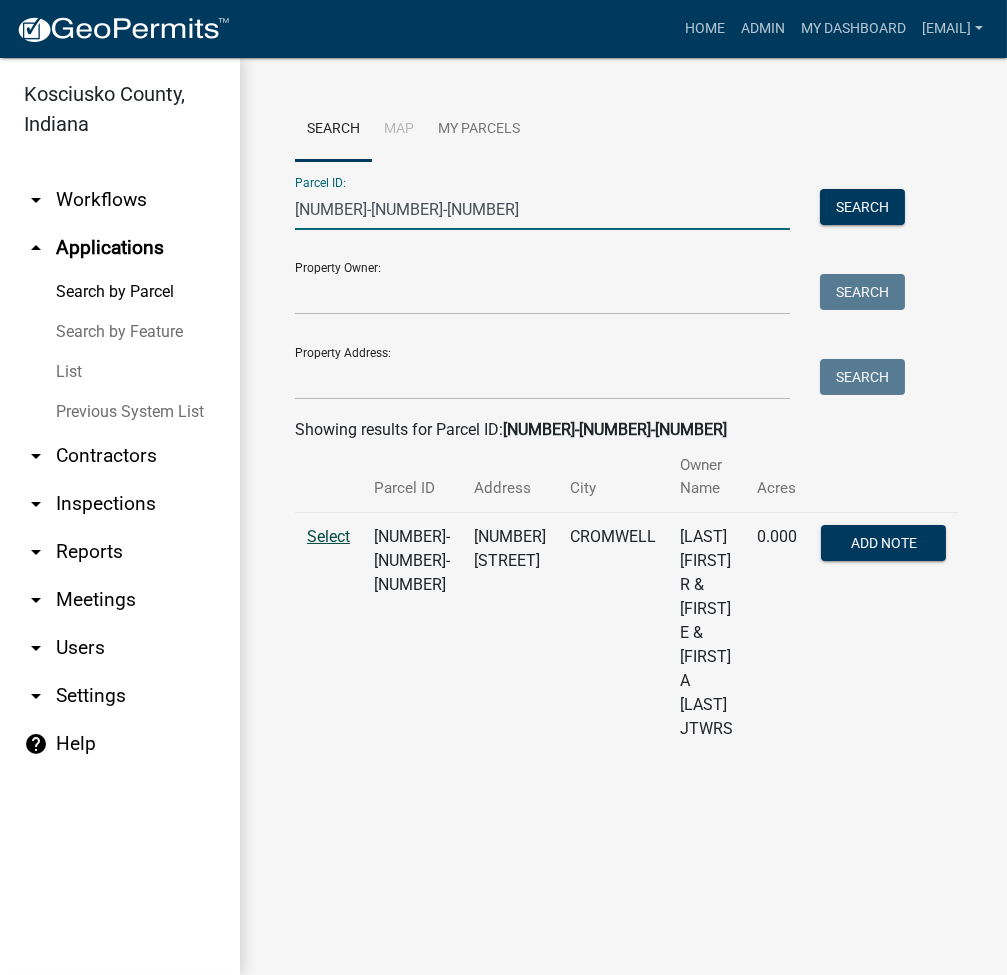 type on "007-049-082" 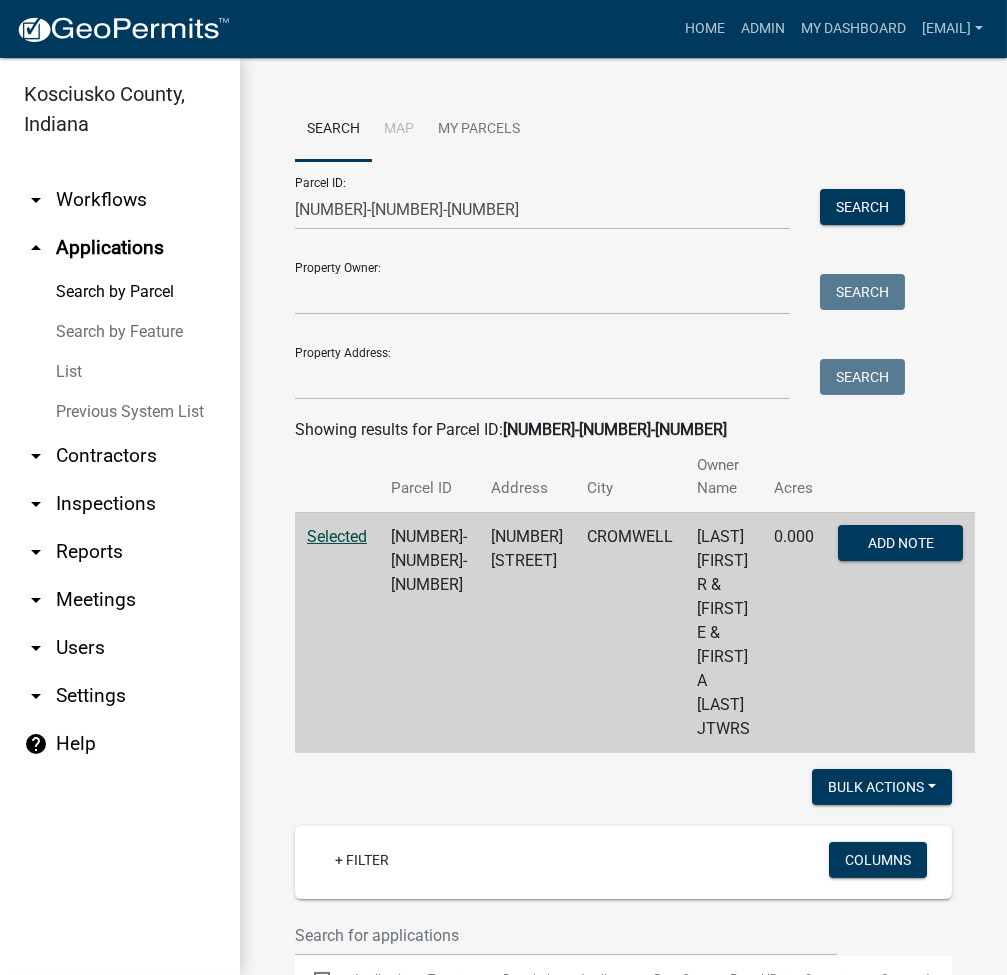scroll, scrollTop: 533, scrollLeft: 0, axis: vertical 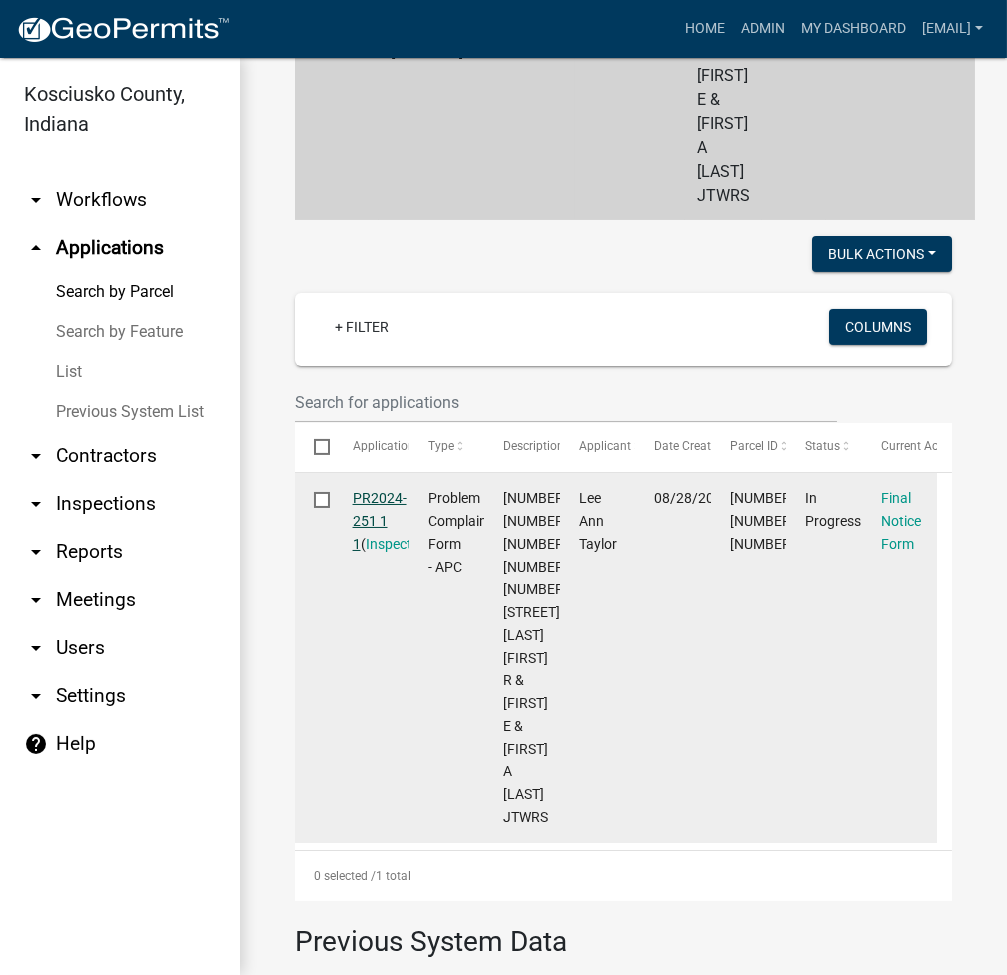 click on "PR2024-251 1 1" 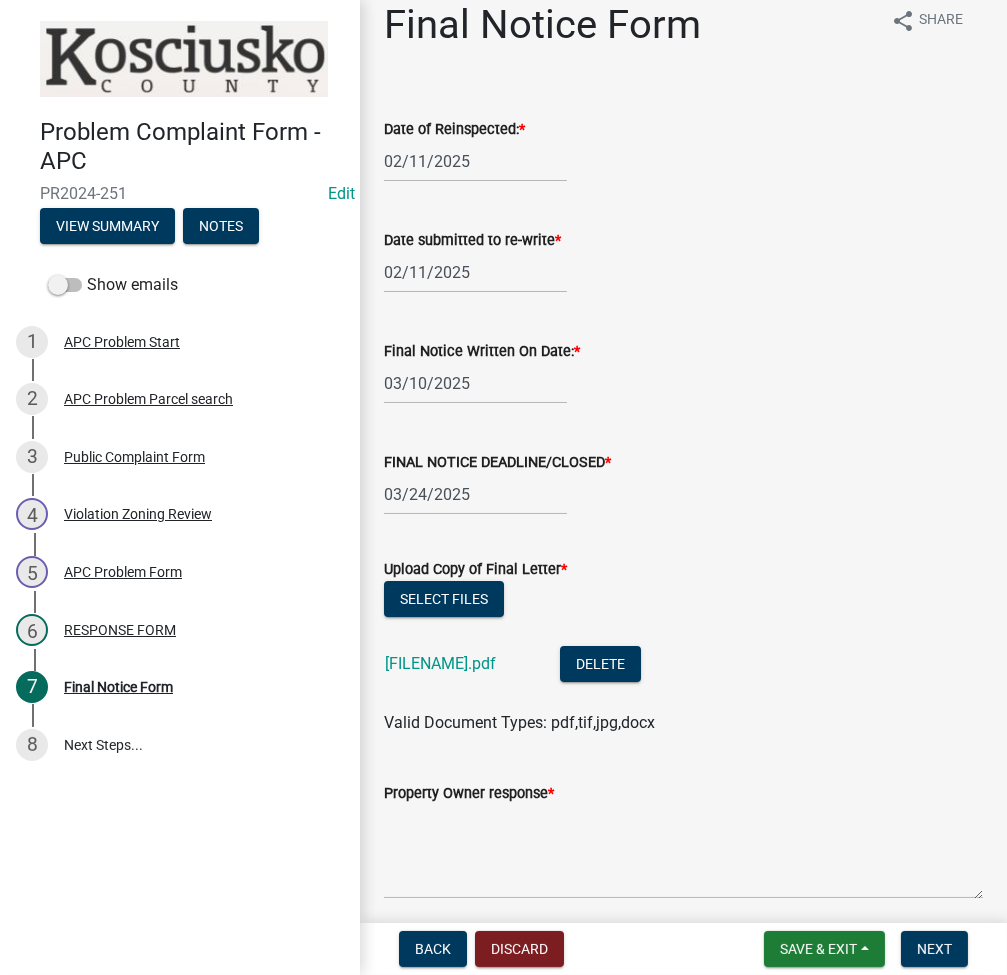 scroll, scrollTop: 0, scrollLeft: 0, axis: both 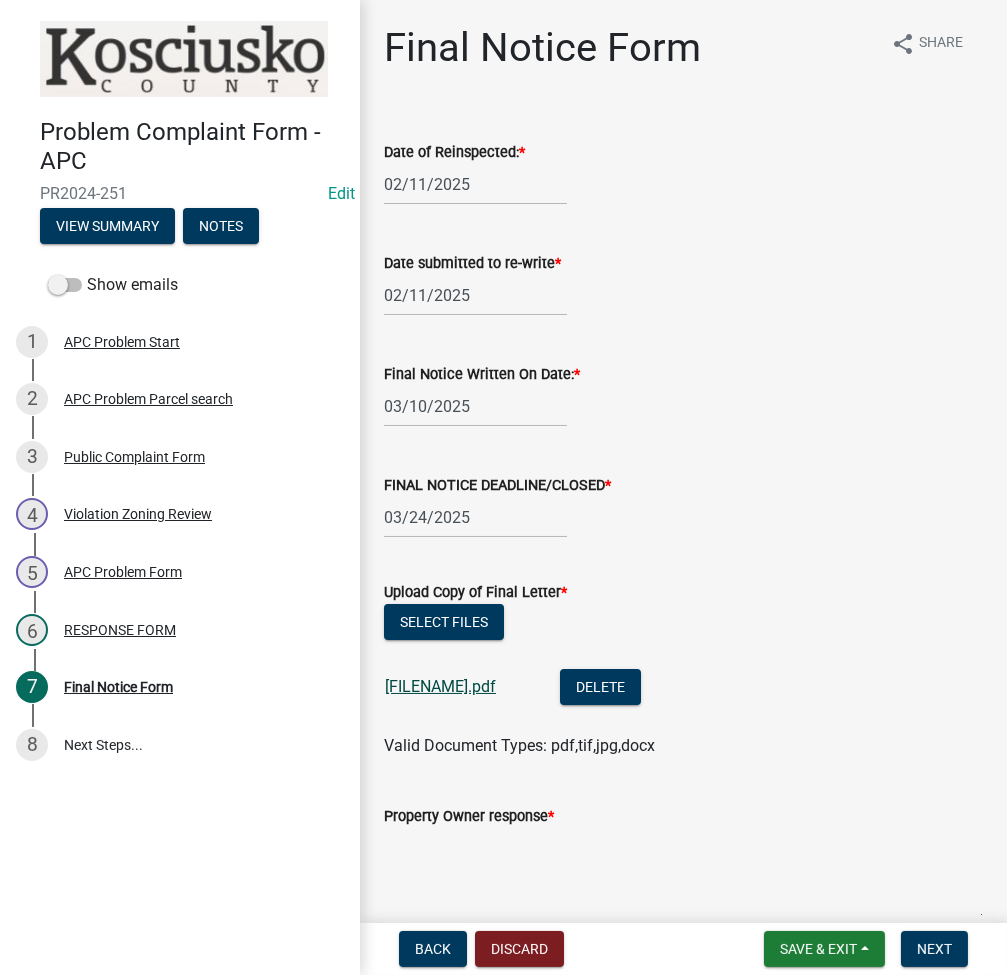 click on "doc25584020250311100809.pdf" 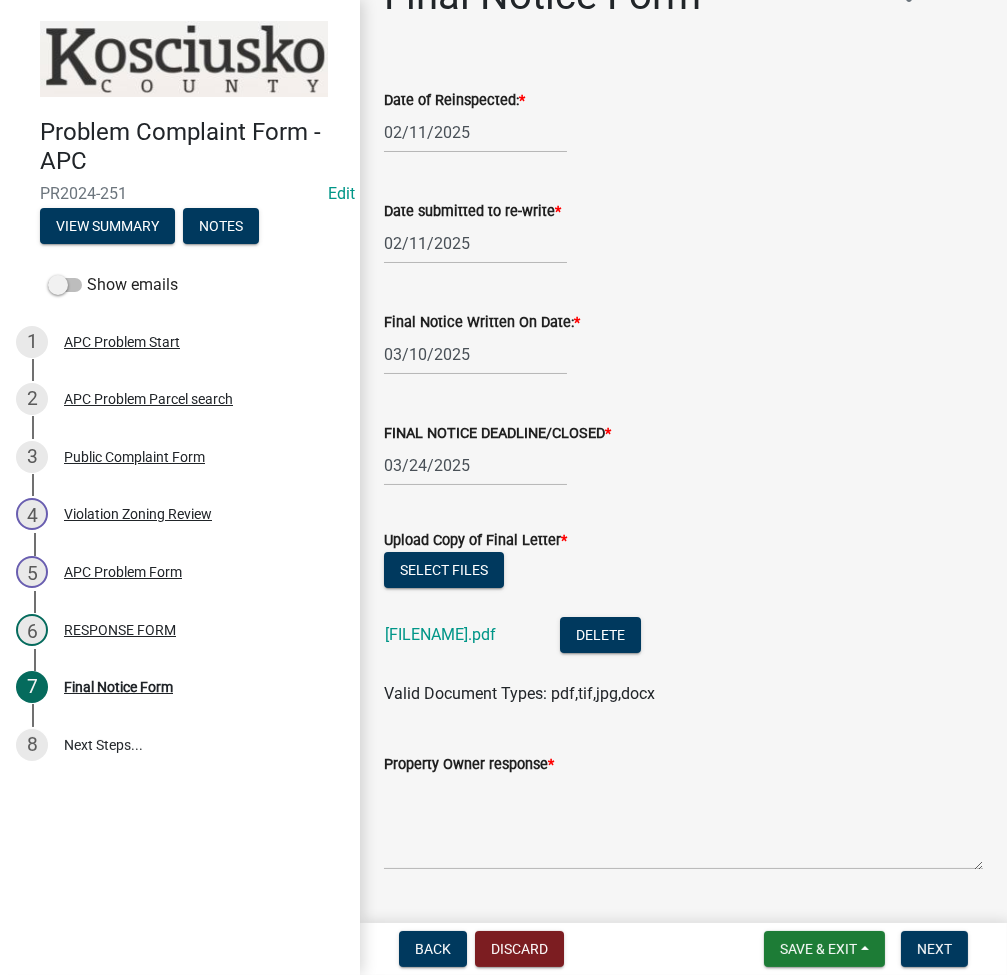 scroll, scrollTop: 0, scrollLeft: 0, axis: both 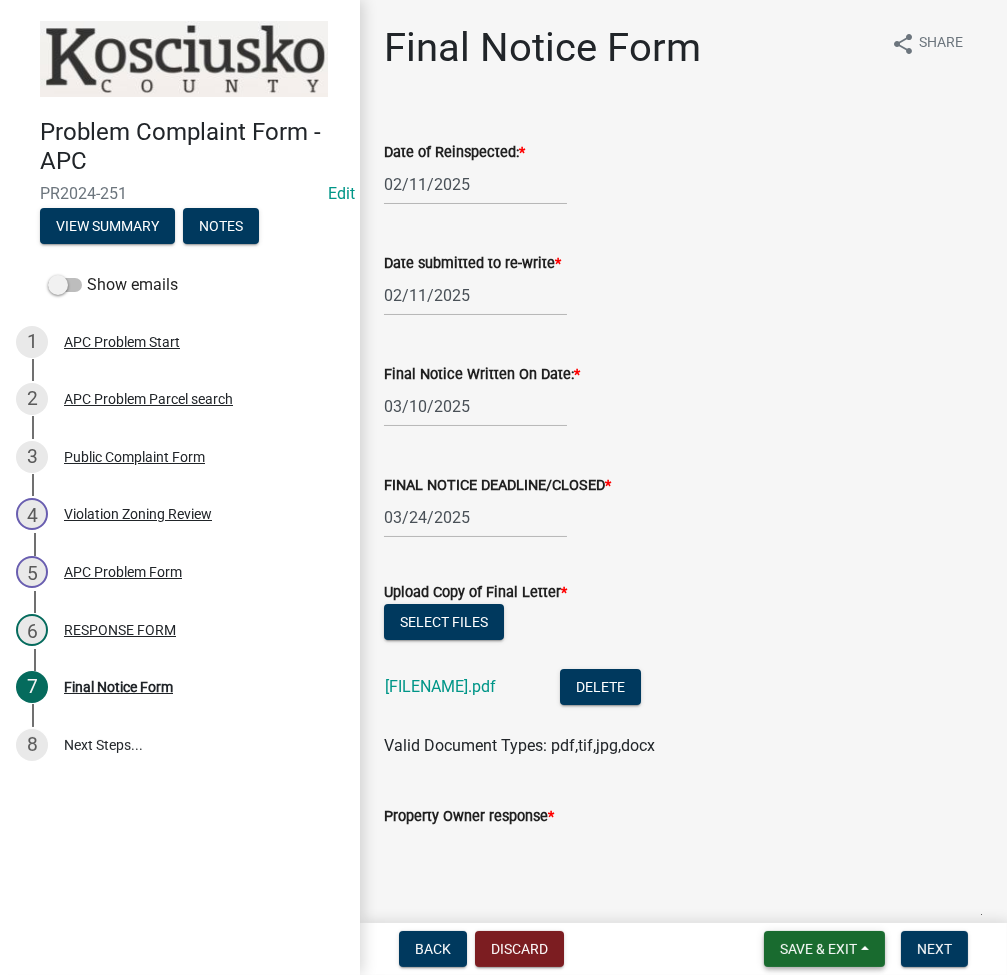 click on "Save & Exit" at bounding box center [818, 949] 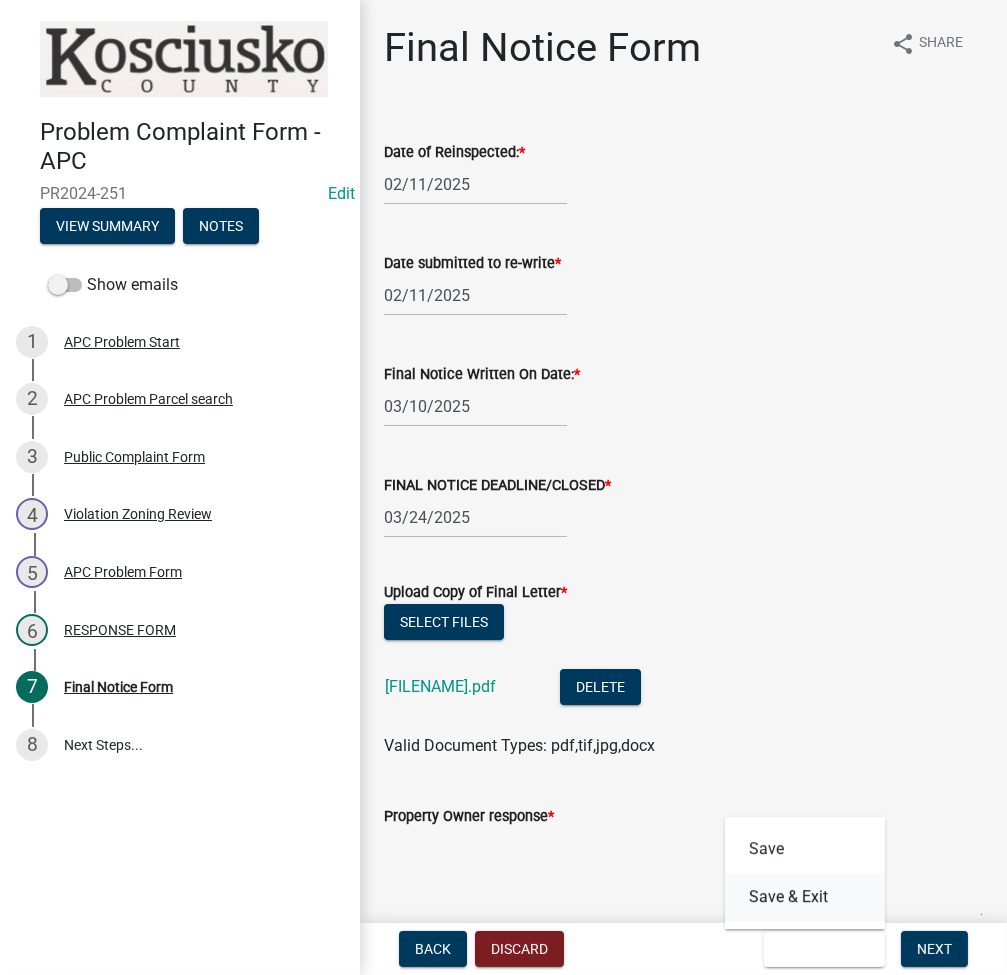 click on "Save & Exit" at bounding box center (805, 897) 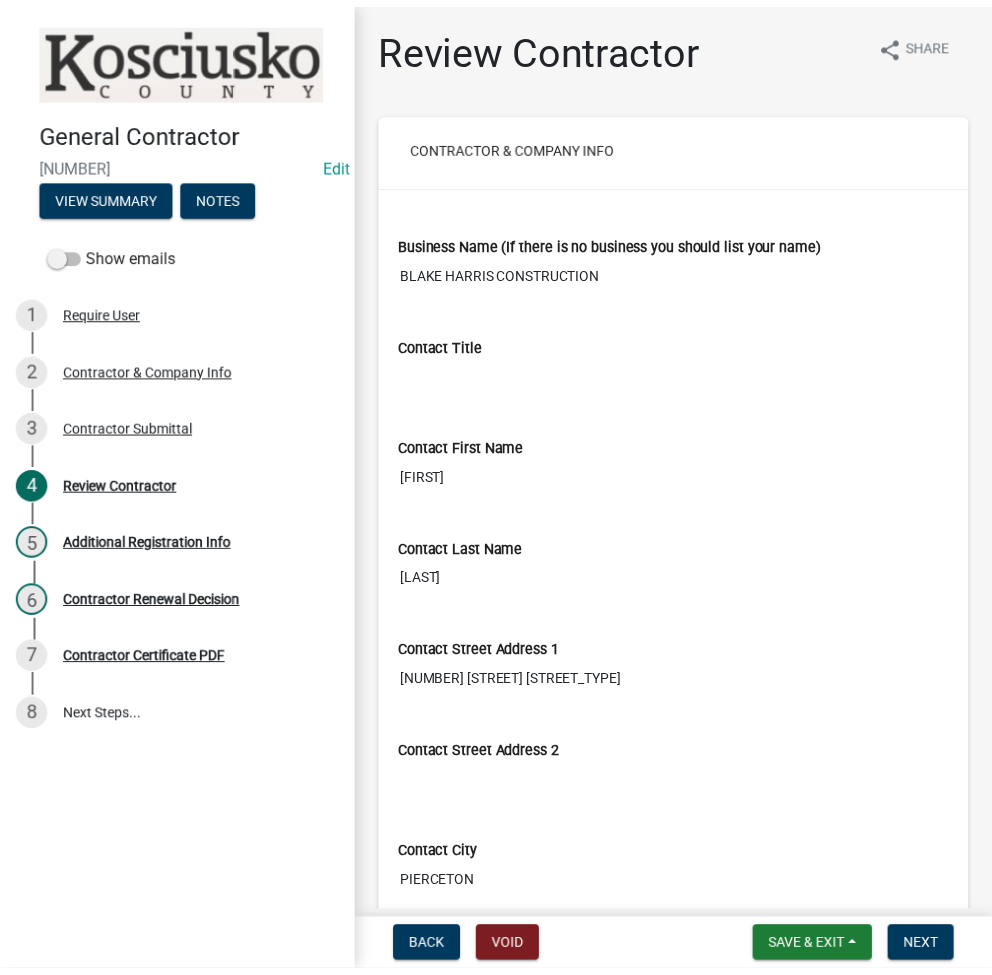 scroll, scrollTop: 0, scrollLeft: 0, axis: both 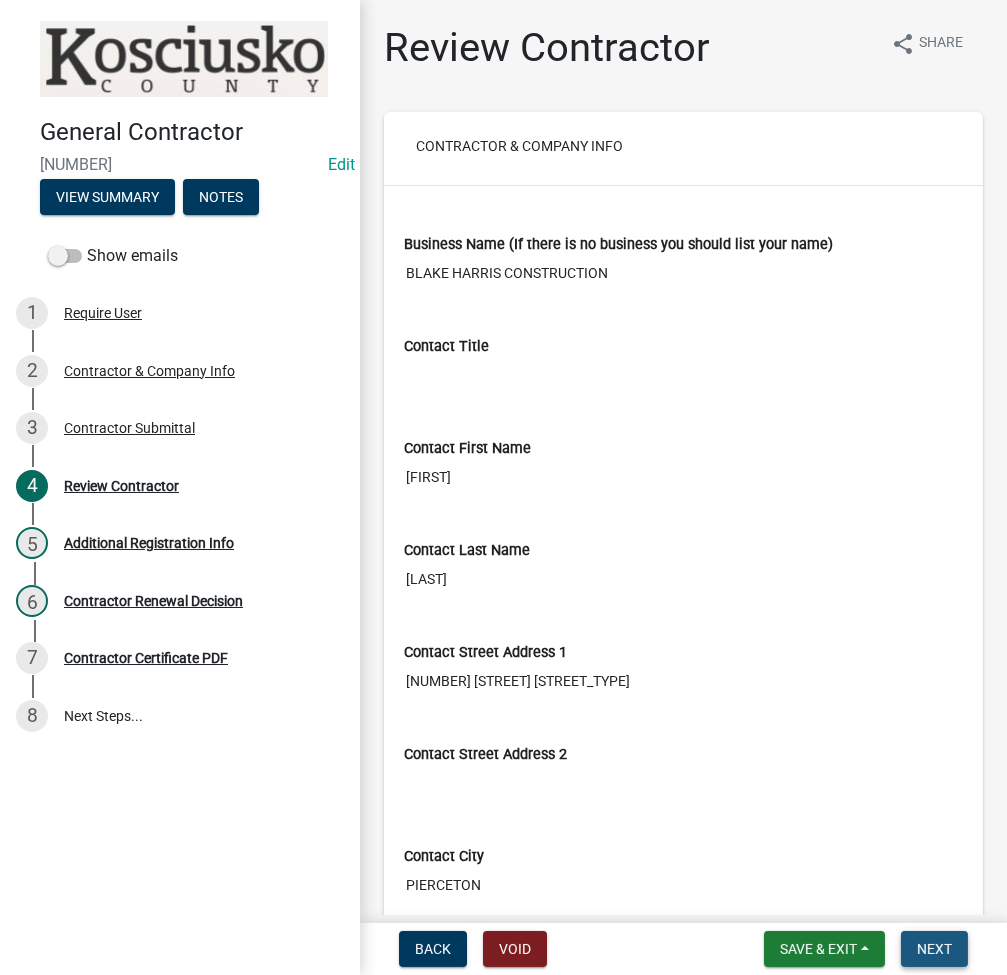 click on "Next" at bounding box center [934, 949] 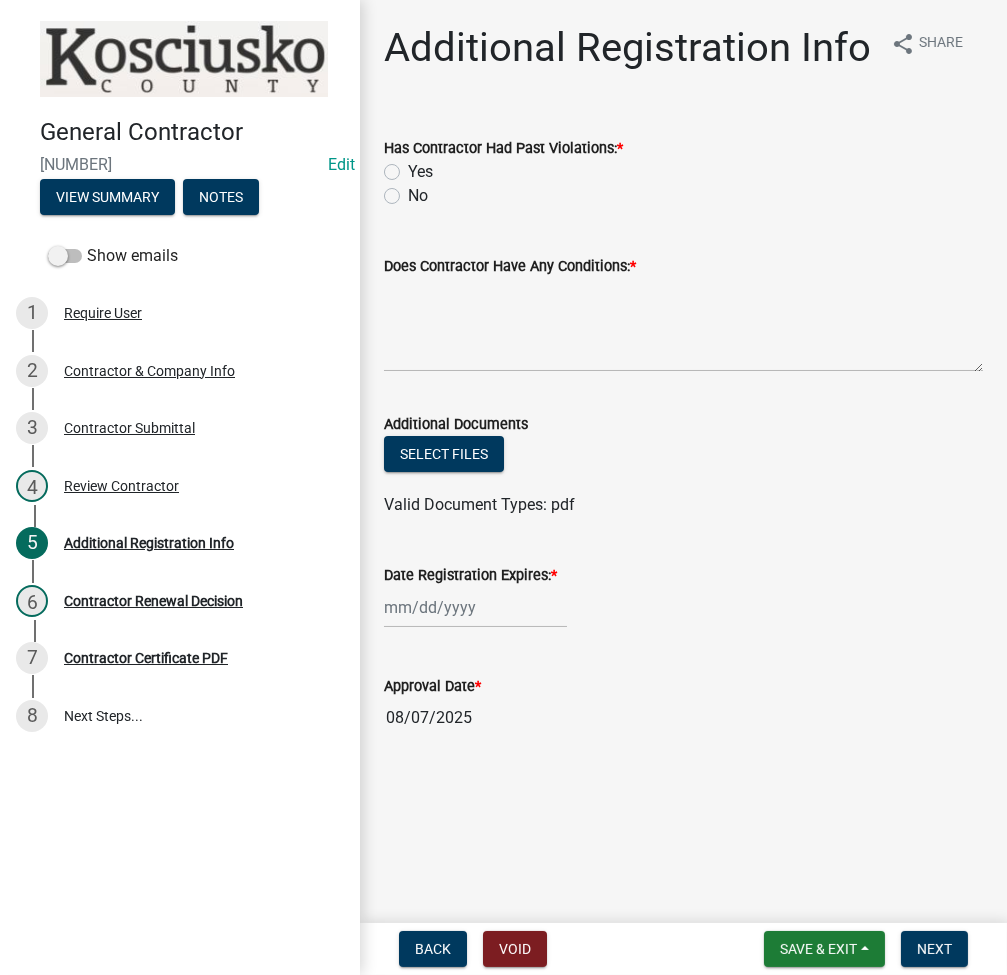 click on "No" 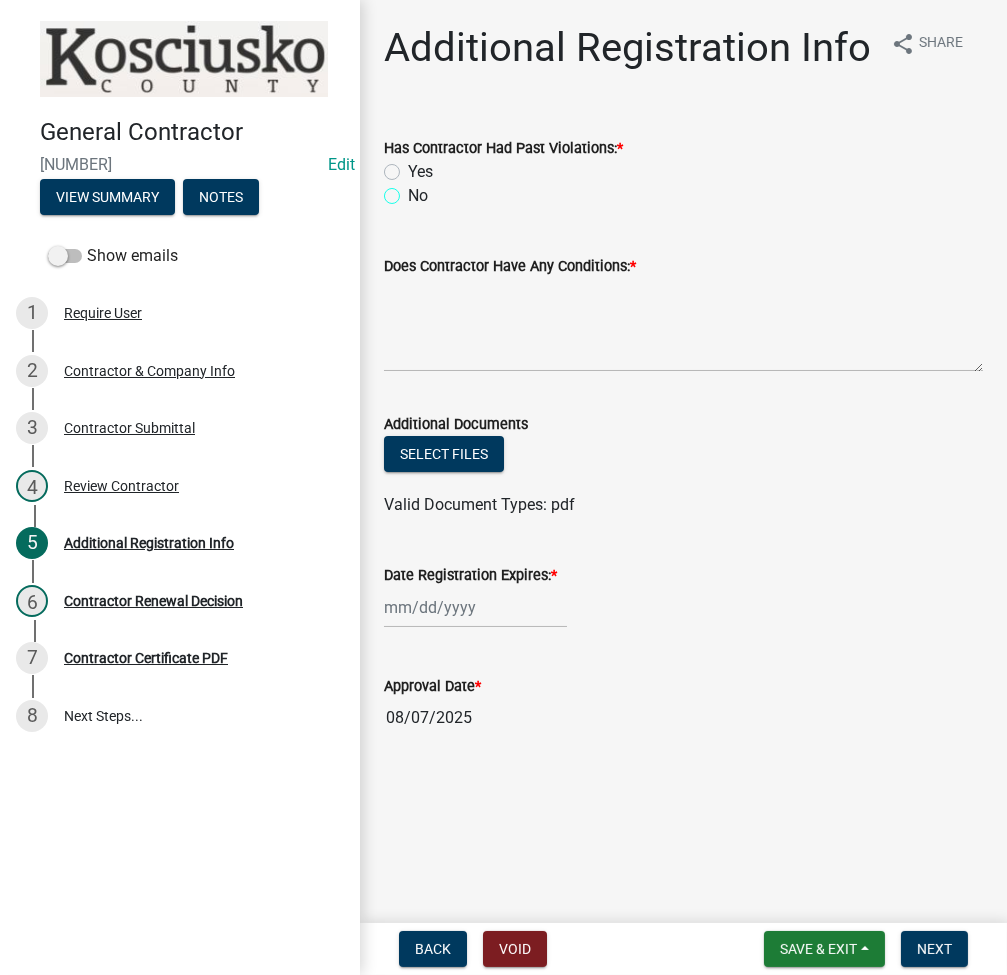 click on "No" at bounding box center (414, 190) 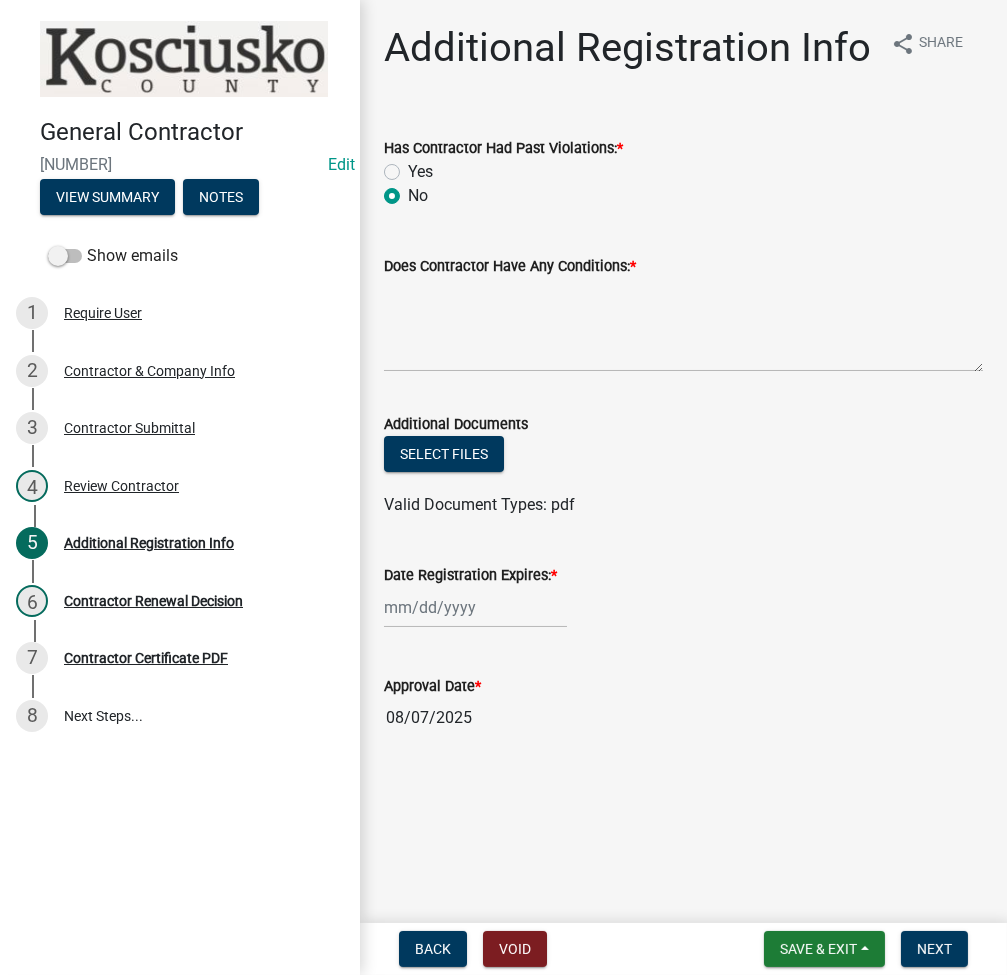 radio on "true" 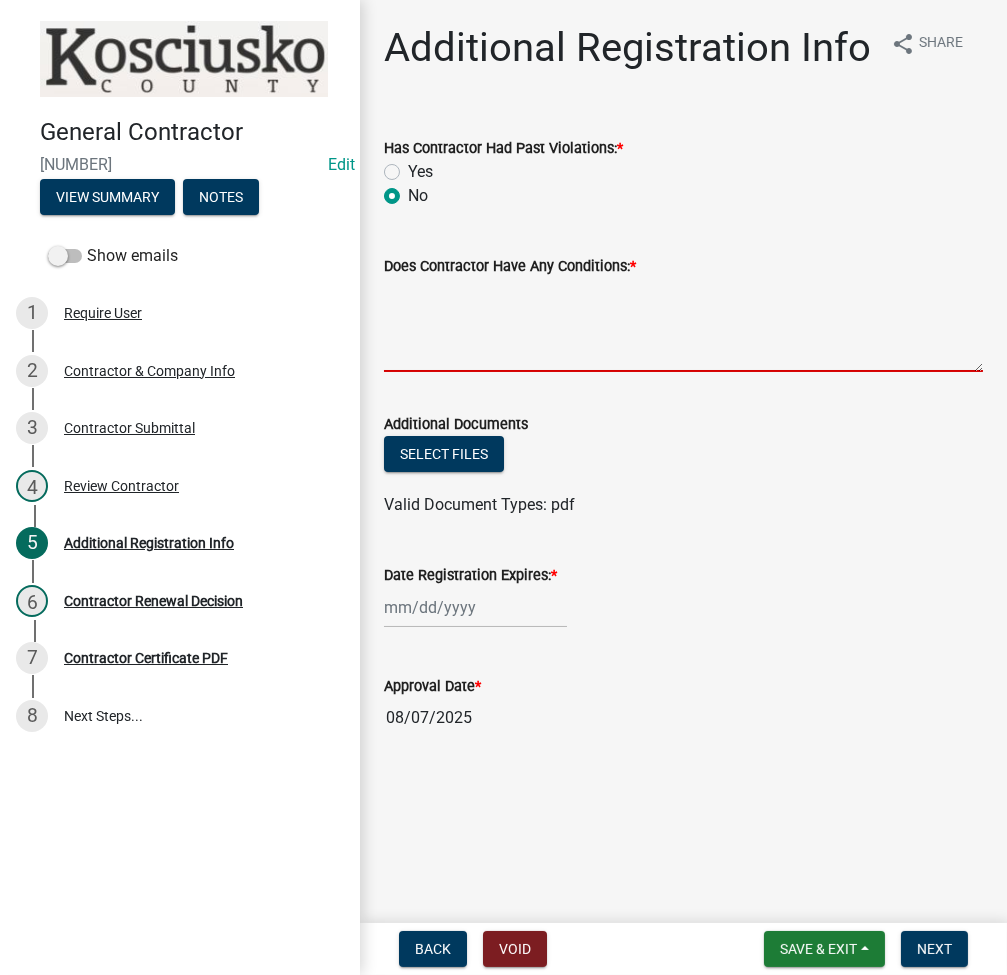 click on "Does Contractor Have Any Conditions:  *" at bounding box center [683, 325] 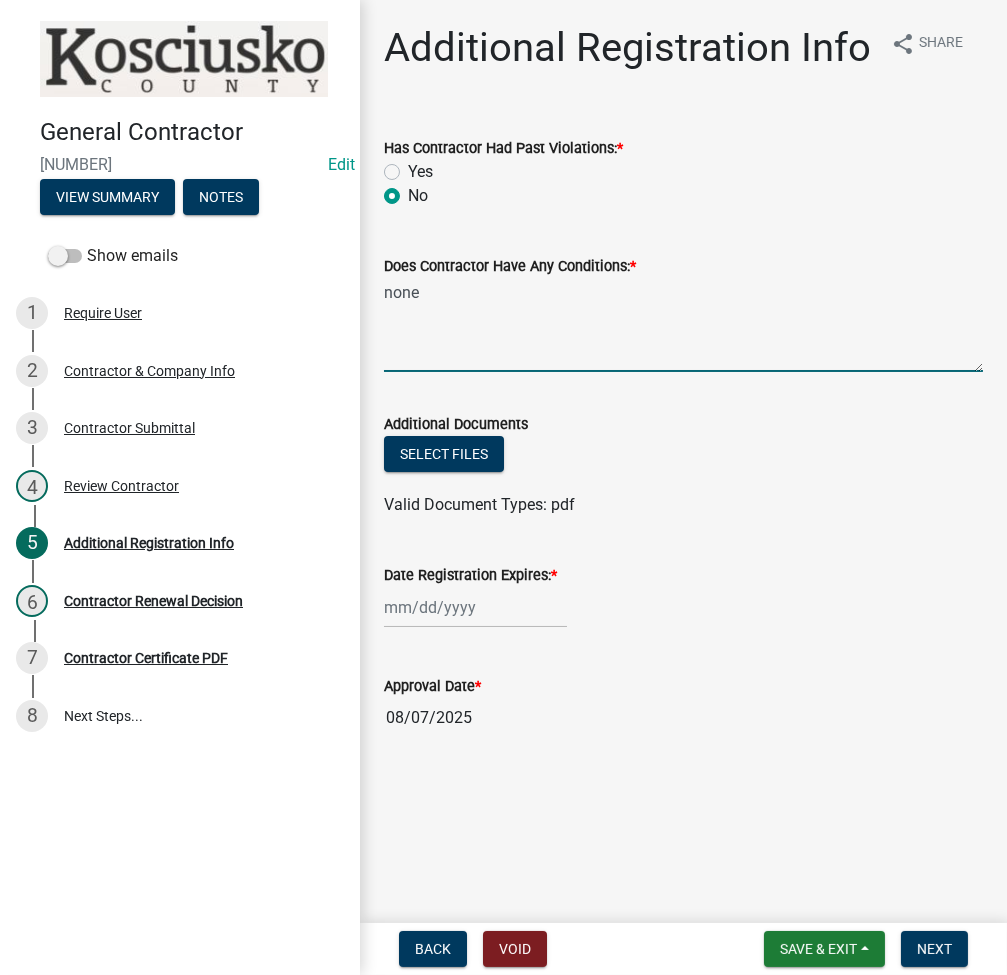 type on "none" 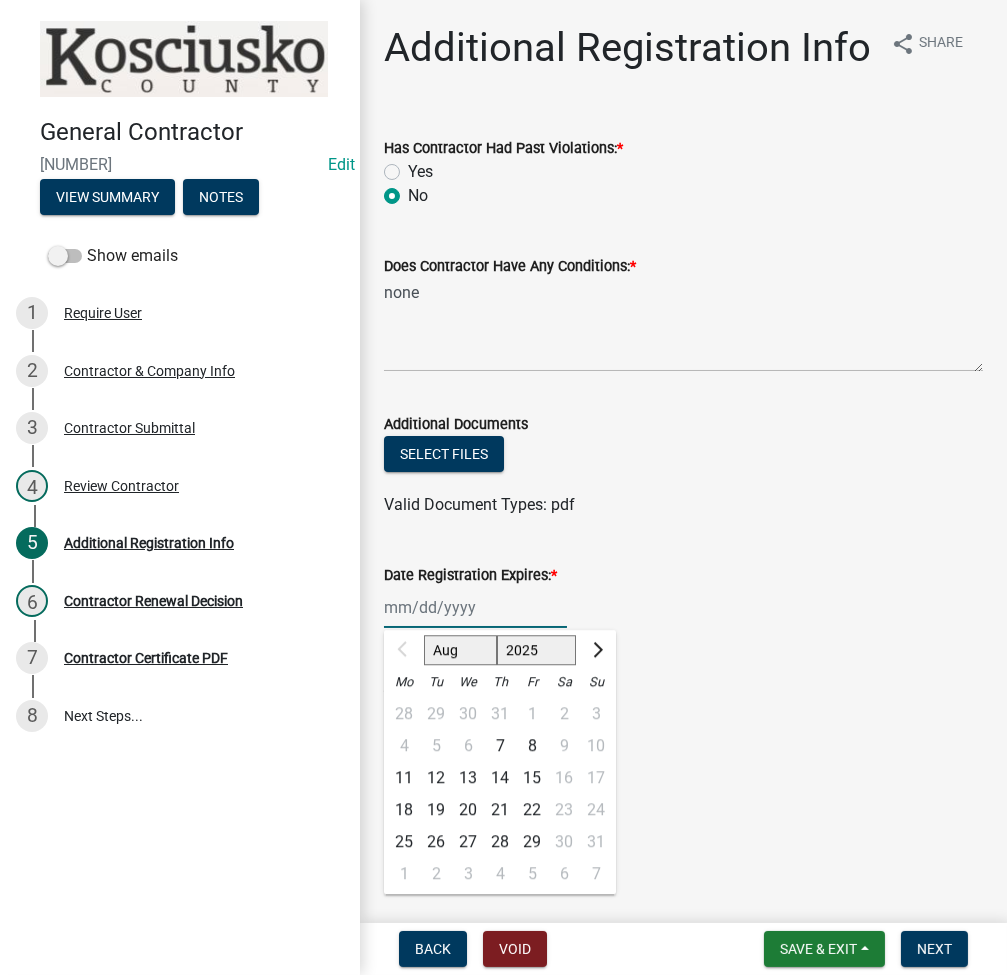 click on "2025 2026 2027 2028 2029 2030 2031 2032 2033 2034 2035 2036 2037 2038 2039 2040 2041 2042 2043 2044 2045 2046 2047 2048 2049 2050 2051 2052 2053 2054 2055 2056 2057 2058 2059 2060 2061 2062 2063 2064 2065 2066 2067 2068 2069 2070 2071 2072 2073 2074 2075 2076 2077 2078 2079 2080 2081 2082 2083 2084 2085 2086 2087 2088 2089 2090 2091 2092 2093 2094 2095 2096 2097 2098 2099 2100 2101 2102 2103 2104 2105 2106 2107 2108 2109 2110 2111 2112 2113 2114 2115 2116 2117 2118 2119 2120 2121 2122 2123 2124 2125 2126 2127 2128 2129 2130 2131 2132 2133 2134 2135 2136 2137 2138 2139 2140 2141 2142 2143 2144 2145 2146 2147 2148 2149 2150 2151 2152 2153 2154 2155 2156 2157 2158 2159 2160 2161 2162 2163 2164 2165 2166 2167 2168 2169 2170 2171 2172 2173 2174 2175 2176 2177 2178 2179 2180 2181 2182 2183 2184 2185 2186 2187 2188 2189 2190 2191 2192 2193 2194 2195 2196 2197 2198 2199 2200 2201 2202 2203 2204 2205 2206 2207 2208 2209 2210 2211 2212 2213 2214 2215 2216 2217 2218 2219 2220 2221 2222 2223 2224 2225 2226 2227 2228 2229" 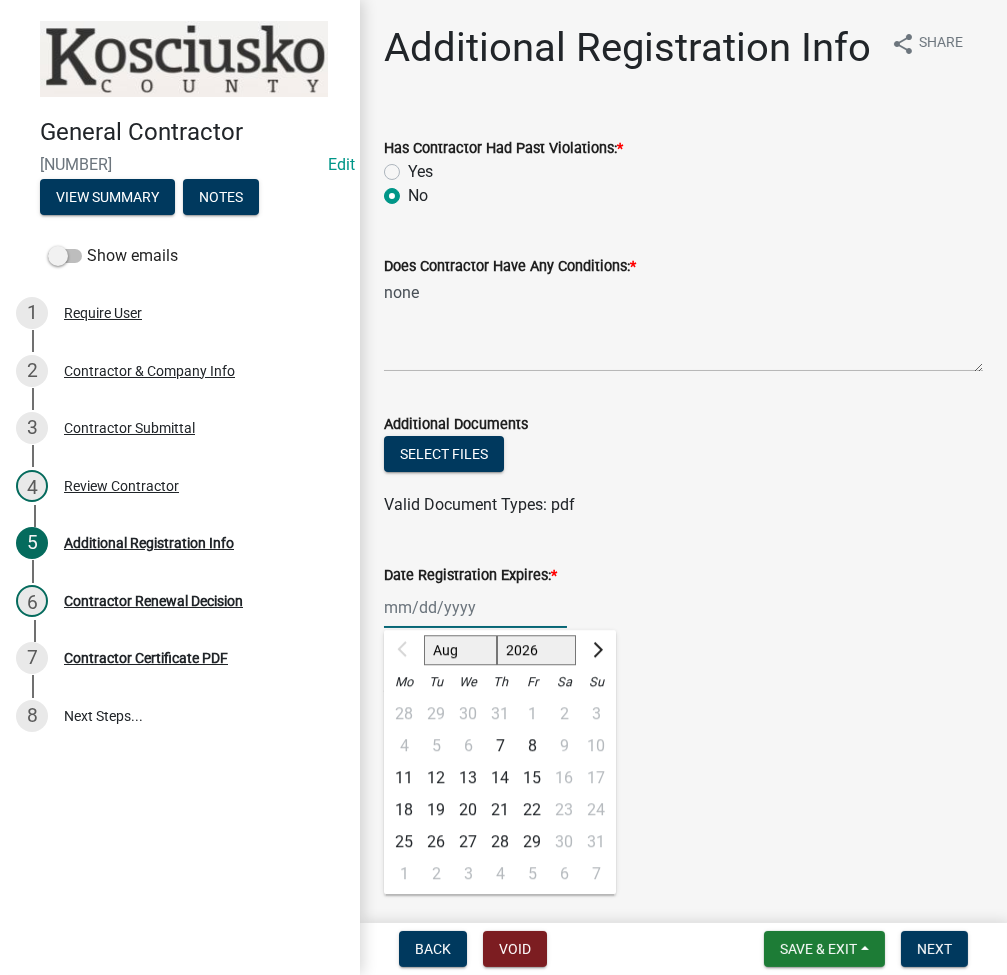 click on "2025 2026 2027 2028 2029 2030 2031 2032 2033 2034 2035 2036 2037 2038 2039 2040 2041 2042 2043 2044 2045 2046 2047 2048 2049 2050 2051 2052 2053 2054 2055 2056 2057 2058 2059 2060 2061 2062 2063 2064 2065 2066 2067 2068 2069 2070 2071 2072 2073 2074 2075 2076 2077 2078 2079 2080 2081 2082 2083 2084 2085 2086 2087 2088 2089 2090 2091 2092 2093 2094 2095 2096 2097 2098 2099 2100 2101 2102 2103 2104 2105 2106 2107 2108 2109 2110 2111 2112 2113 2114 2115 2116 2117 2118 2119 2120 2121 2122 2123 2124 2125 2126 2127 2128 2129 2130 2131 2132 2133 2134 2135 2136 2137 2138 2139 2140 2141 2142 2143 2144 2145 2146 2147 2148 2149 2150 2151 2152 2153 2154 2155 2156 2157 2158 2159 2160 2161 2162 2163 2164 2165 2166 2167 2168 2169 2170 2171 2172 2173 2174 2175 2176 2177 2178 2179 2180 2181 2182 2183 2184 2185 2186 2187 2188 2189 2190 2191 2192 2193 2194 2195 2196 2197 2198 2199 2200 2201 2202 2203 2204 2205 2206 2207 2208 2209 2210 2211 2212 2213 2214 2215 2216 2217 2218 2219 2220 2221 2222 2223 2224 2225 2226 2227 2228 2229" 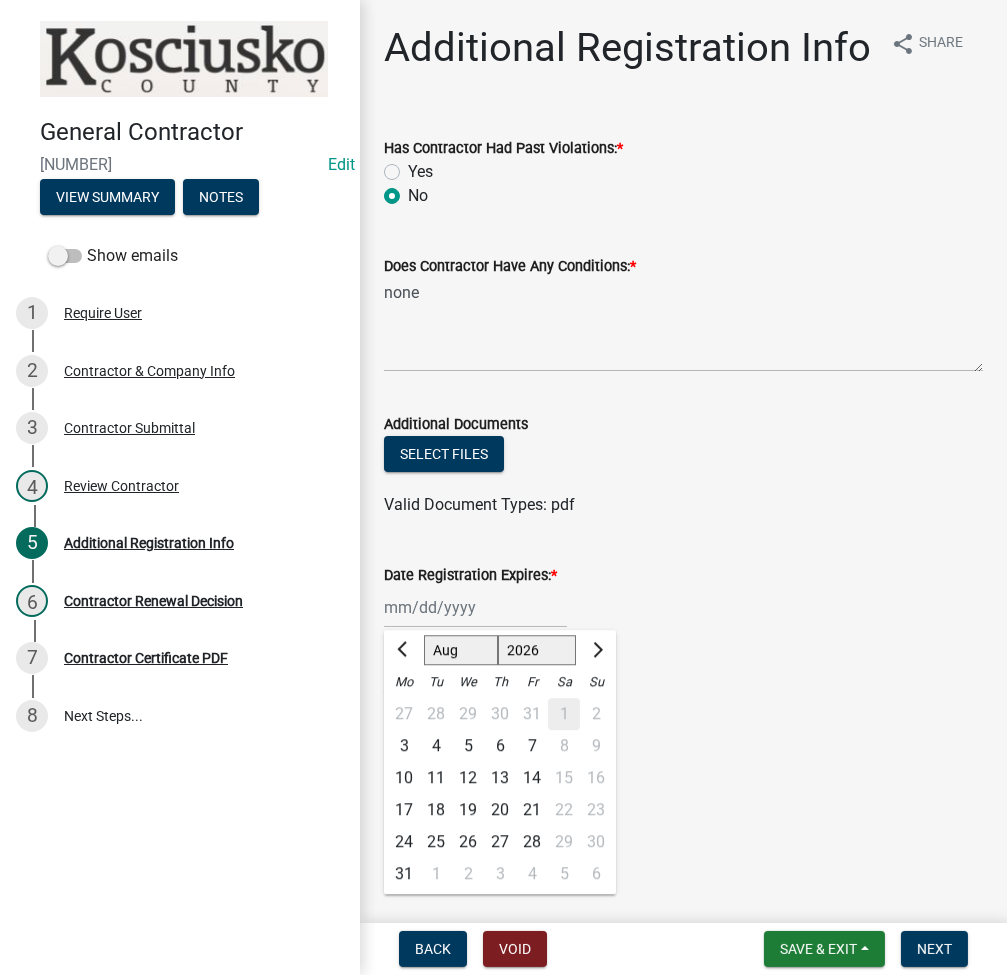 click on "7" 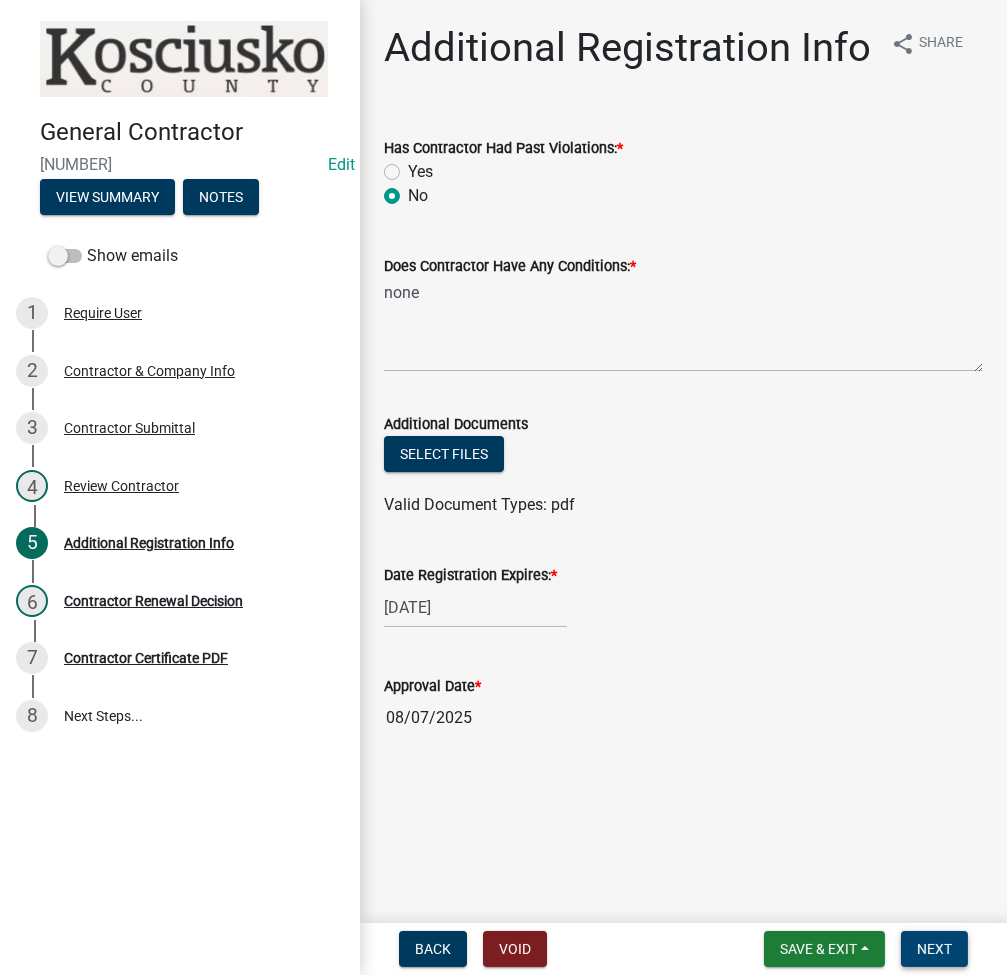 click on "Next" at bounding box center [934, 949] 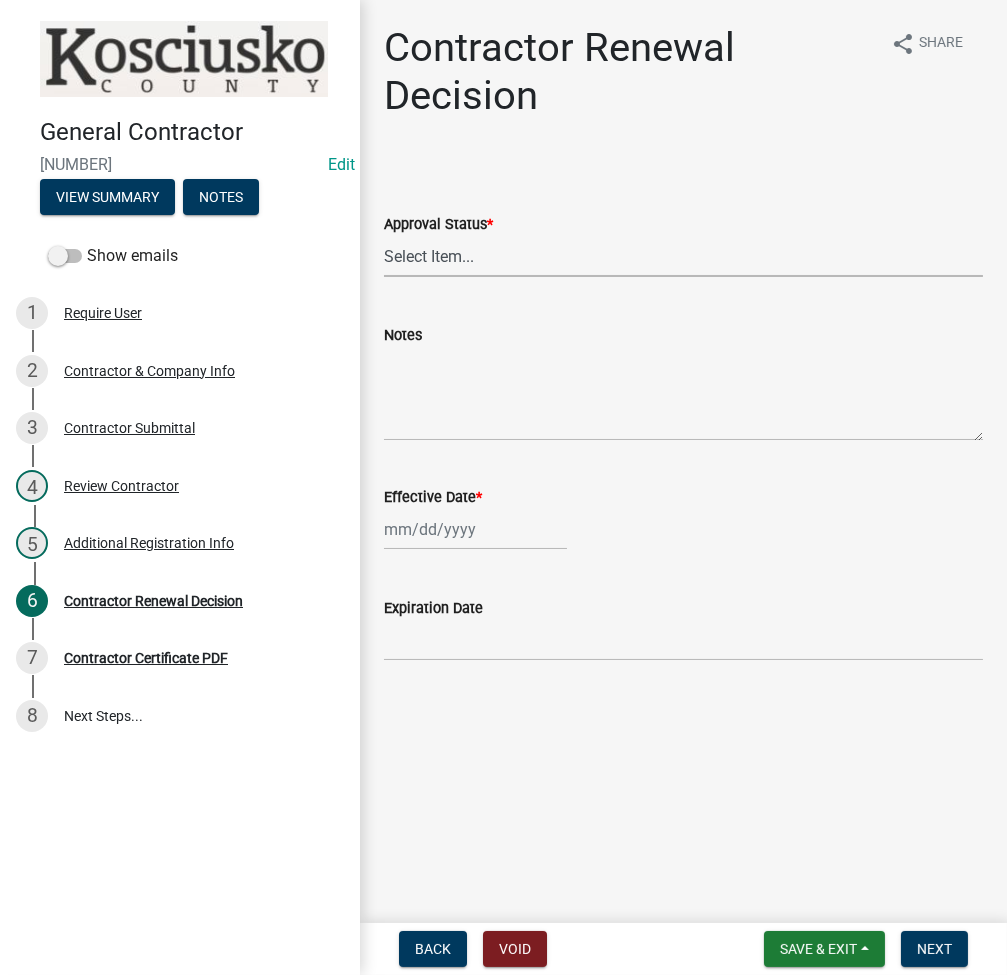 click on "Select Item...   Approved   Denied" at bounding box center [683, 256] 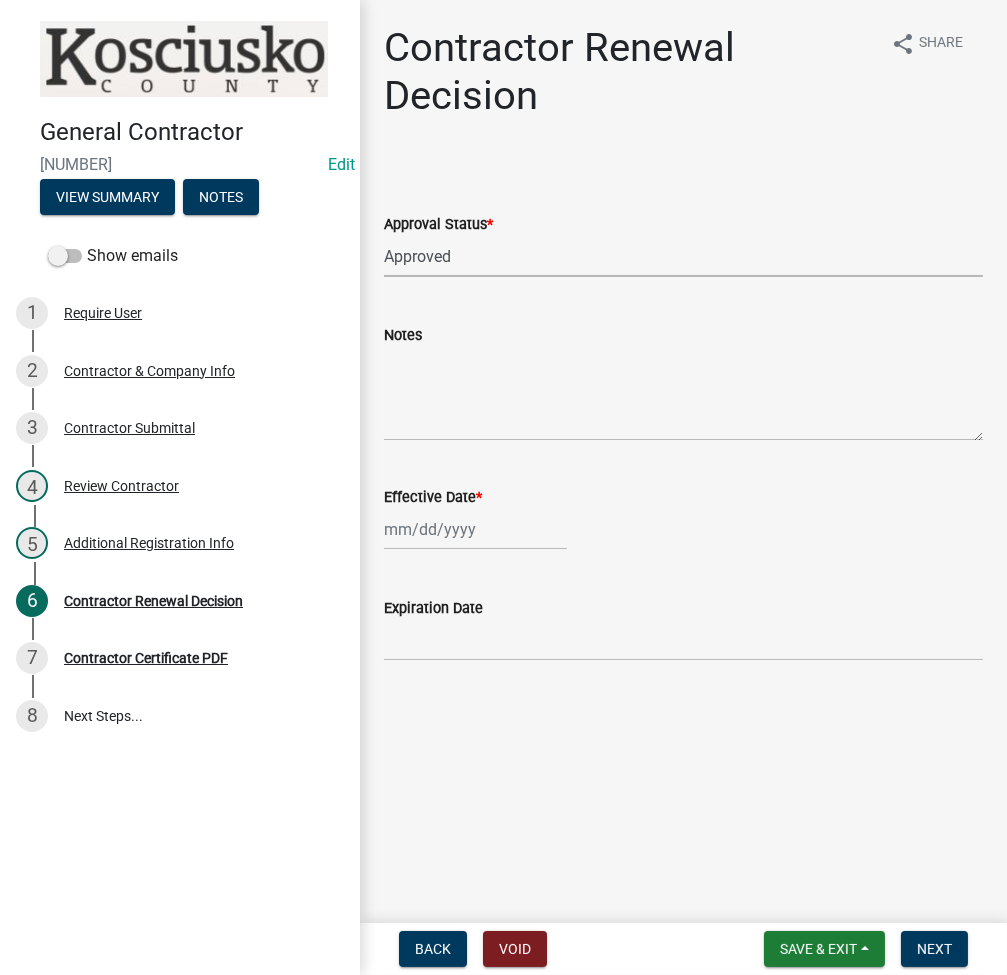 click on "Select Item...   Approved   Denied" at bounding box center (683, 256) 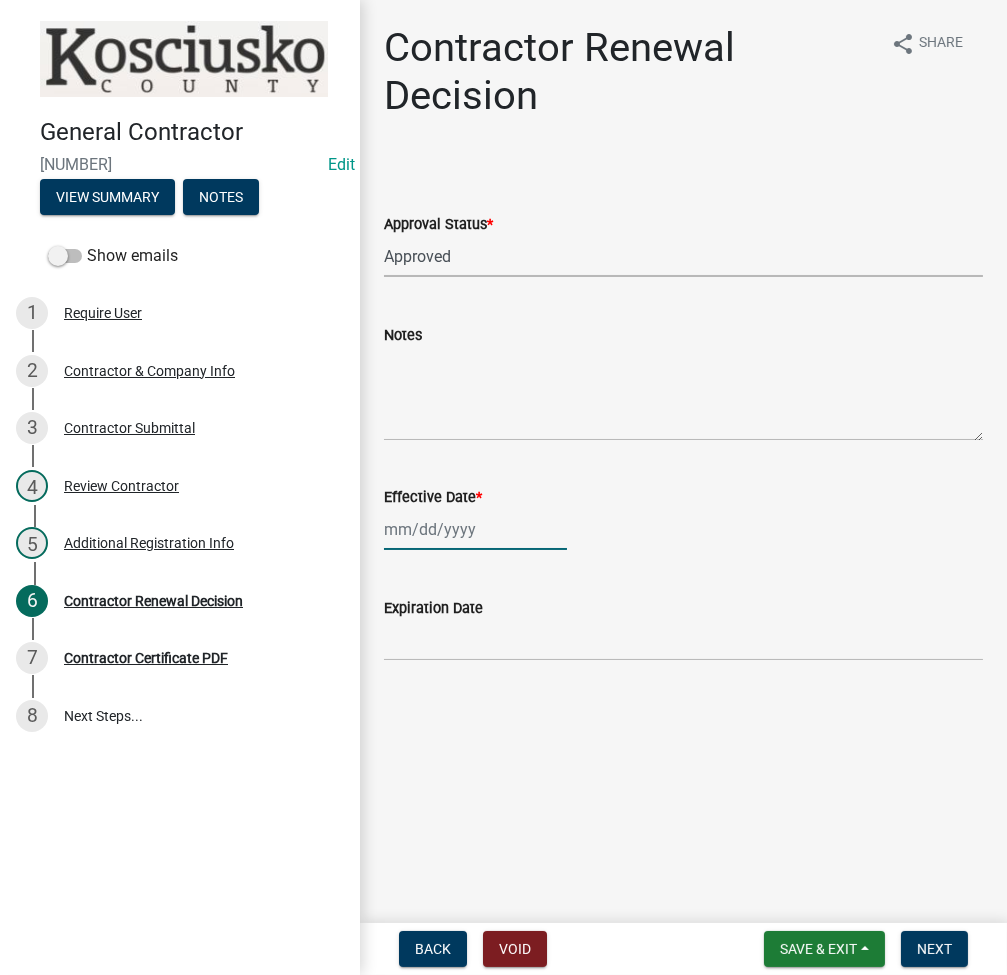 click 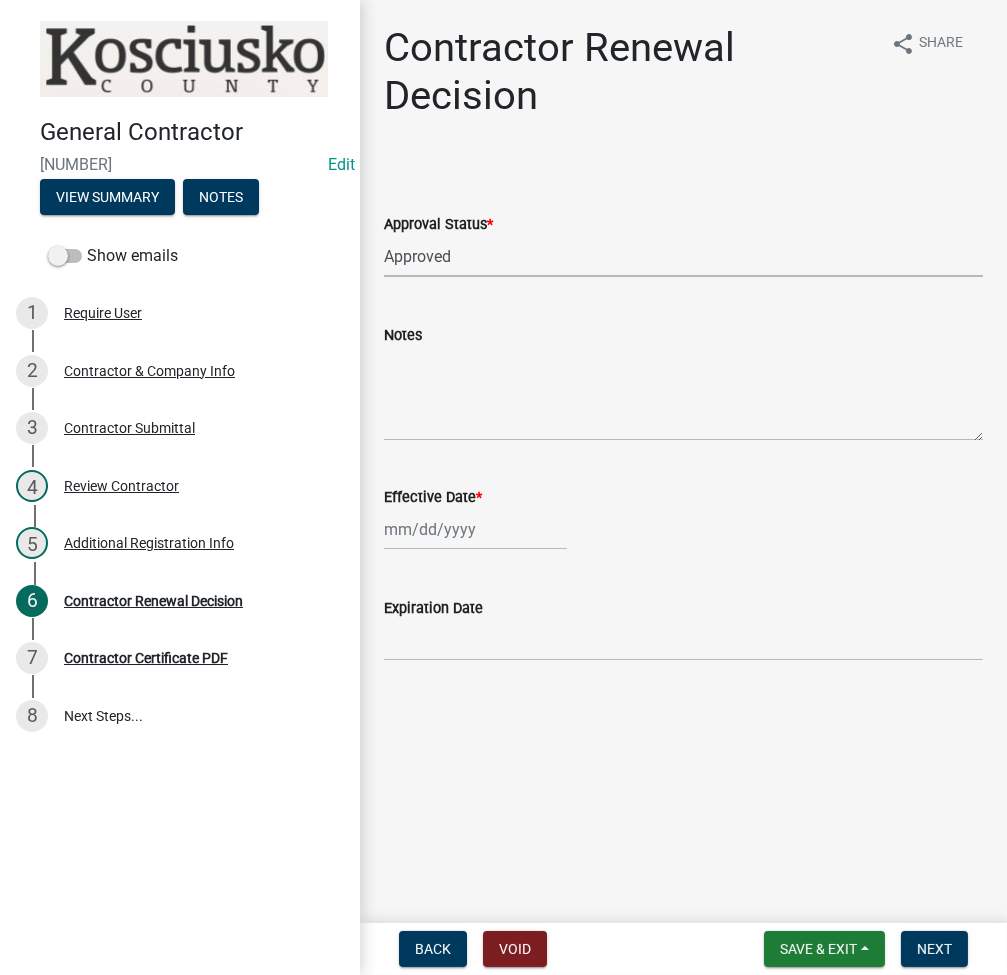 select on "8" 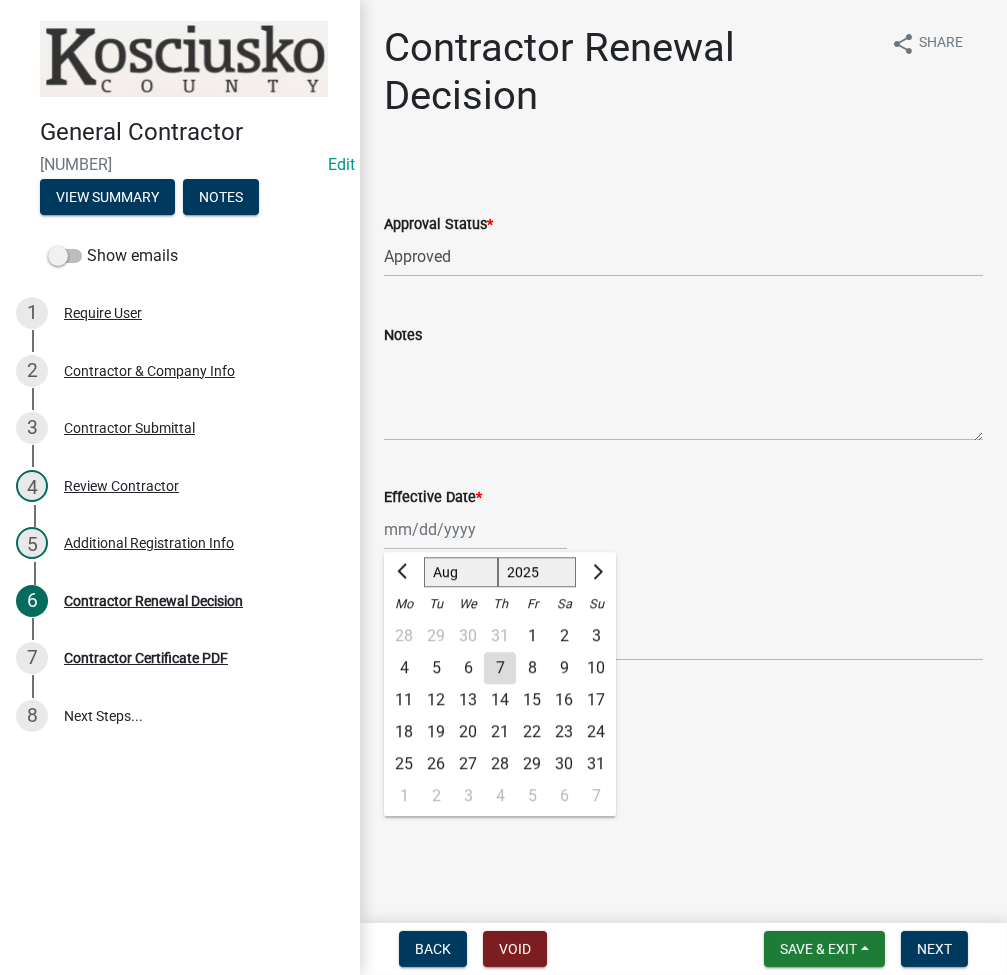 click on "7" 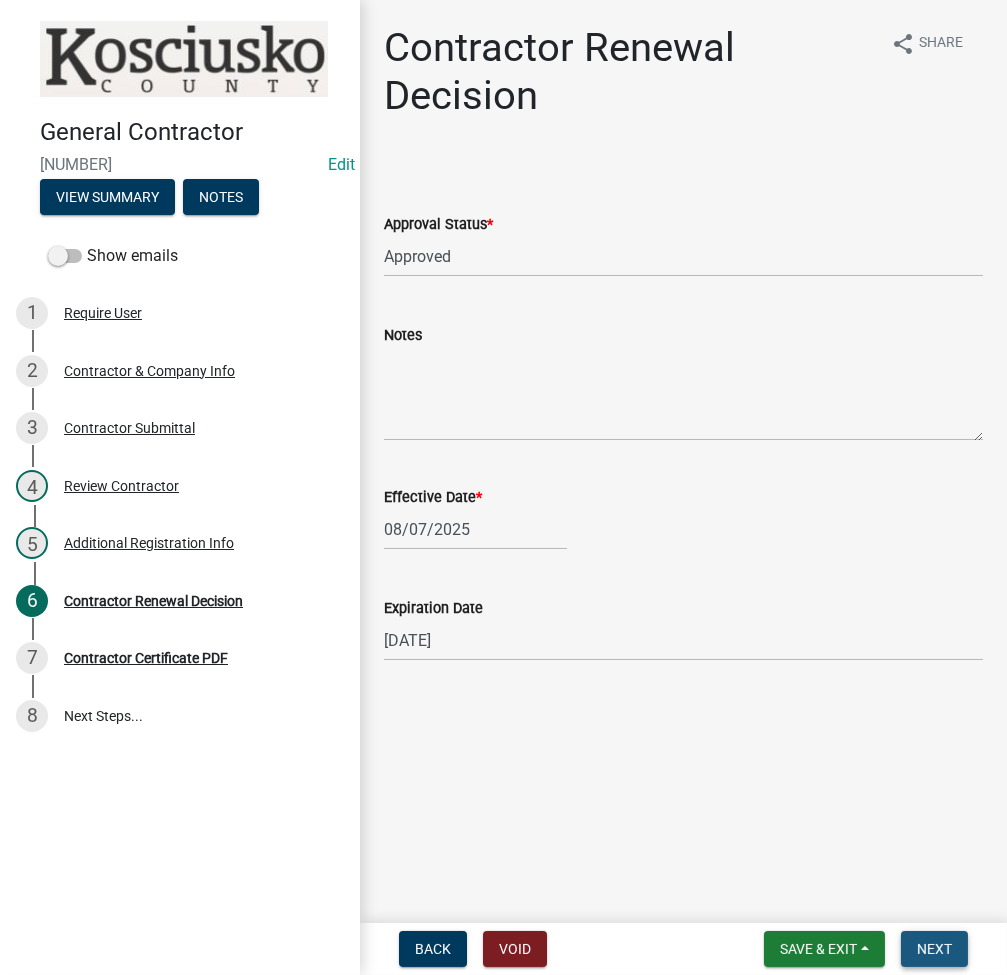 click on "Next" at bounding box center (934, 949) 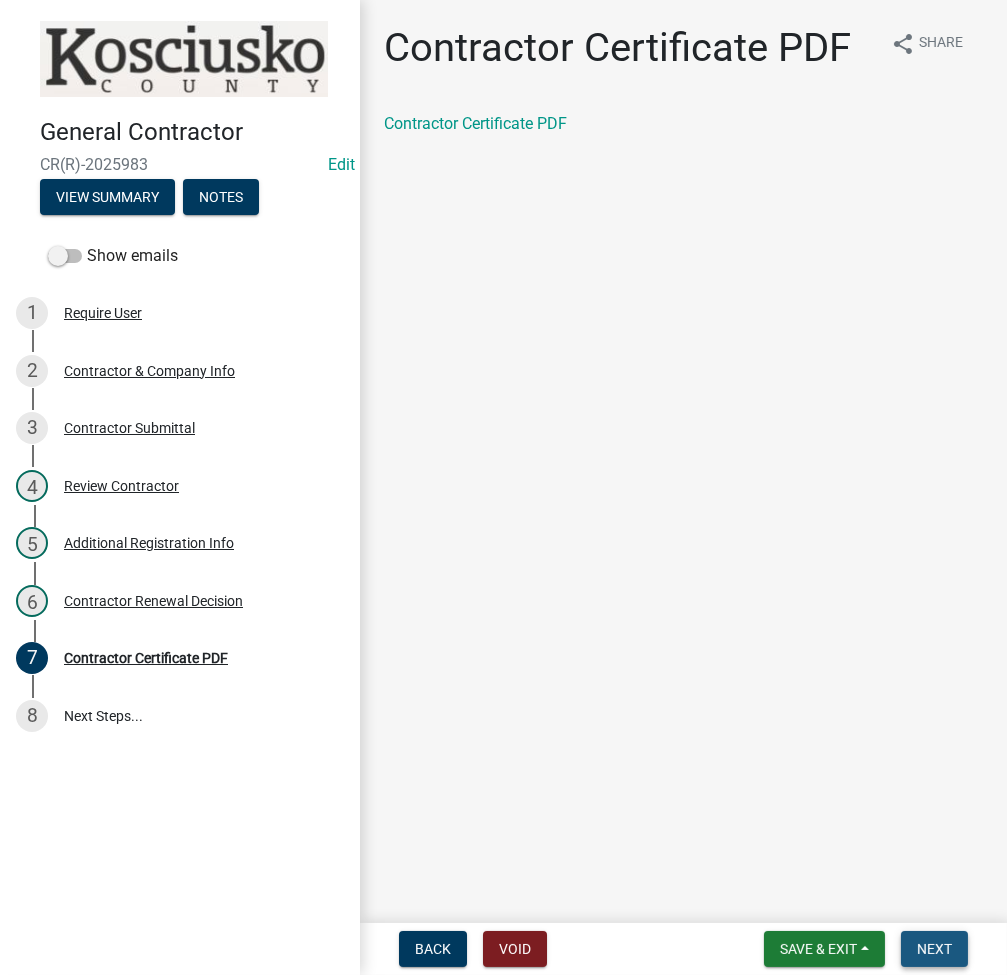 click on "Next" at bounding box center [934, 949] 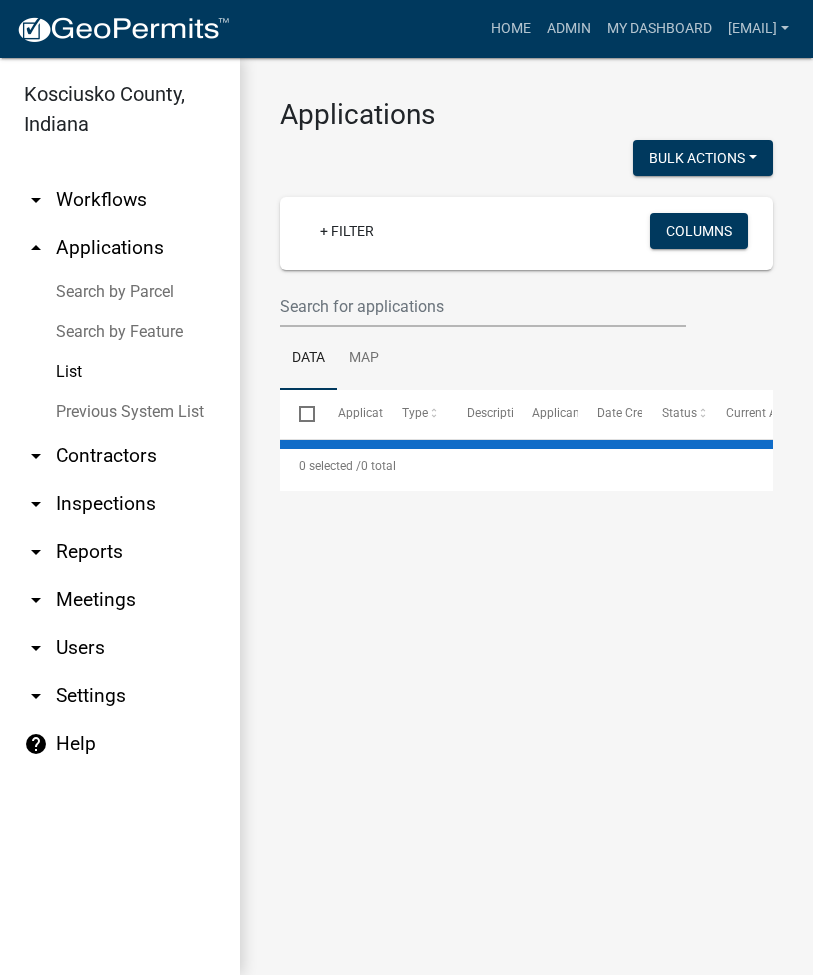 select on "3: 100" 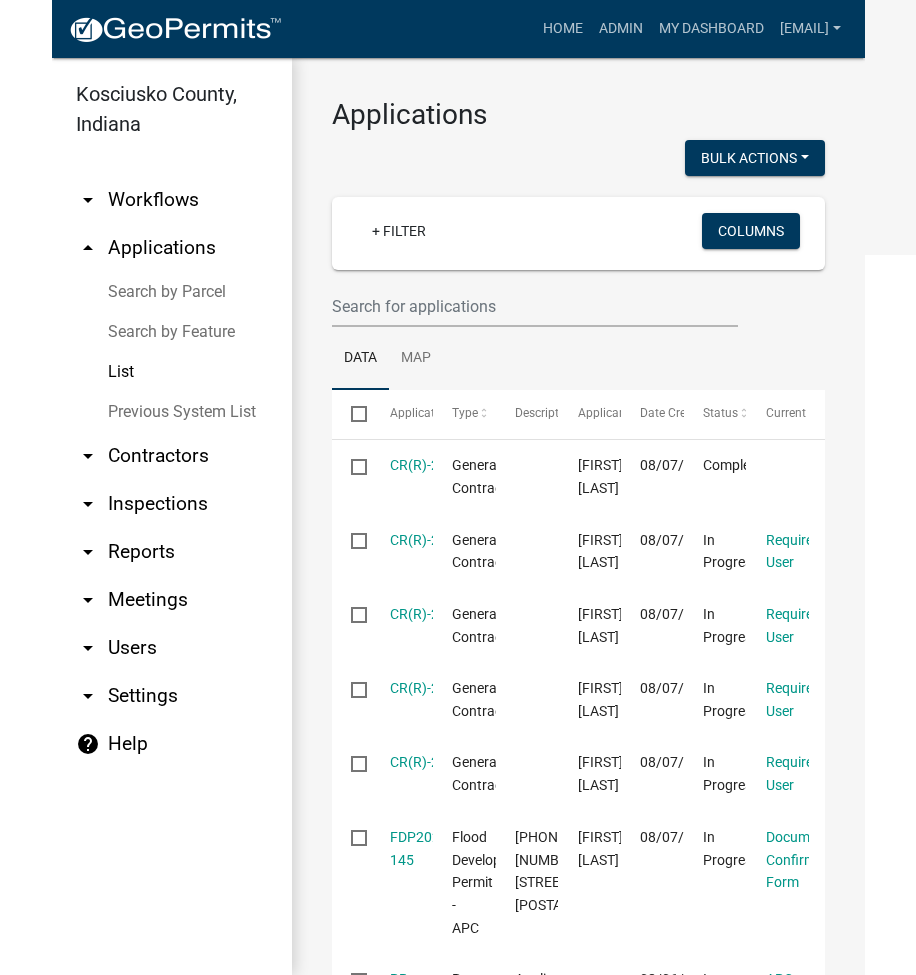 scroll, scrollTop: 0, scrollLeft: 0, axis: both 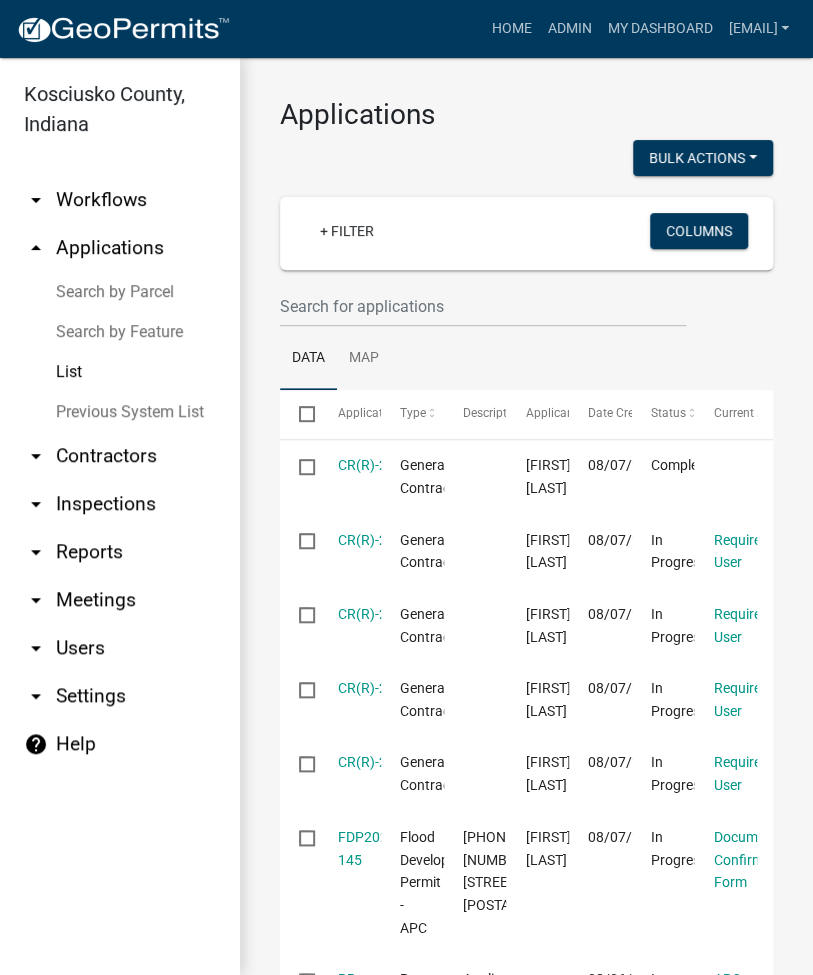 click on "Search by Parcel" at bounding box center (120, 292) 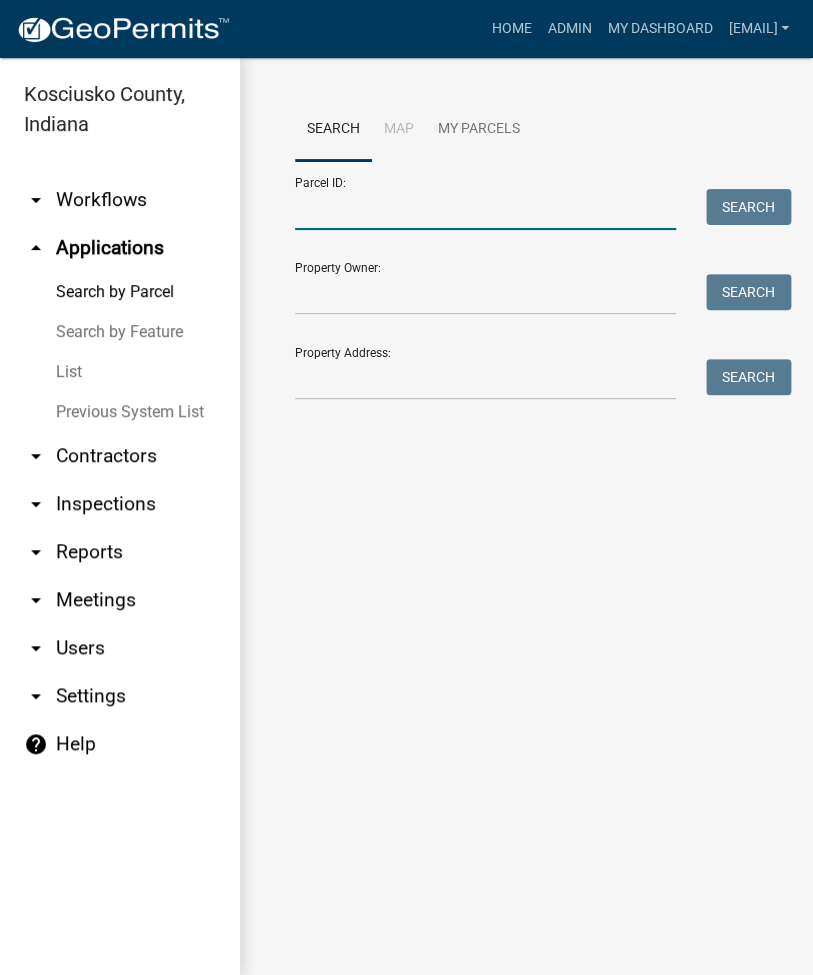click on "Parcel ID:" at bounding box center (485, 209) 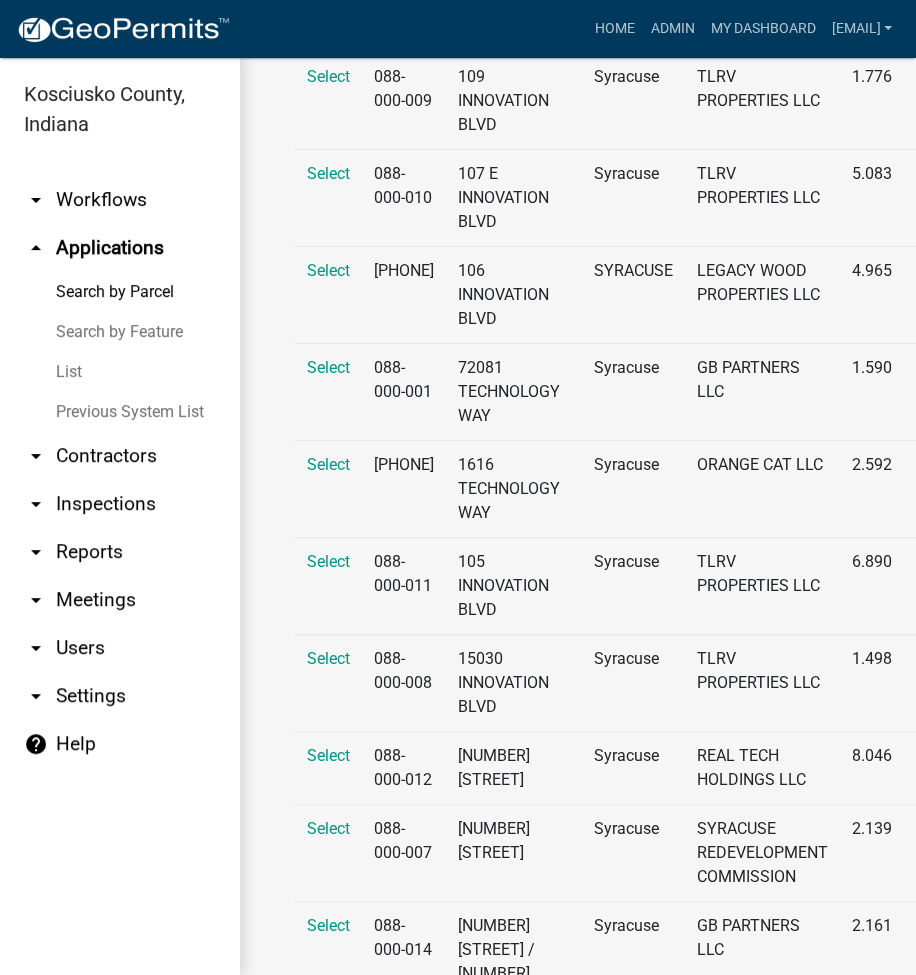 scroll, scrollTop: 800, scrollLeft: 0, axis: vertical 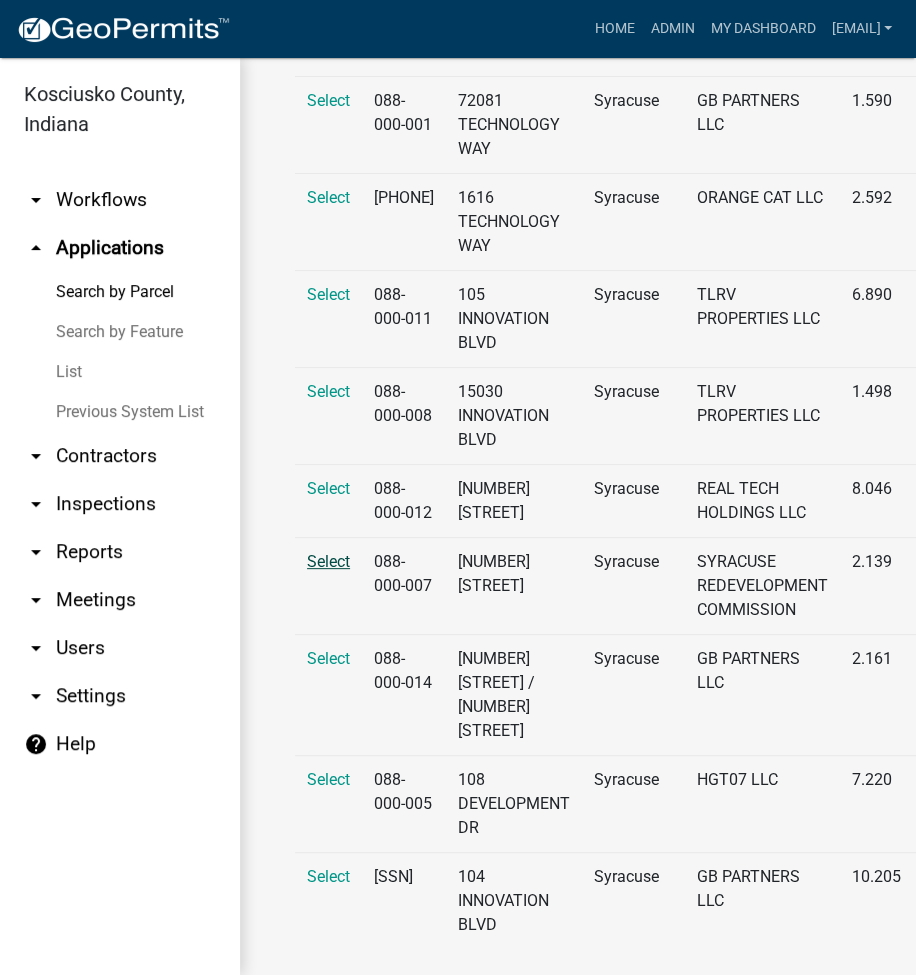 type on "088-000-" 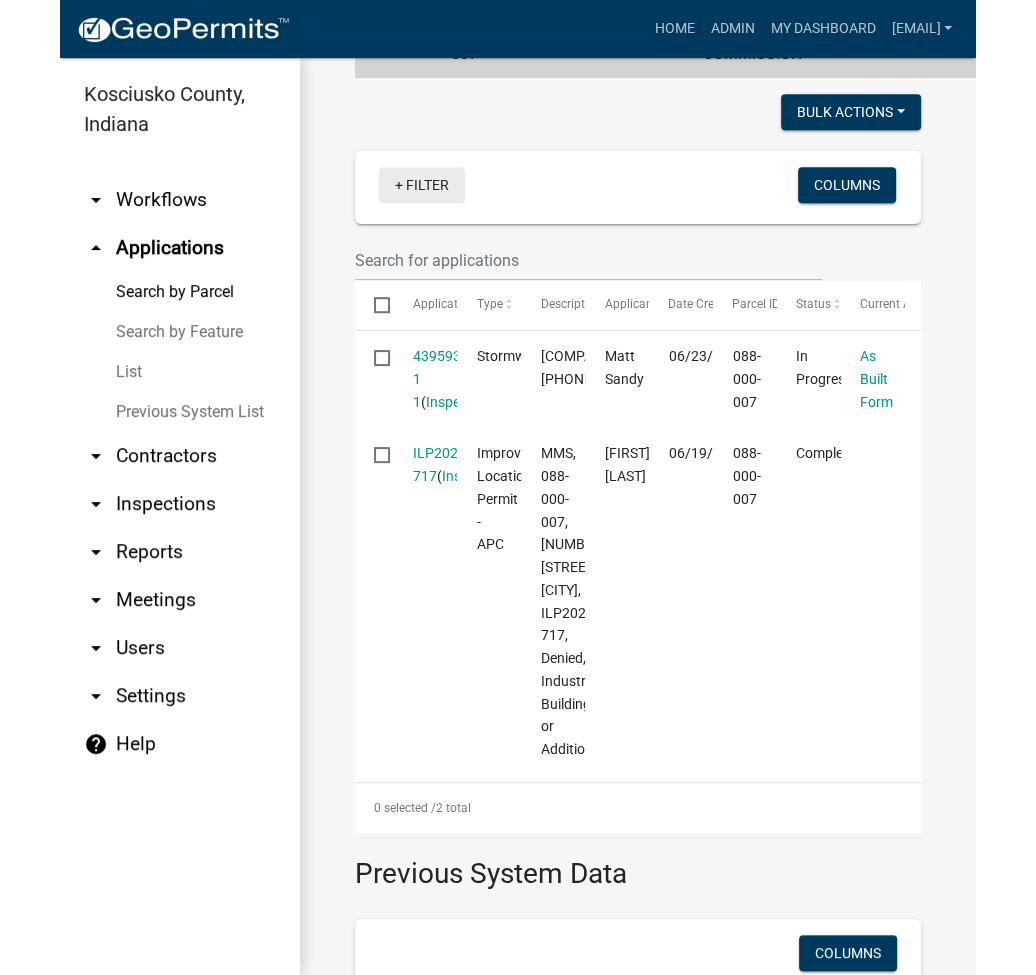 scroll, scrollTop: 533, scrollLeft: 0, axis: vertical 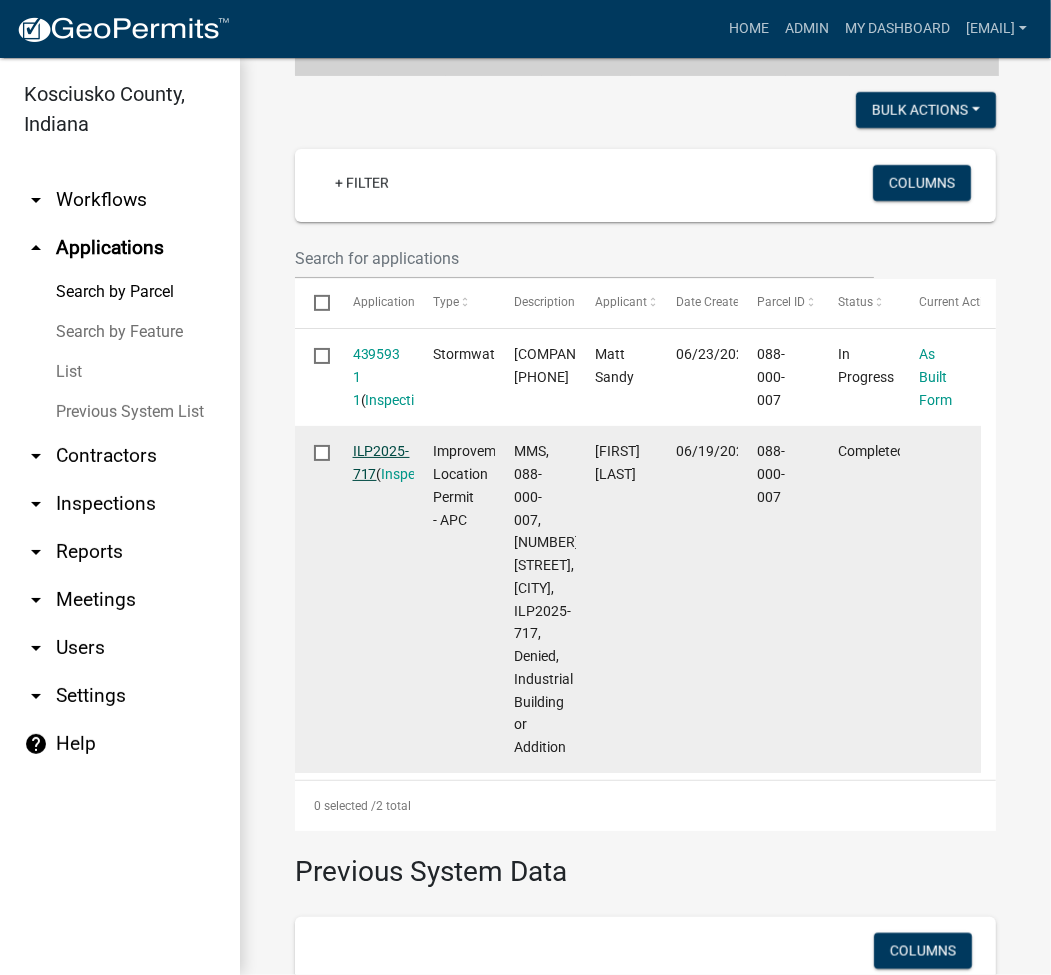 click on "ILP2025-717" 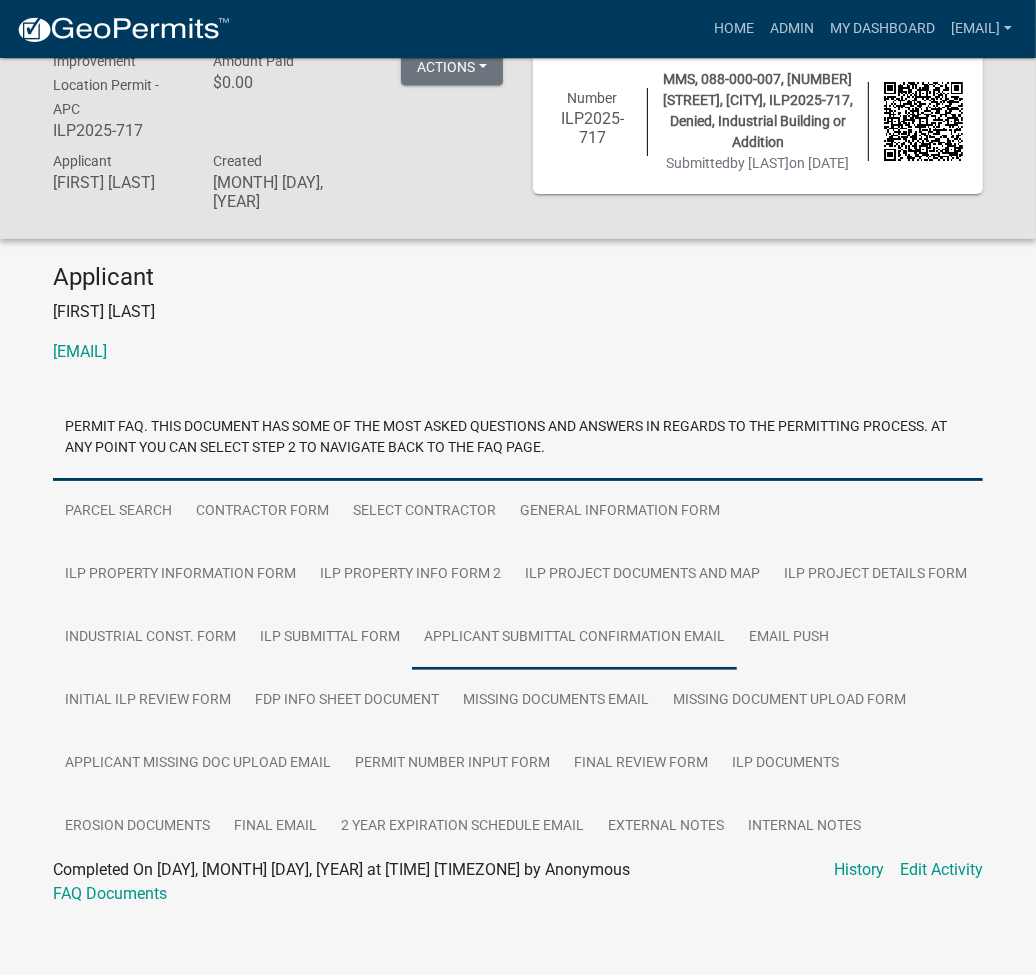 scroll, scrollTop: 58, scrollLeft: 0, axis: vertical 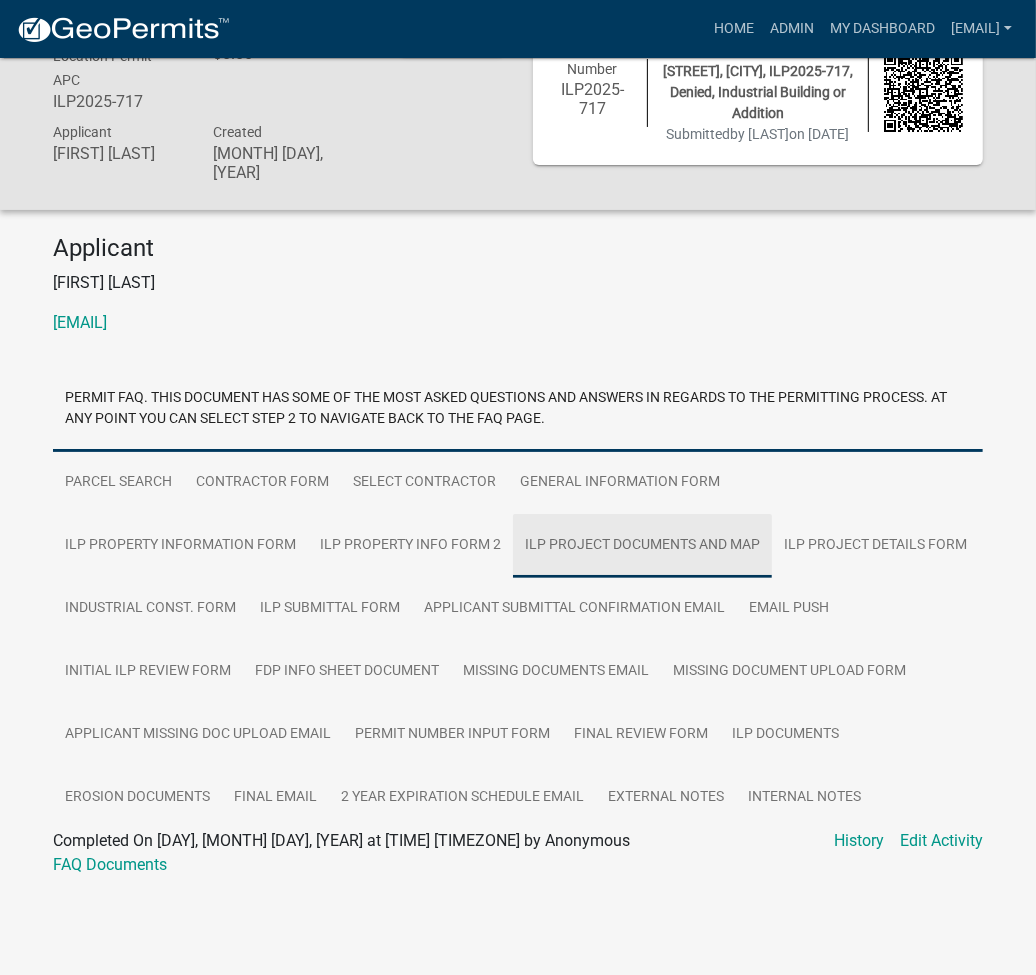 click on "ILP Project Documents and Map" at bounding box center [642, 546] 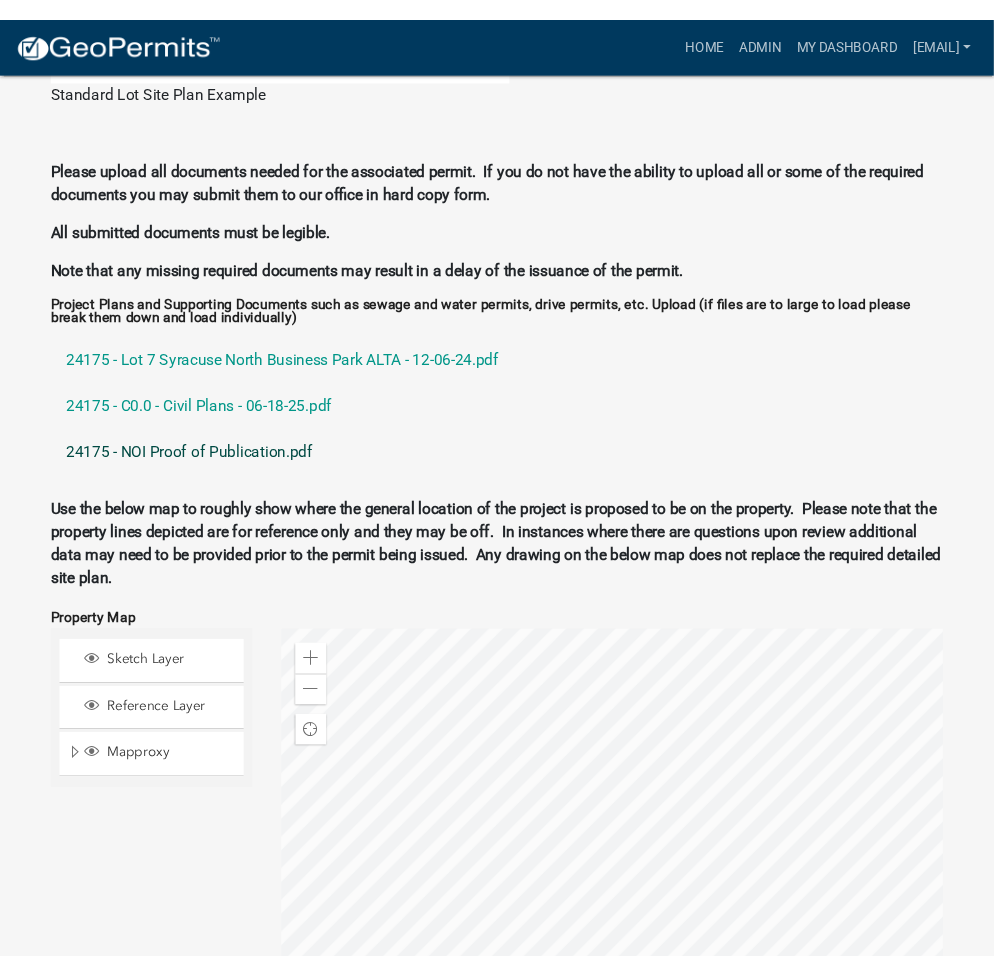 scroll, scrollTop: 2412, scrollLeft: 0, axis: vertical 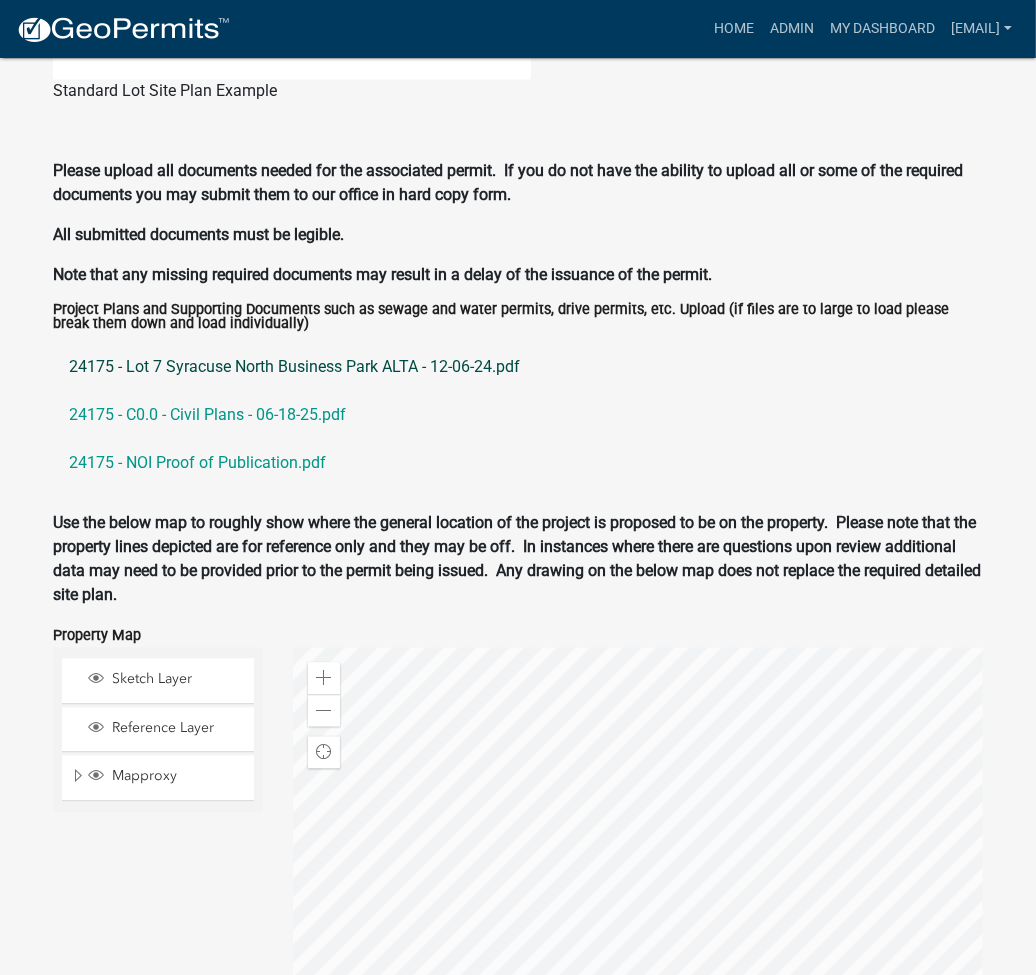 click on "24175 - Lot 7 Syracuse North Business Park ALTA - 12-06-24.pdf" 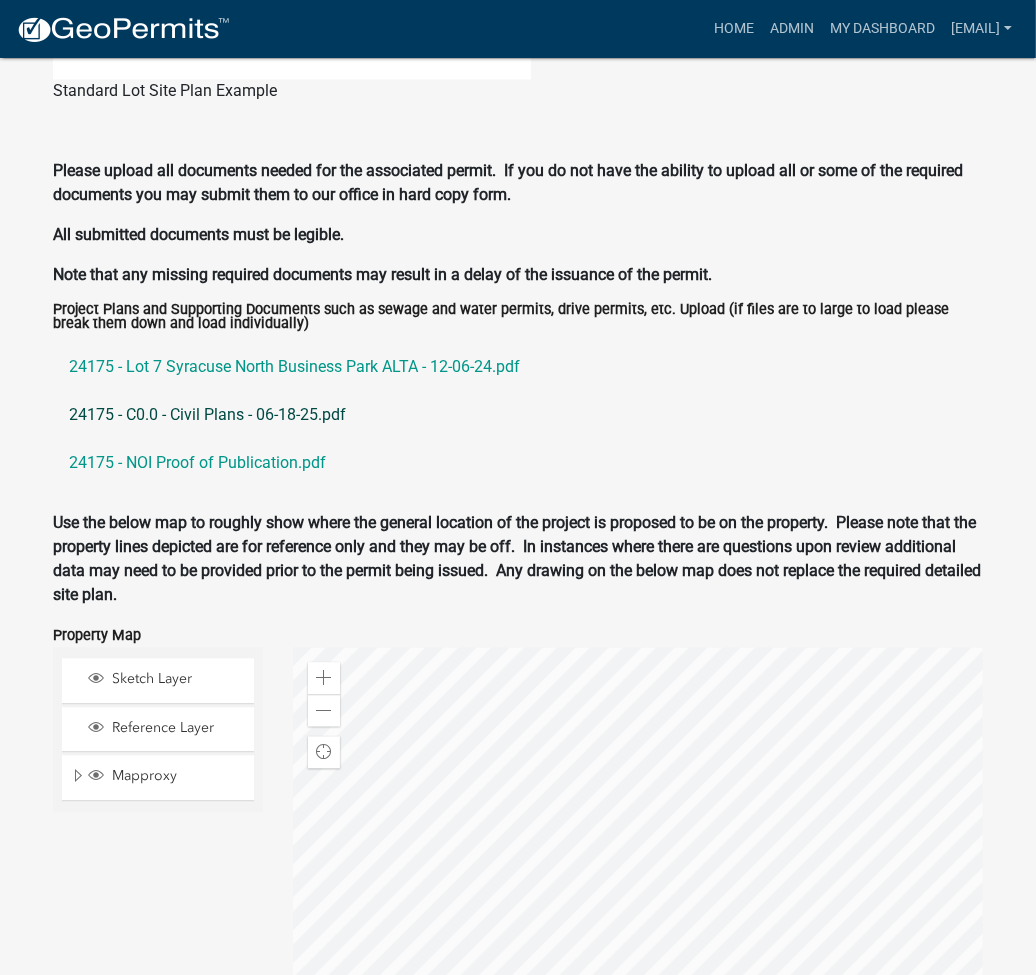 click on "24175 - C0.0 - Civil Plans - 06-18-25.pdf" 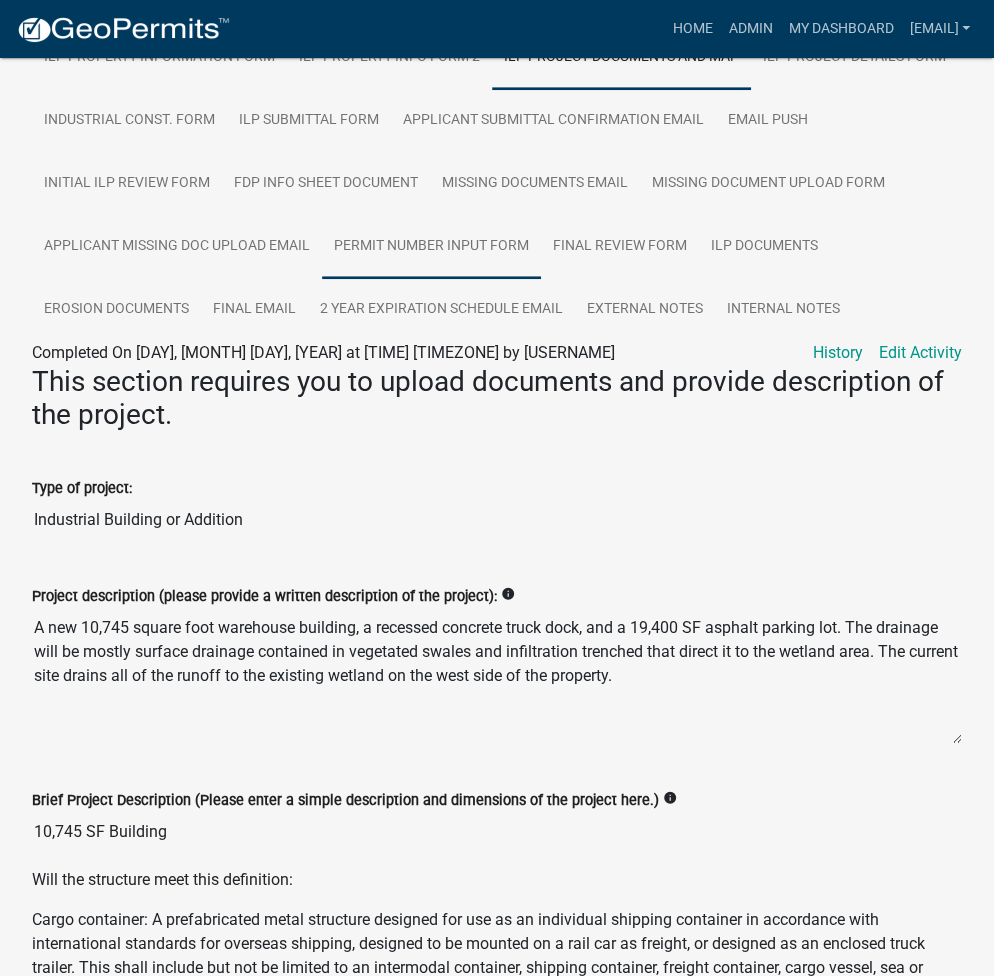 scroll, scrollTop: 279, scrollLeft: 0, axis: vertical 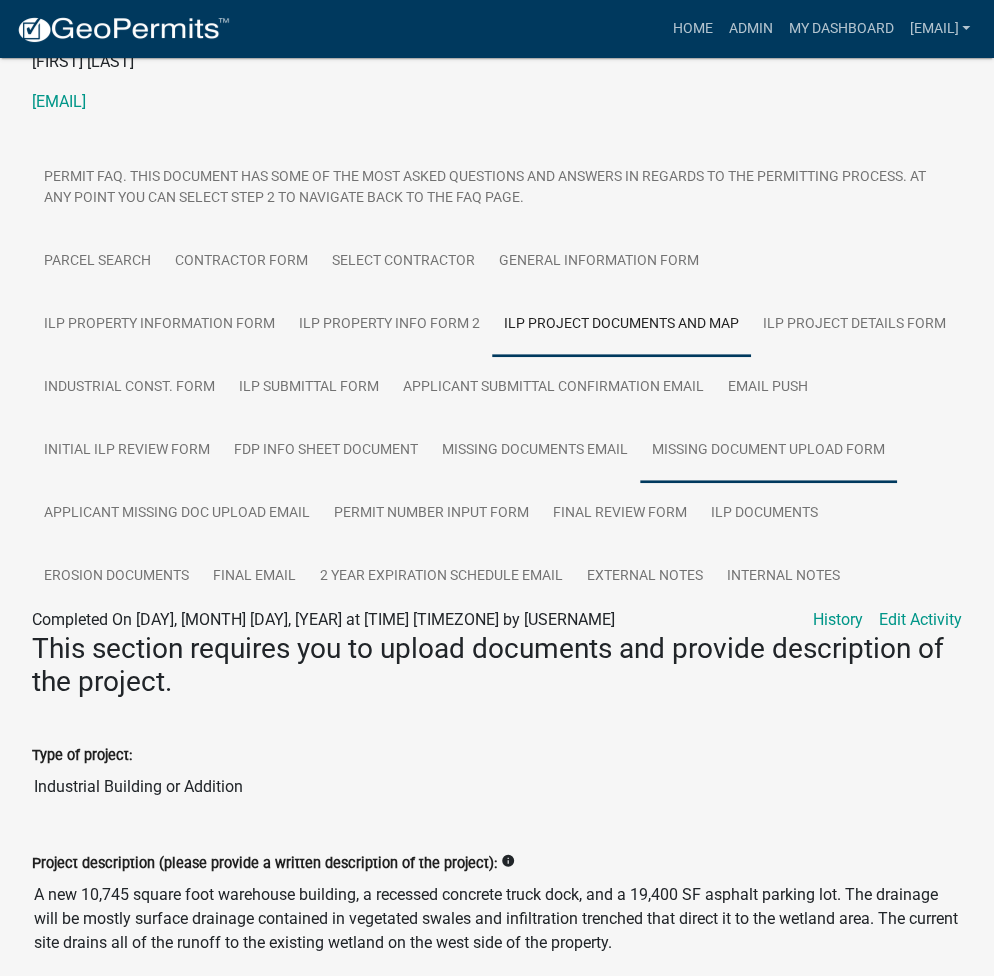 click on "Missing Document Upload Form" at bounding box center [768, 451] 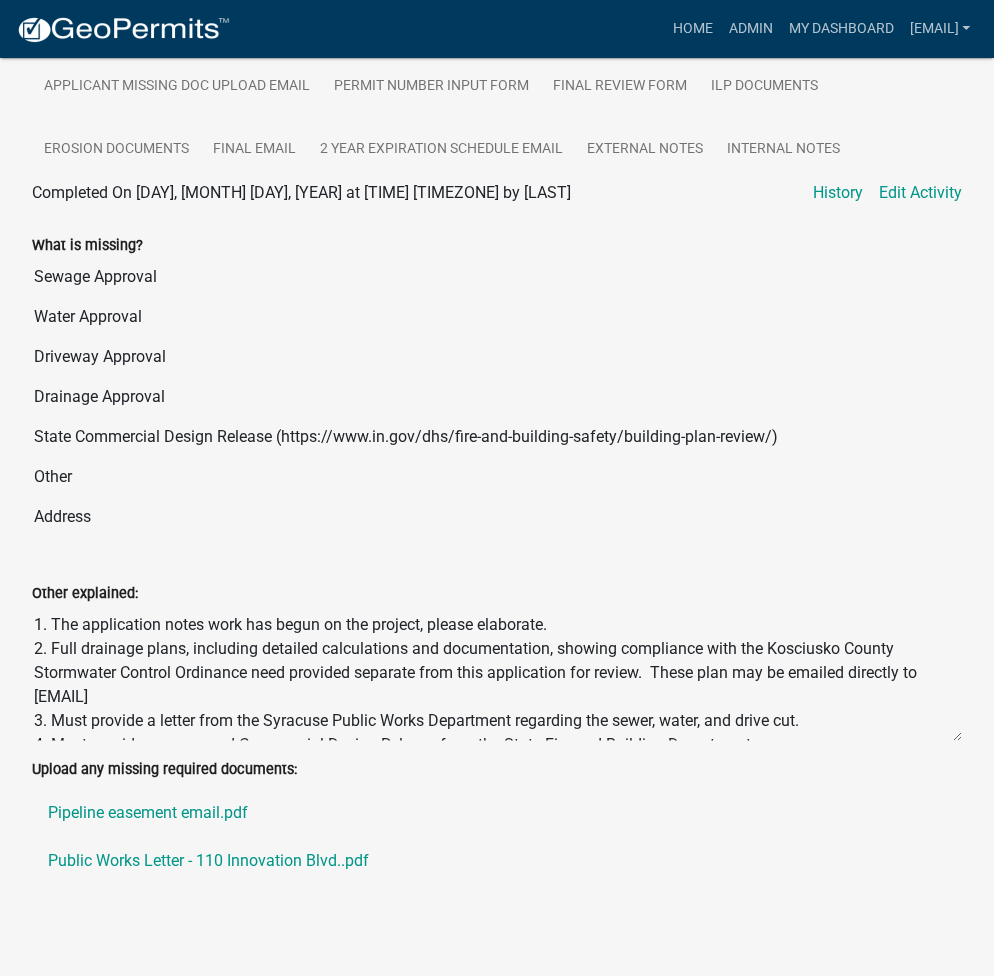 scroll, scrollTop: 715, scrollLeft: 0, axis: vertical 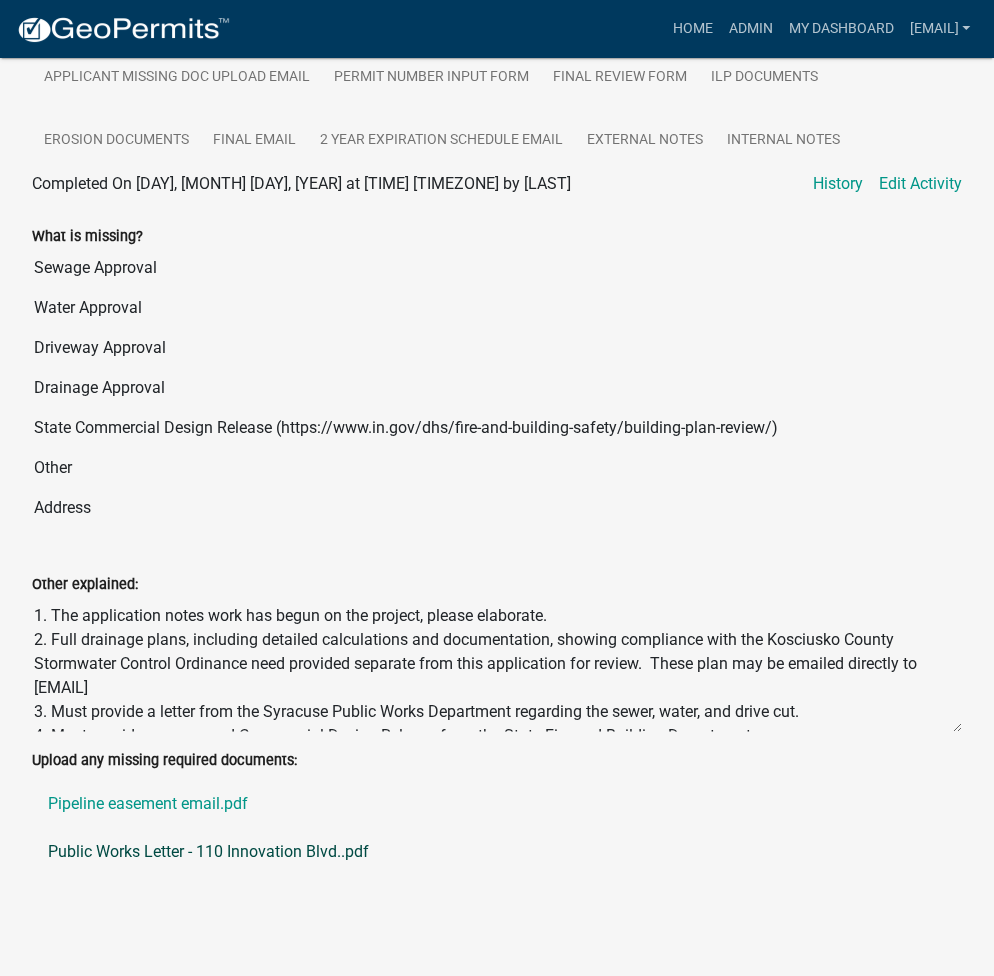 click on "Public Works Letter - 110 Innovation Blvd..pdf" 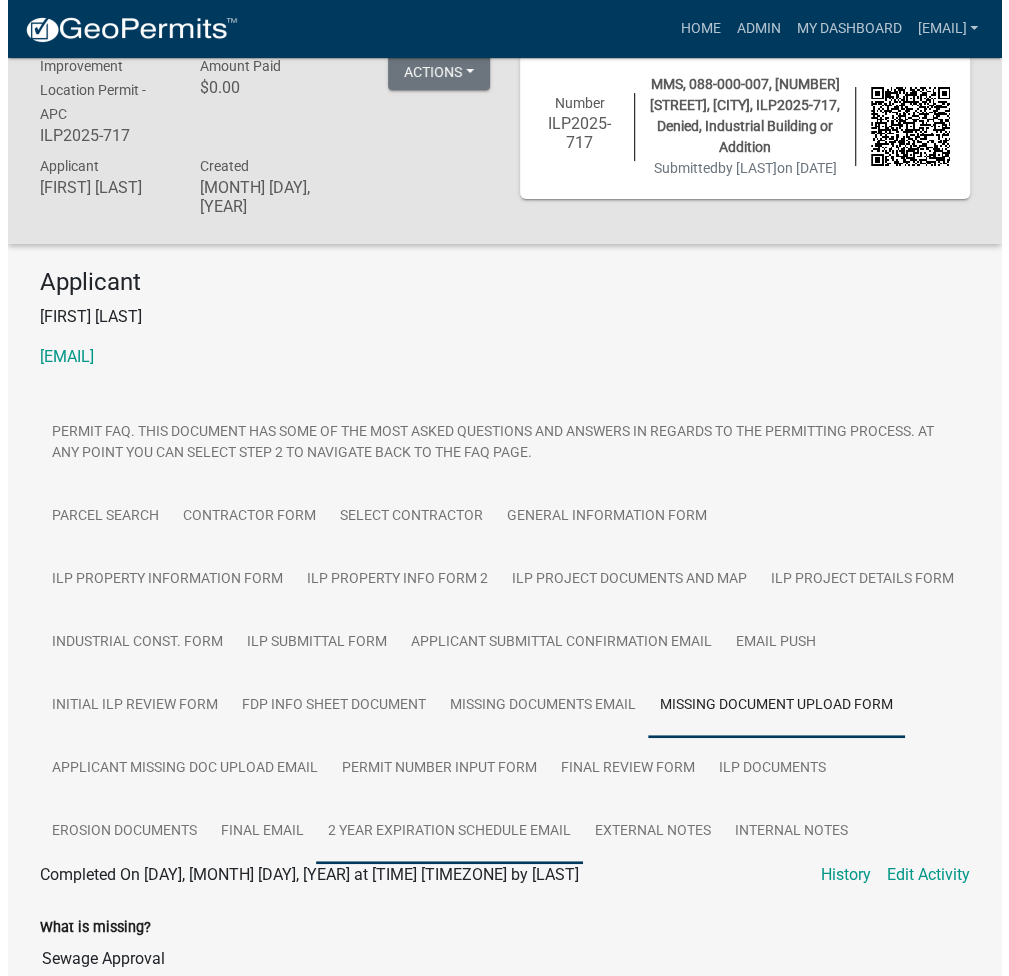 scroll, scrollTop: 0, scrollLeft: 0, axis: both 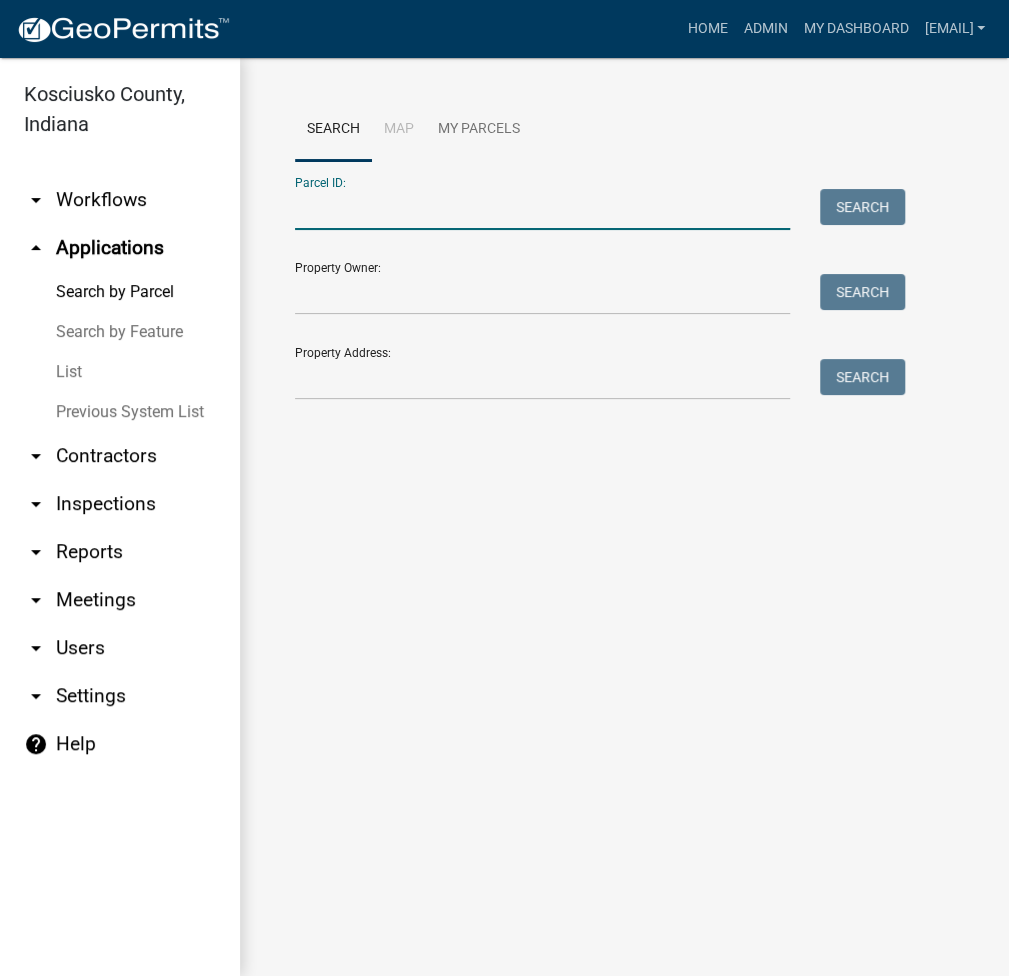 click on "Parcel ID:" at bounding box center [542, 209] 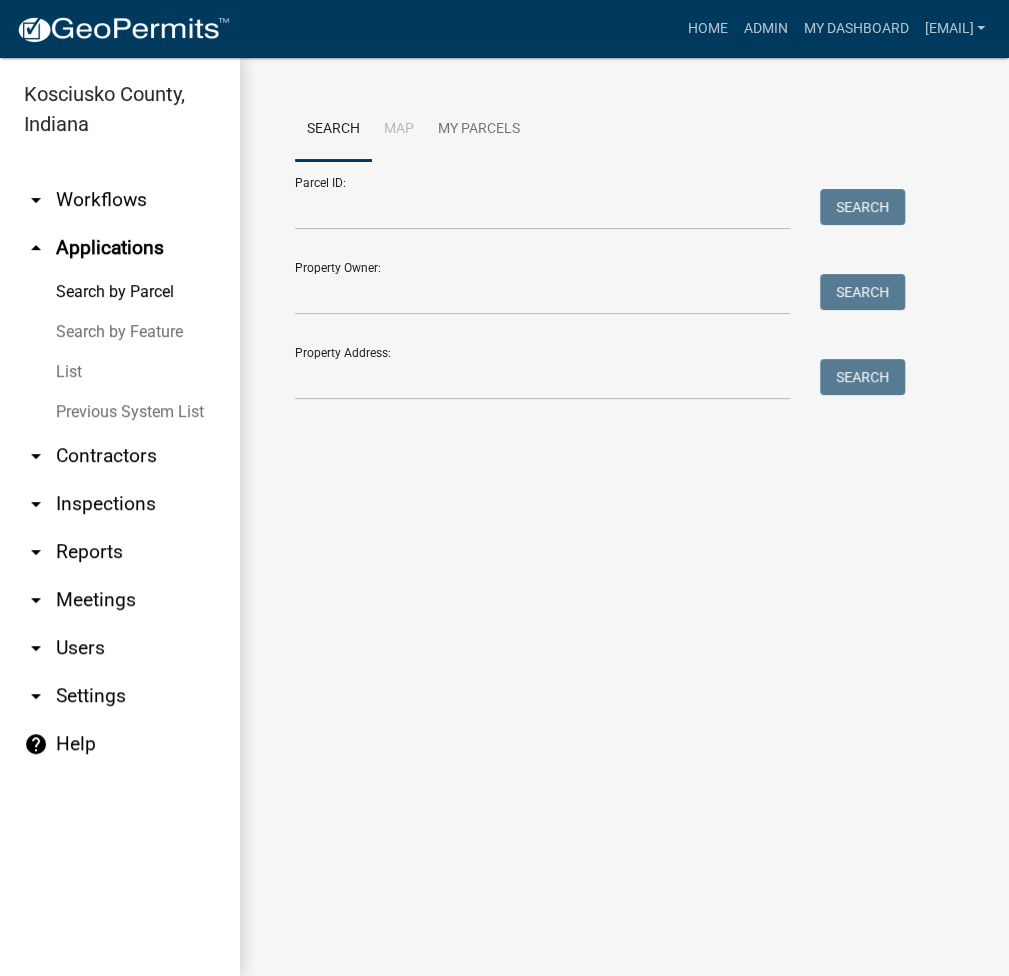 click on "Parcel ID:   Search   Property Owner:   Search   Property Address:   Search" at bounding box center [595, 280] 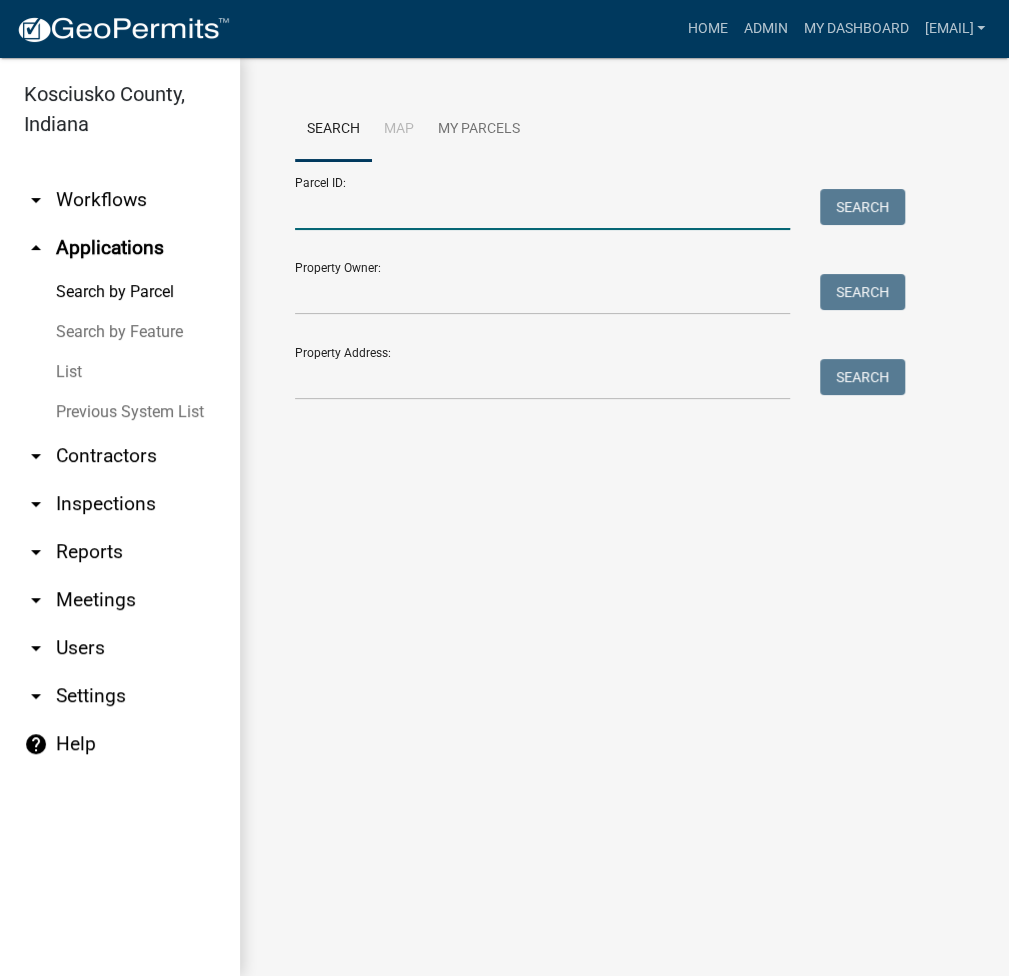 click on "Parcel ID:" at bounding box center (542, 209) 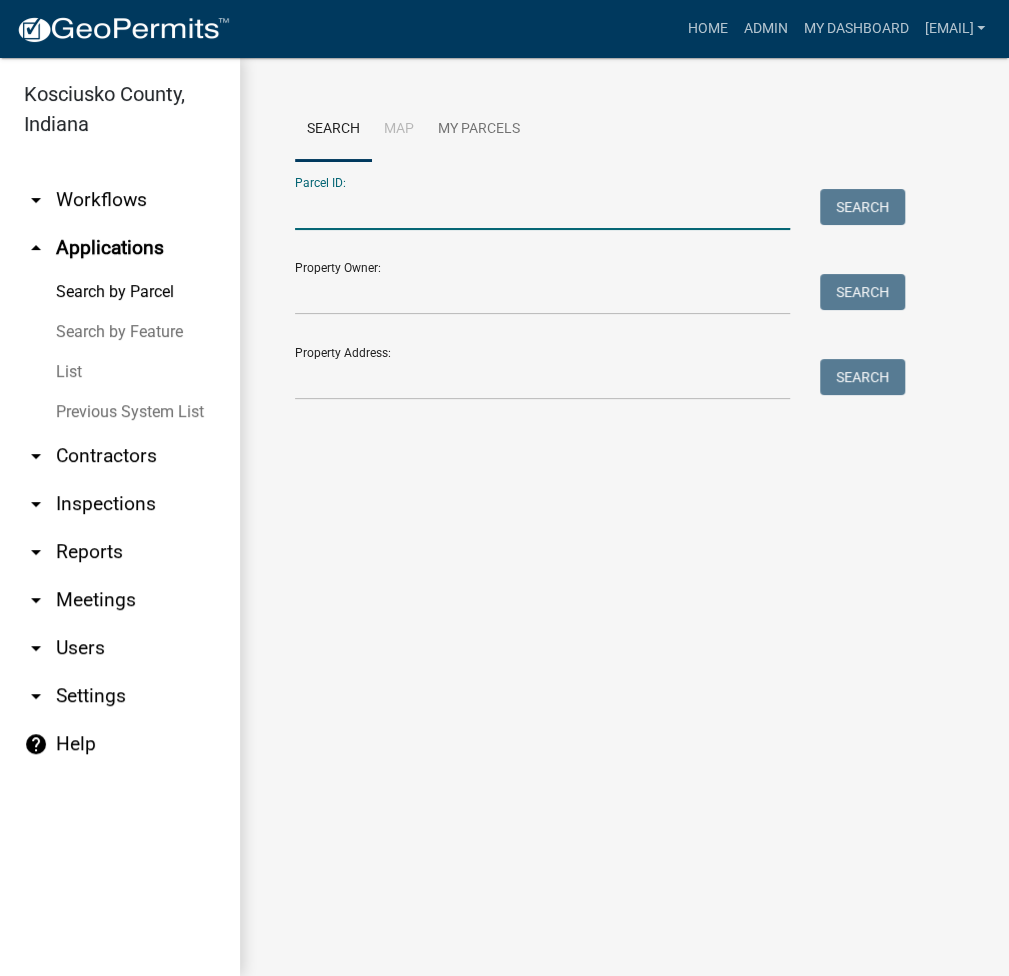paste on "088-000-007" 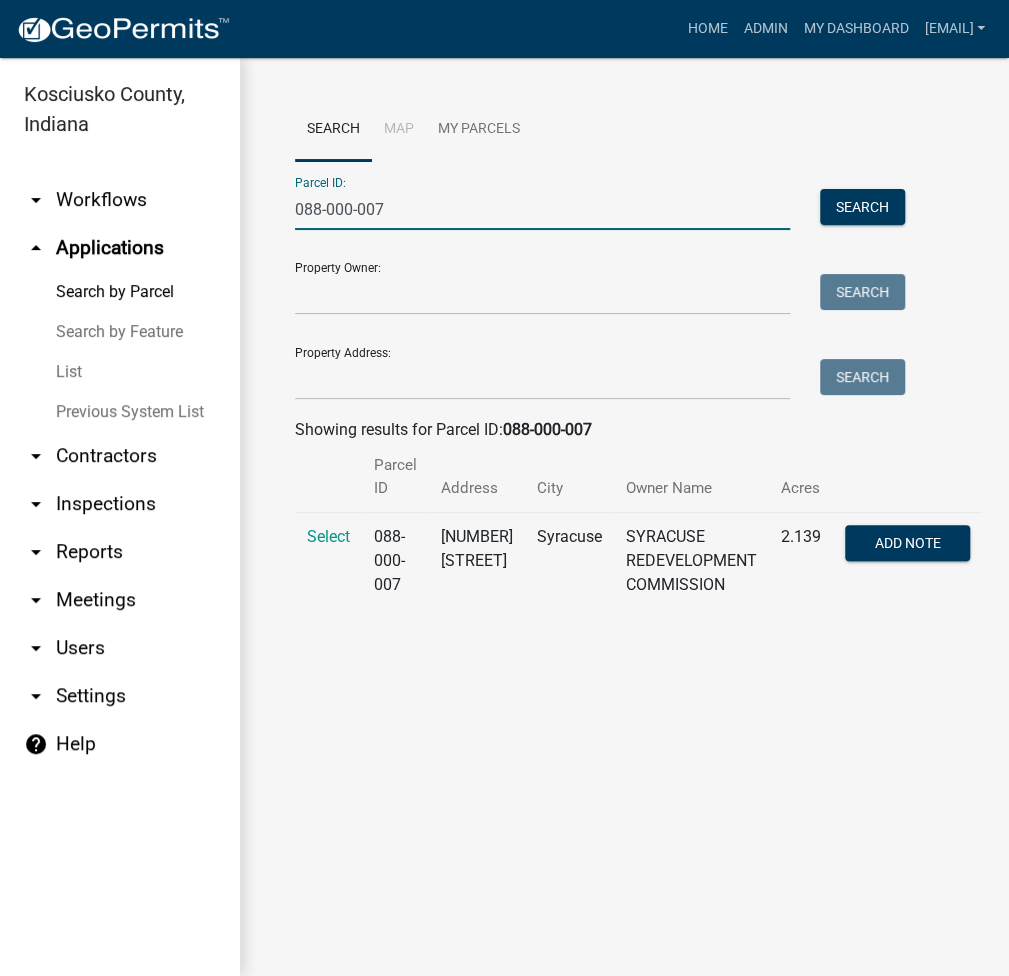 type on "088-000-007" 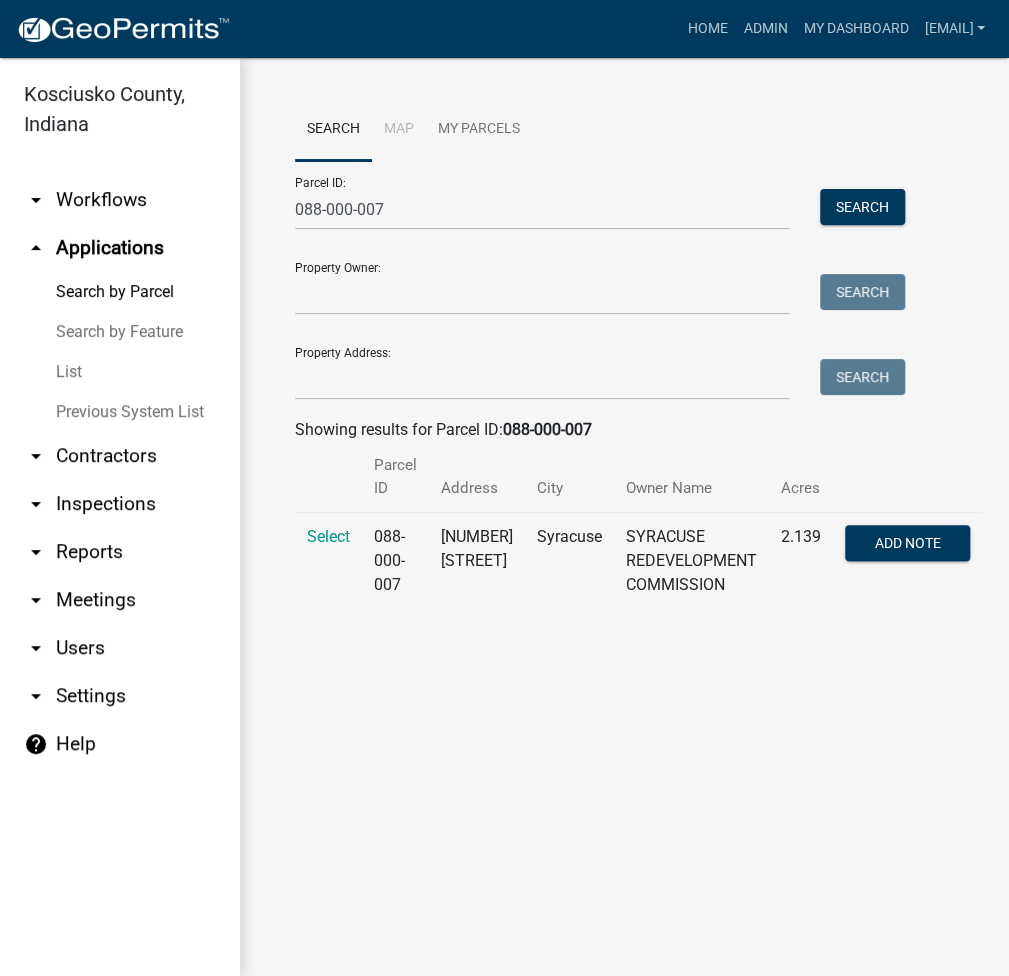 click on "Select" at bounding box center [328, 560] 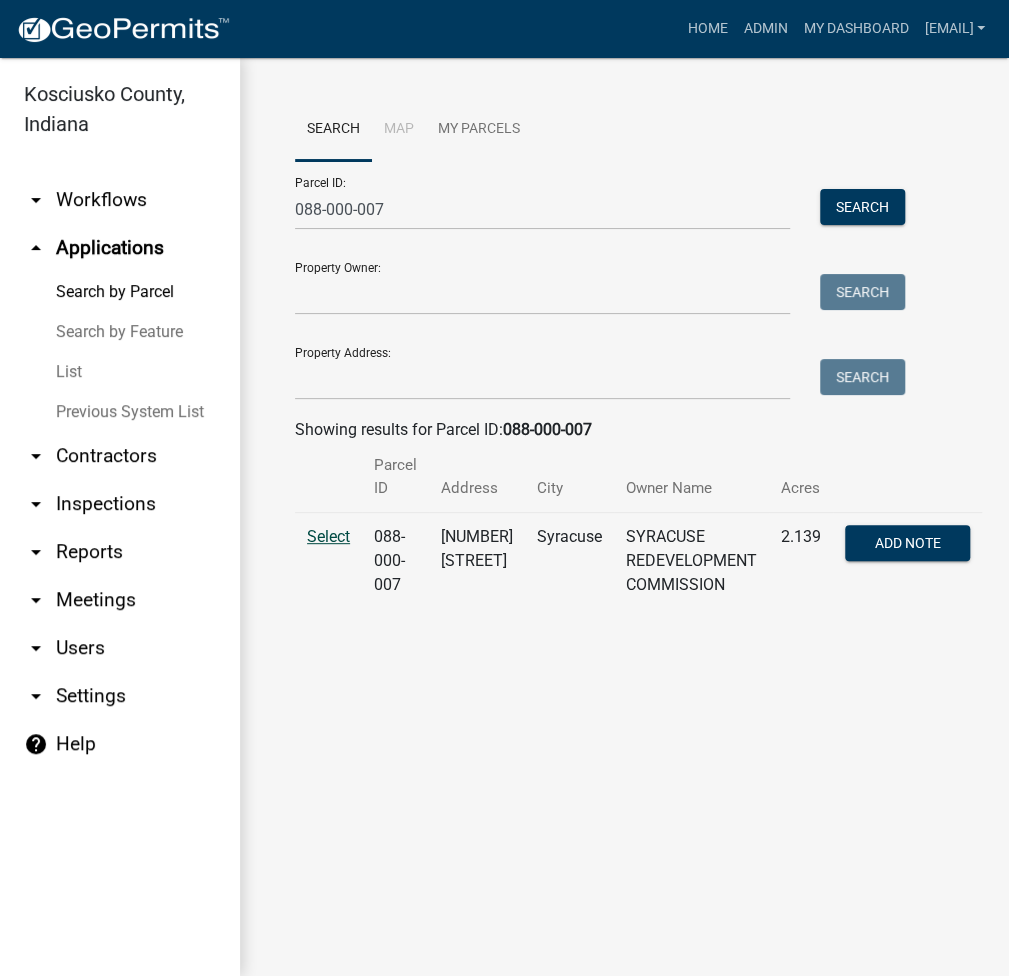 click on "Select" at bounding box center (328, 536) 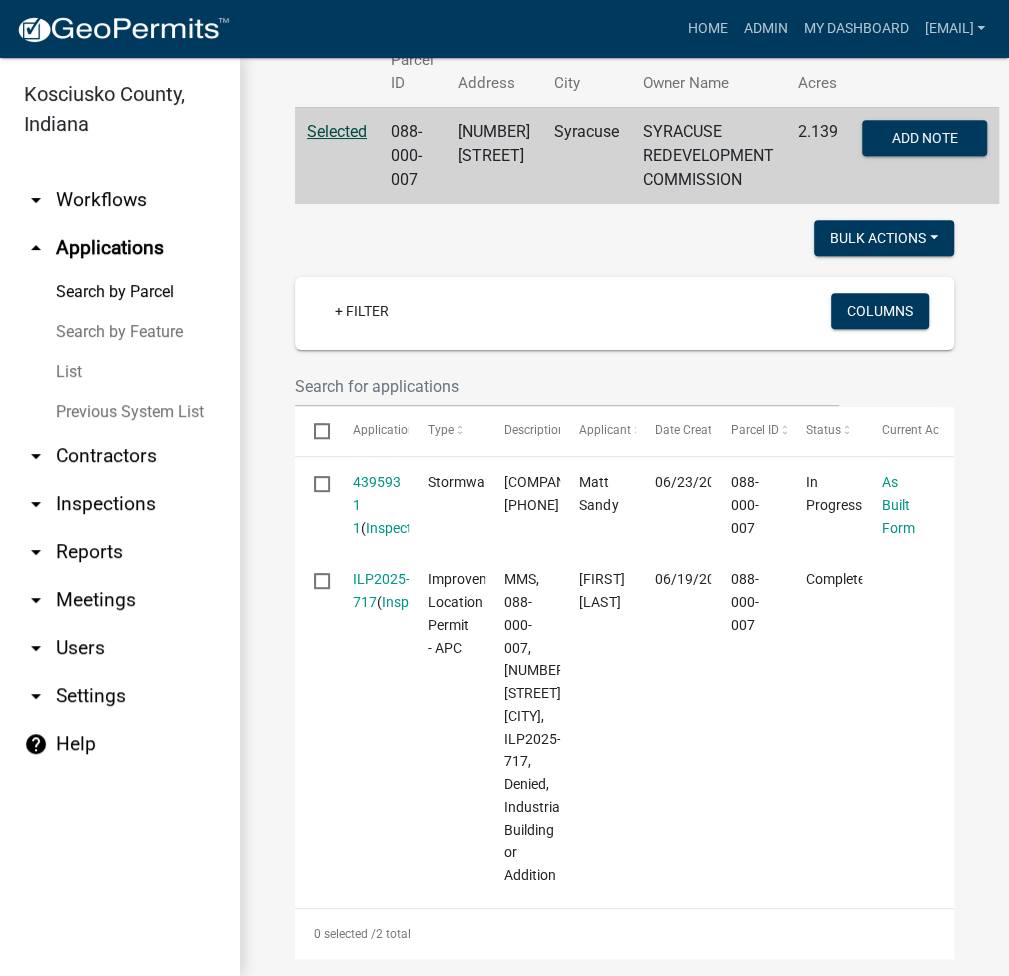 scroll, scrollTop: 533, scrollLeft: 0, axis: vertical 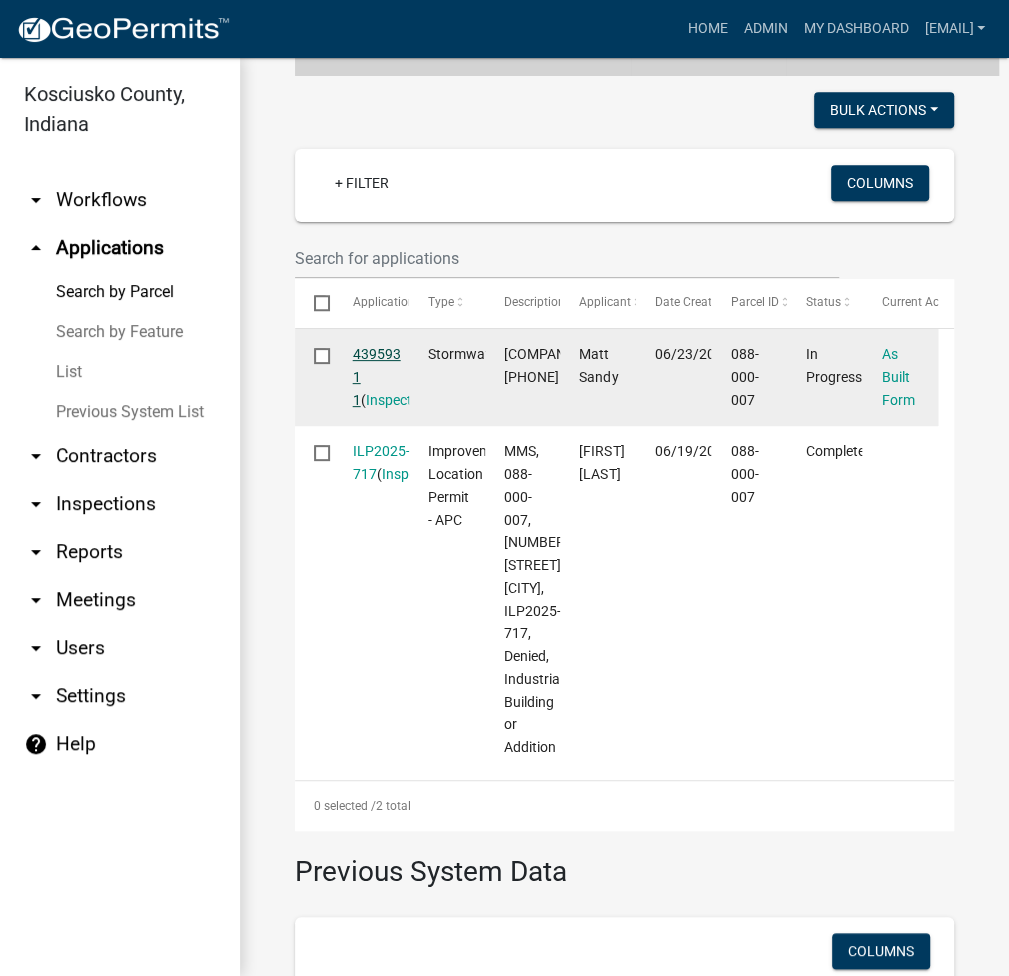 click on "439593 1 1" 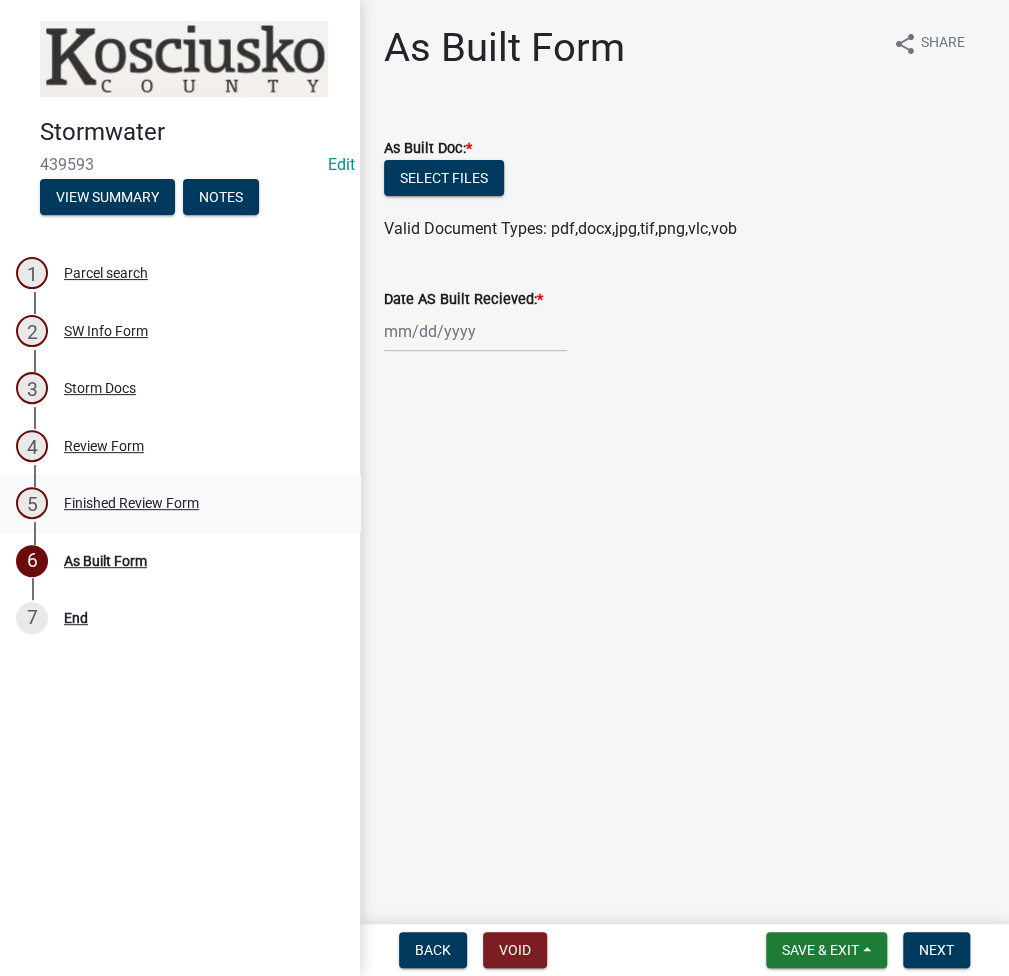 click on "5     Finished Review Form" at bounding box center [172, 503] 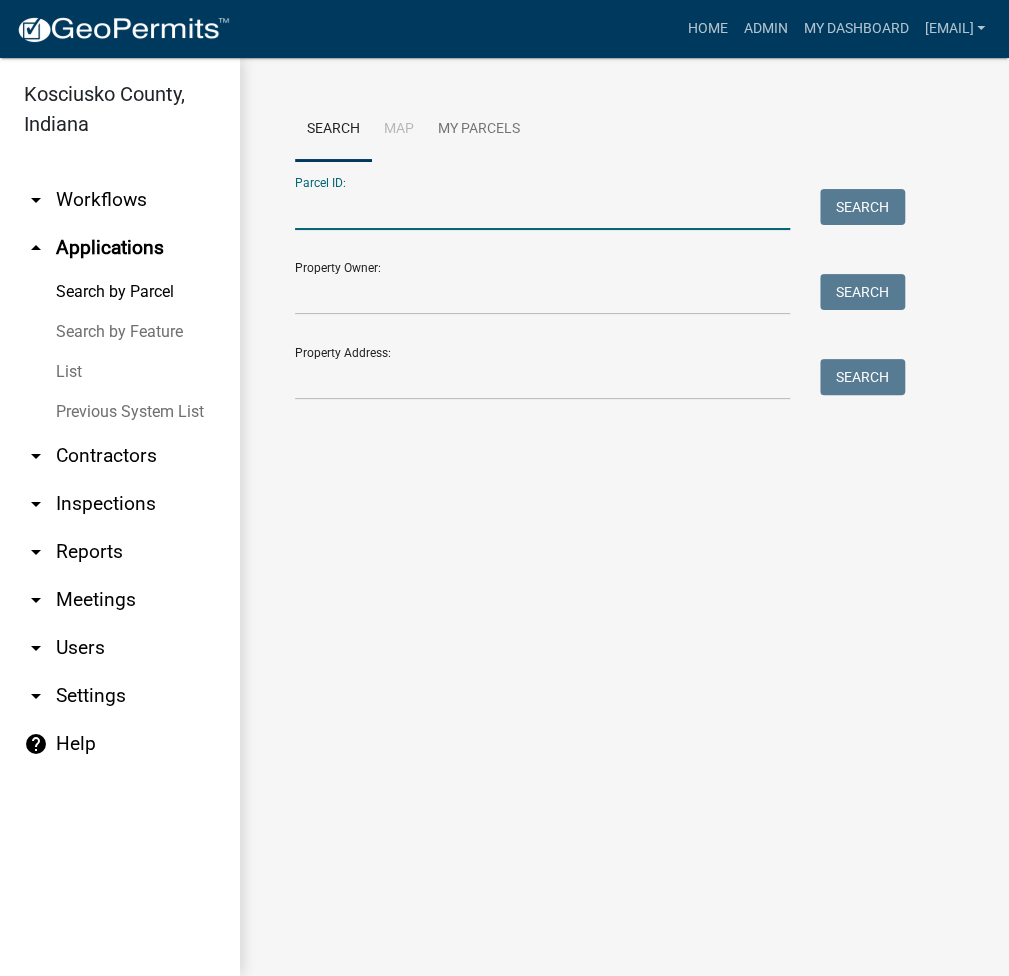 click on "Parcel ID:" at bounding box center (542, 209) 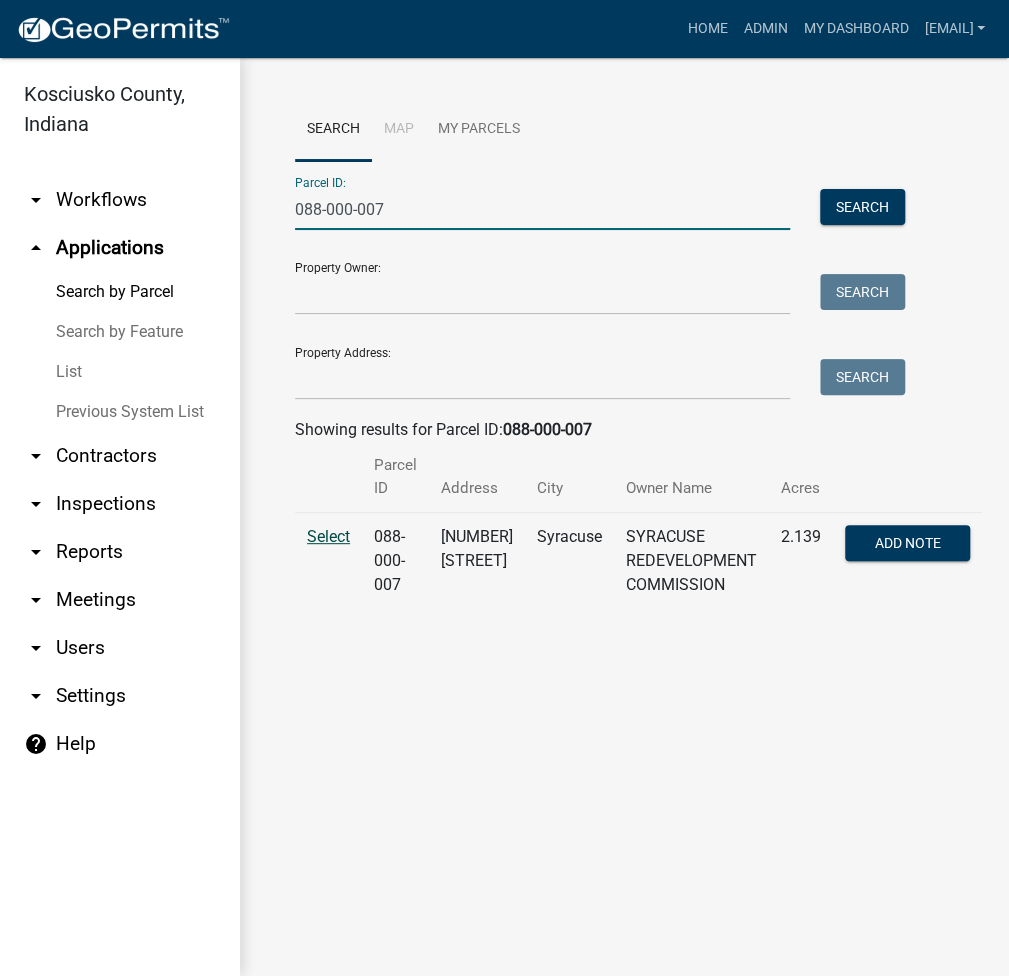 type on "088-000-007" 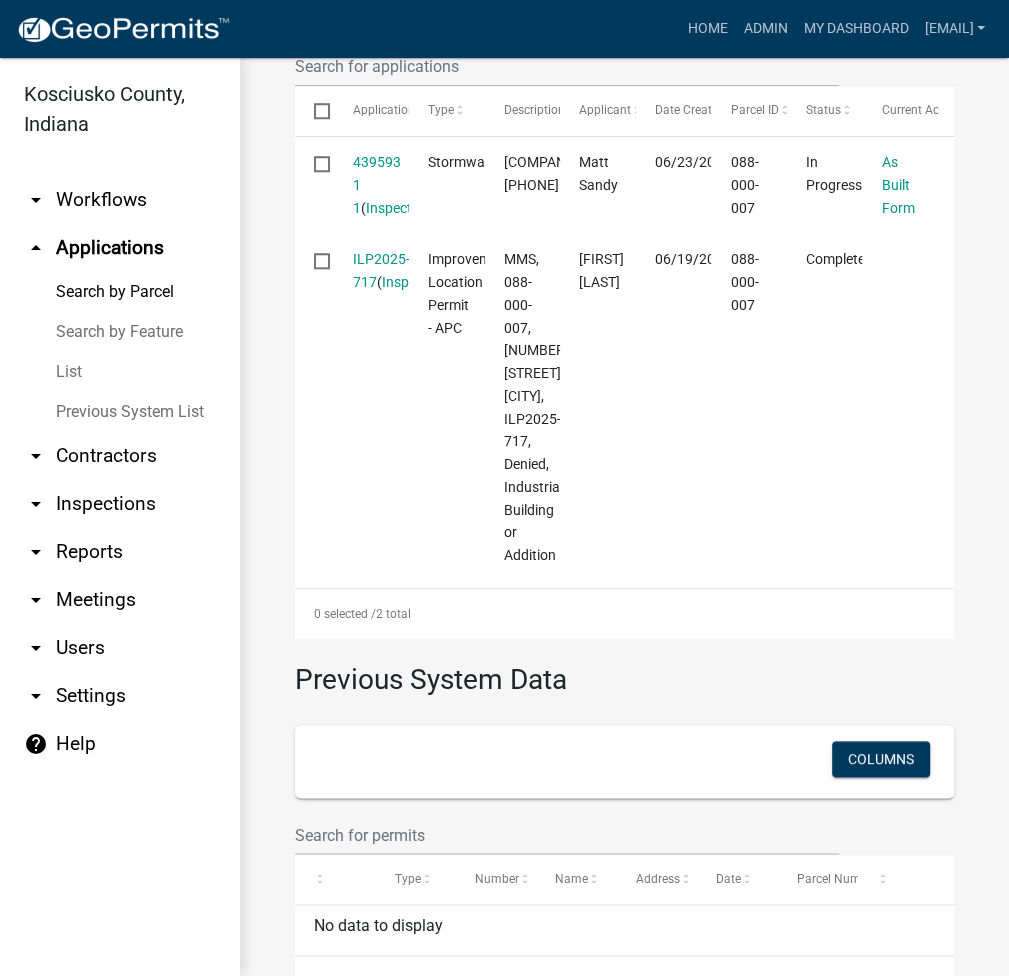 scroll, scrollTop: 800, scrollLeft: 0, axis: vertical 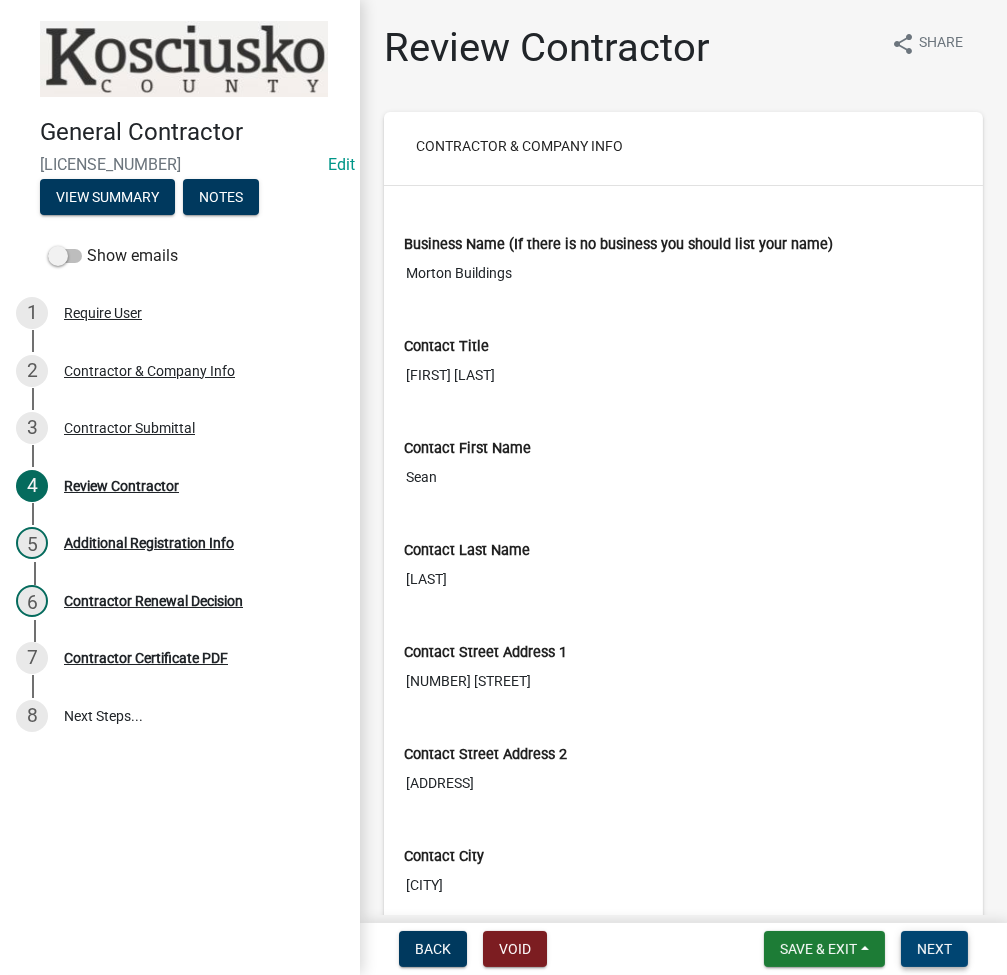 click on "Next" at bounding box center [934, 949] 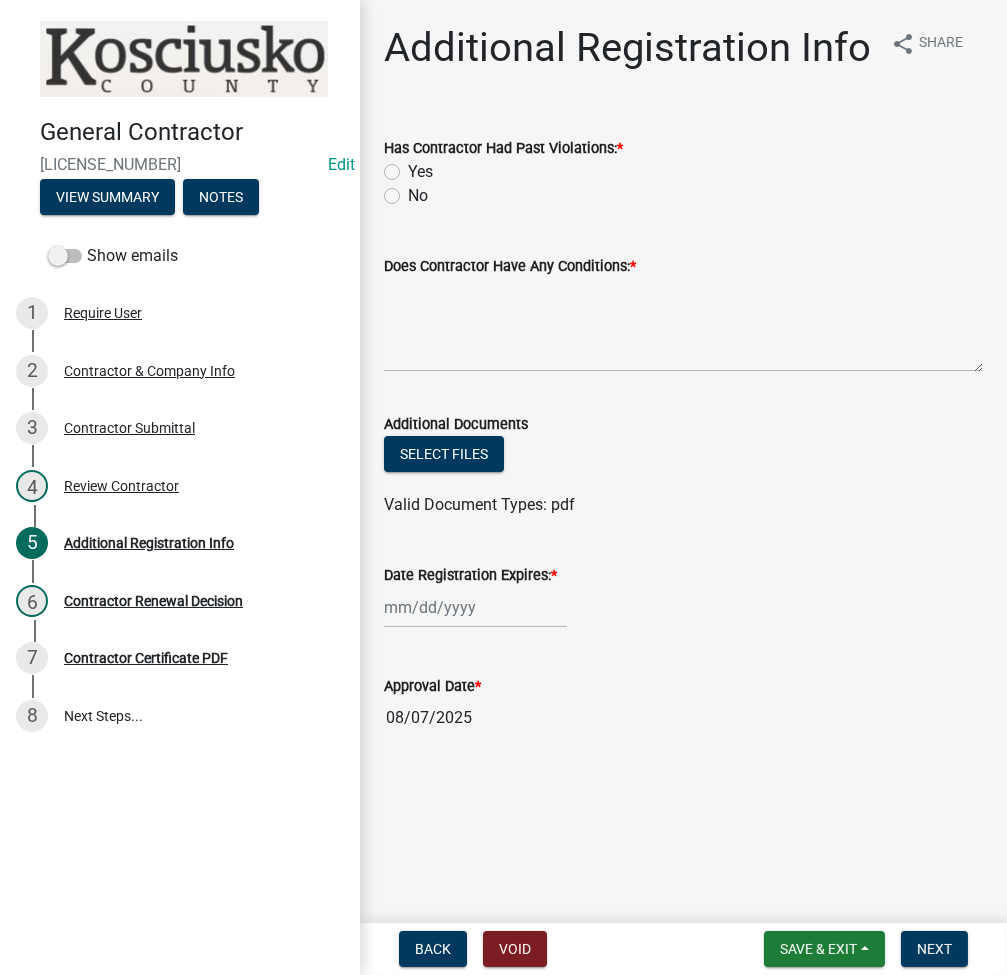 click on "No" 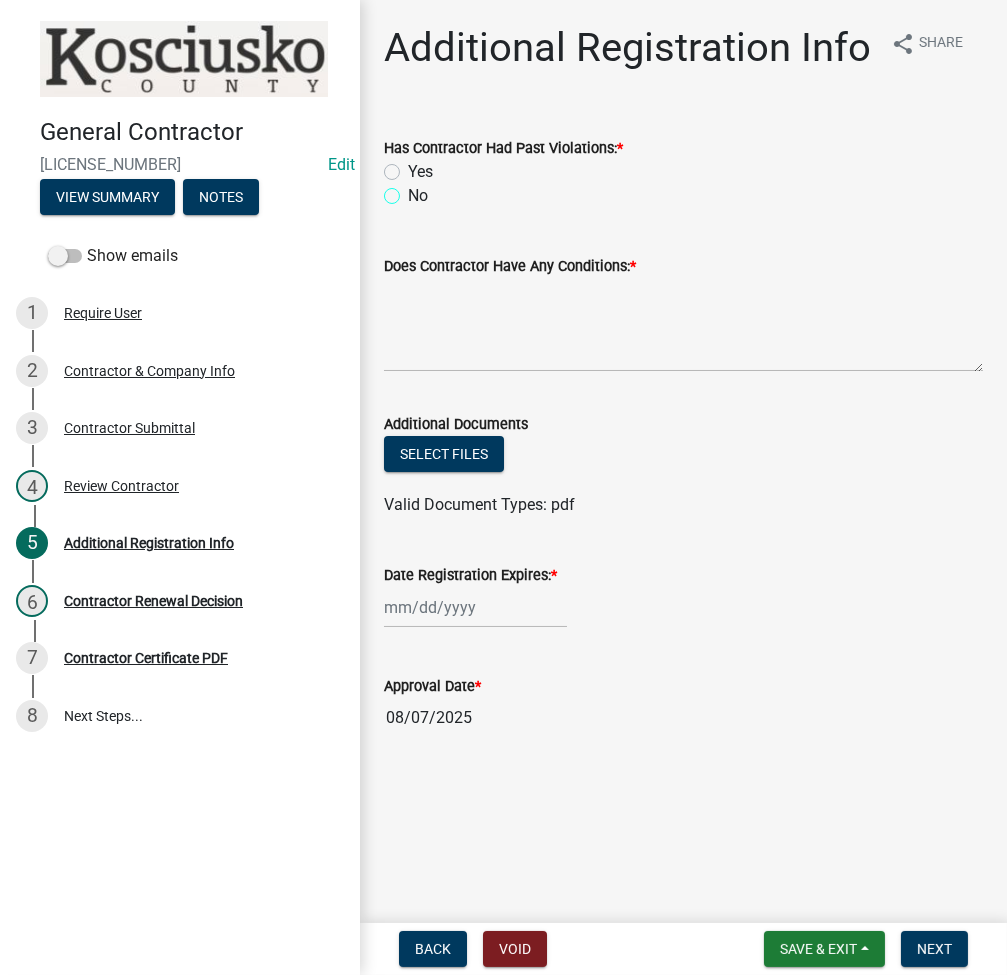 click on "No" at bounding box center (414, 190) 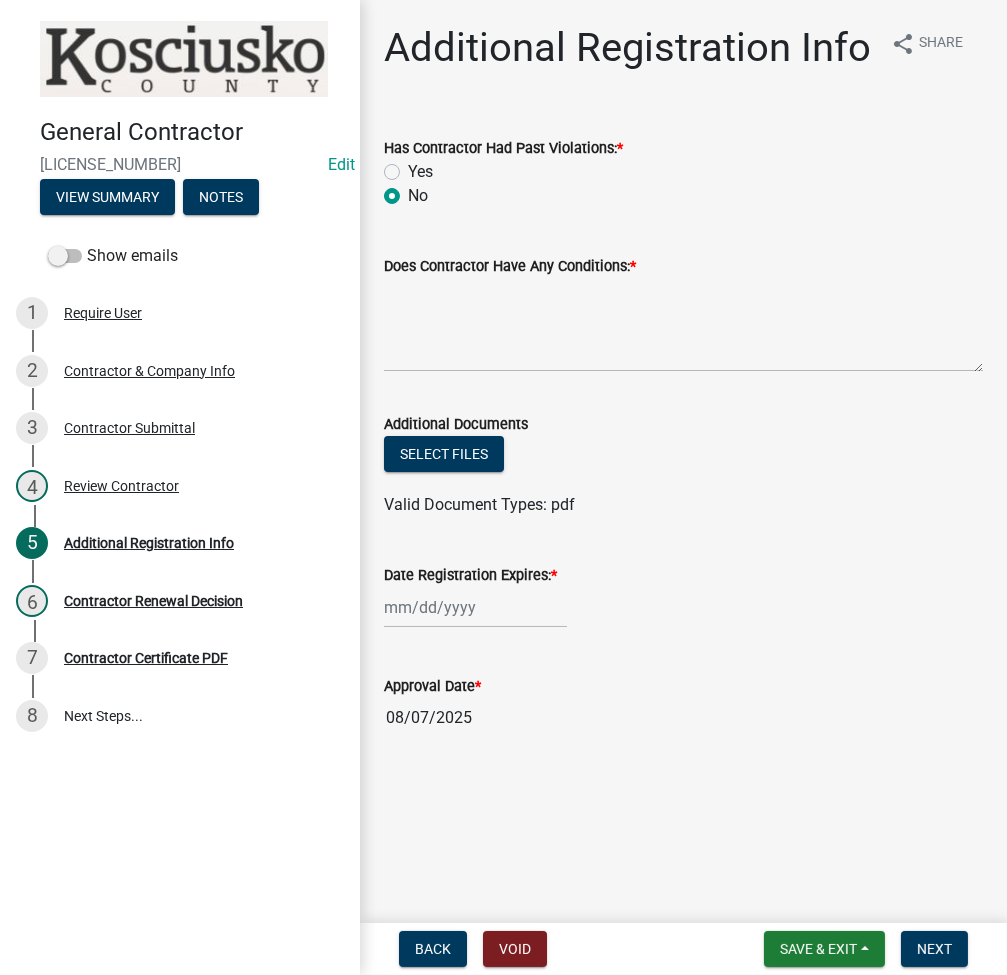 radio on "true" 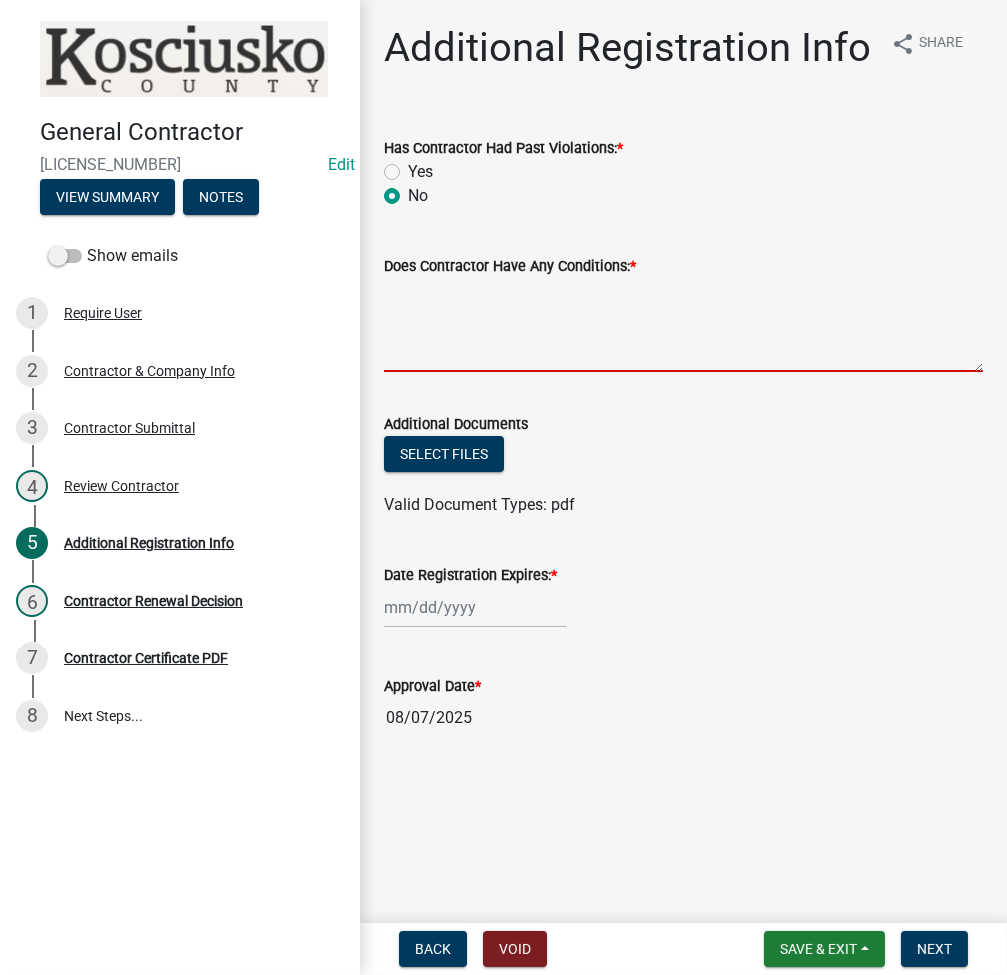 click on "Does Contractor Have Any Conditions:  *" at bounding box center [683, 325] 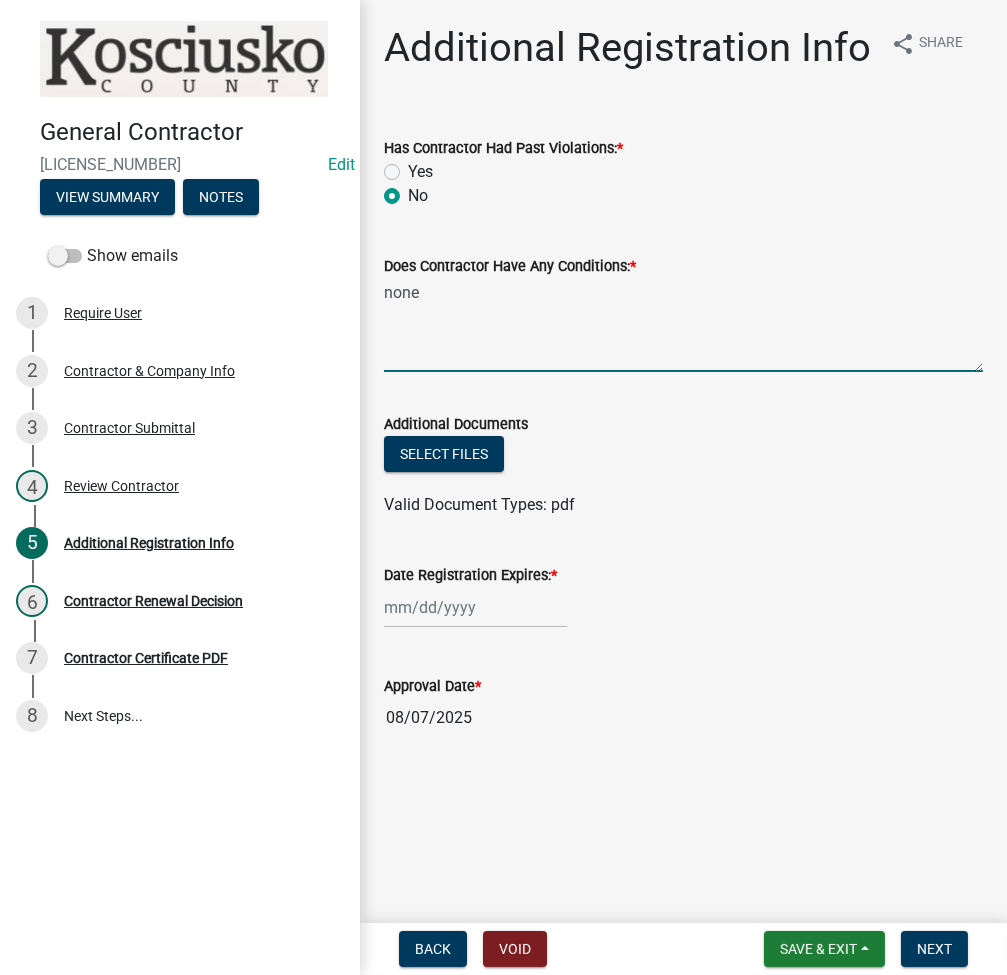 type on "none" 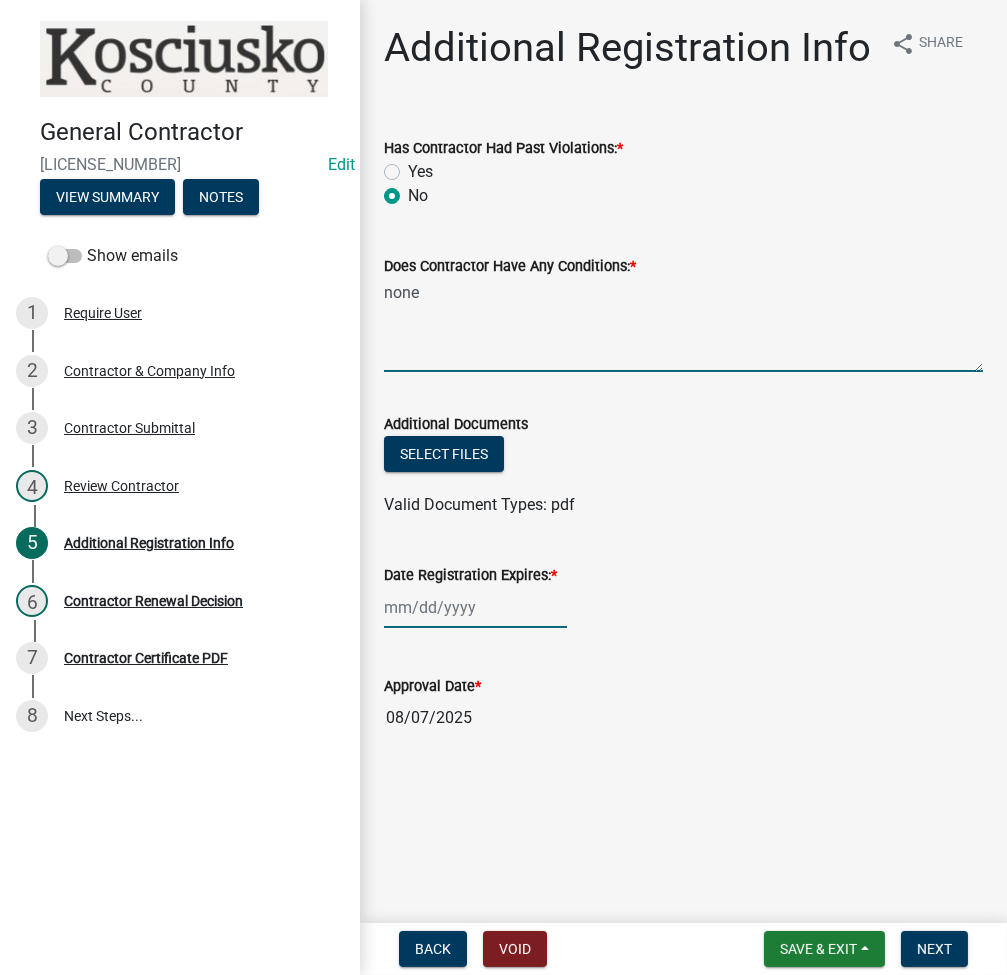 click 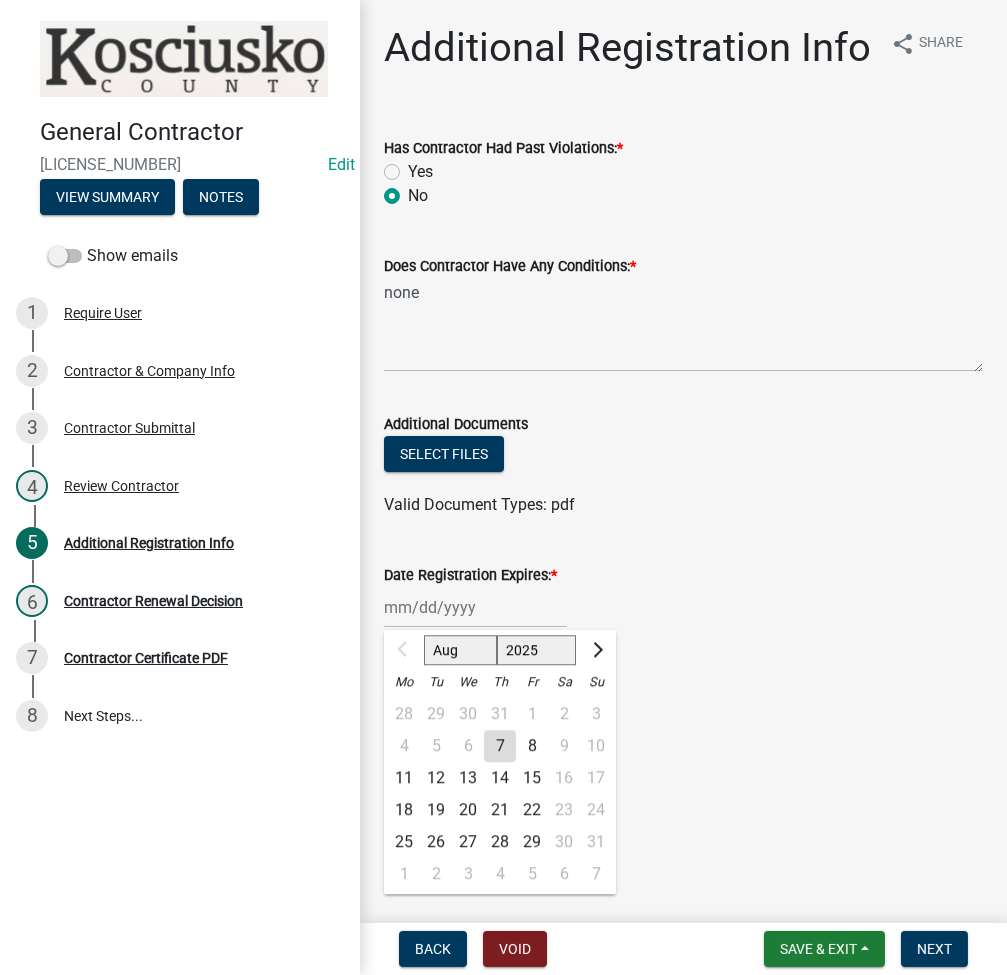 click on "2025 2026 2027 2028 2029 2030 2031 2032 2033 2034 2035 2036 2037 2038 2039 2040 2041 2042 2043 2044 2045 2046 2047 2048 2049 2050 2051 2052 2053 2054 2055 2056 2057 2058 2059 2060 2061 2062 2063 2064 2065 2066 2067 2068 2069 2070 2071 2072 2073 2074 2075 2076 2077 2078 2079 2080 2081 2082 2083 2084 2085 2086 2087 2088 2089 2090 2091 2092 2093 2094 2095 2096 2097 2098 2099 2100 2101 2102 2103 2104 2105 2106 2107 2108 2109 2110 2111 2112 2113 2114 2115 2116 2117 2118 2119 2120 2121 2122 2123 2124 2125 2126 2127 2128 2129 2130 2131 2132 2133 2134 2135 2136 2137 2138 2139 2140 2141 2142 2143 2144 2145 2146 2147 2148 2149 2150 2151 2152 2153 2154 2155 2156 2157 2158 2159 2160 2161 2162 2163 2164 2165 2166 2167 2168 2169 2170 2171 2172 2173 2174 2175 2176 2177 2178 2179 2180 2181 2182 2183 2184 2185 2186 2187 2188 2189 2190 2191 2192 2193 2194 2195 2196 2197 2198 2199 2200 2201 2202 2203 2204 2205 2206 2207 2208 2209 2210 2211 2212 2213 2214 2215 2216 2217 2218 2219 2220 2221 2222 2223 2224 2225 2226 2227 2228 2229" 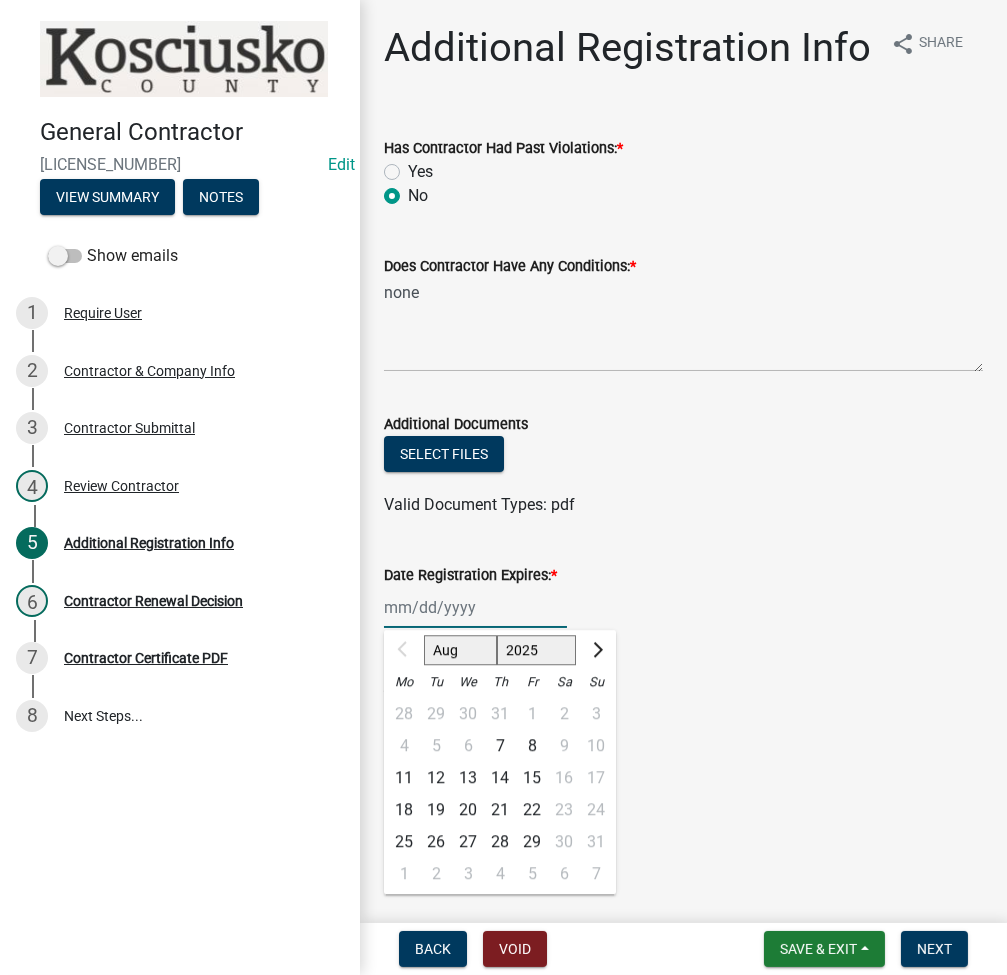 select on "2026" 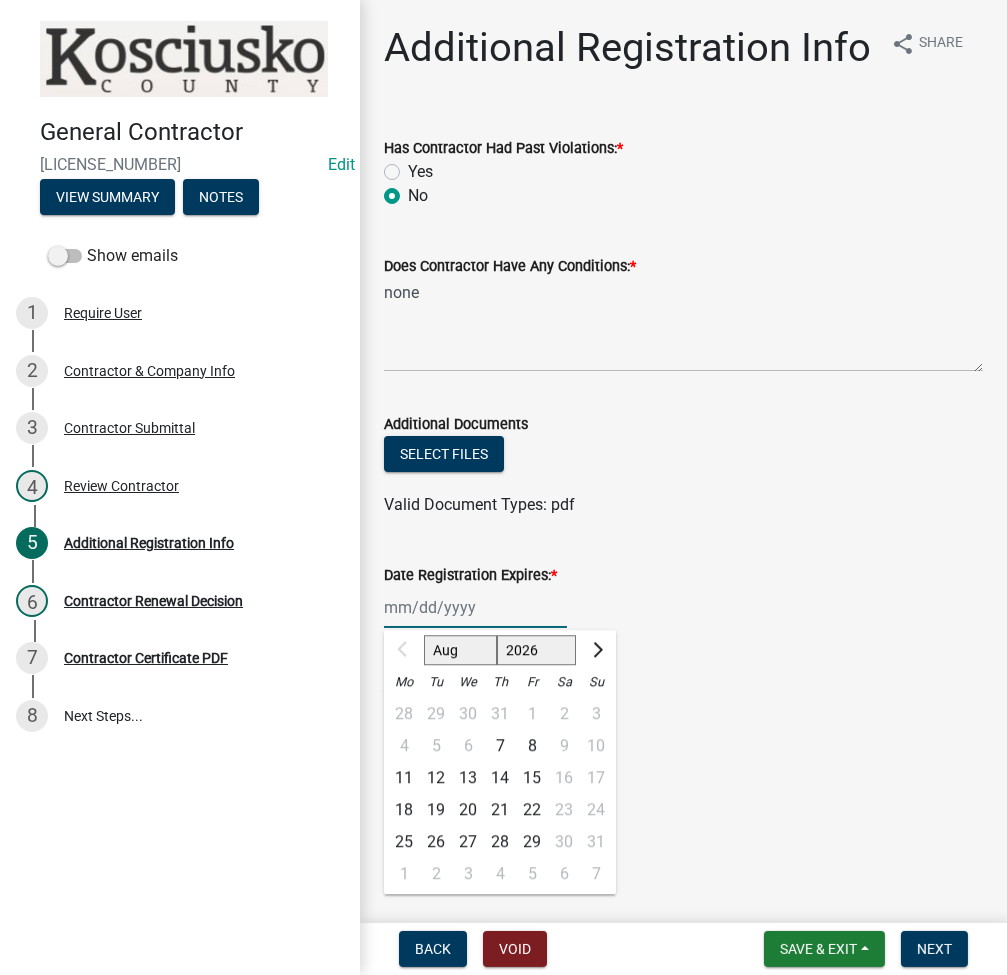 click on "2025 2026 2027 2028 2029 2030 2031 2032 2033 2034 2035 2036 2037 2038 2039 2040 2041 2042 2043 2044 2045 2046 2047 2048 2049 2050 2051 2052 2053 2054 2055 2056 2057 2058 2059 2060 2061 2062 2063 2064 2065 2066 2067 2068 2069 2070 2071 2072 2073 2074 2075 2076 2077 2078 2079 2080 2081 2082 2083 2084 2085 2086 2087 2088 2089 2090 2091 2092 2093 2094 2095 2096 2097 2098 2099 2100 2101 2102 2103 2104 2105 2106 2107 2108 2109 2110 2111 2112 2113 2114 2115 2116 2117 2118 2119 2120 2121 2122 2123 2124 2125 2126 2127 2128 2129 2130 2131 2132 2133 2134 2135 2136 2137 2138 2139 2140 2141 2142 2143 2144 2145 2146 2147 2148 2149 2150 2151 2152 2153 2154 2155 2156 2157 2158 2159 2160 2161 2162 2163 2164 2165 2166 2167 2168 2169 2170 2171 2172 2173 2174 2175 2176 2177 2178 2179 2180 2181 2182 2183 2184 2185 2186 2187 2188 2189 2190 2191 2192 2193 2194 2195 2196 2197 2198 2199 2200 2201 2202 2203 2204 2205 2206 2207 2208 2209 2210 2211 2212 2213 2214 2215 2216 2217 2218 2219 2220 2221 2222 2223 2224 2225 2226 2227 2228 2229" 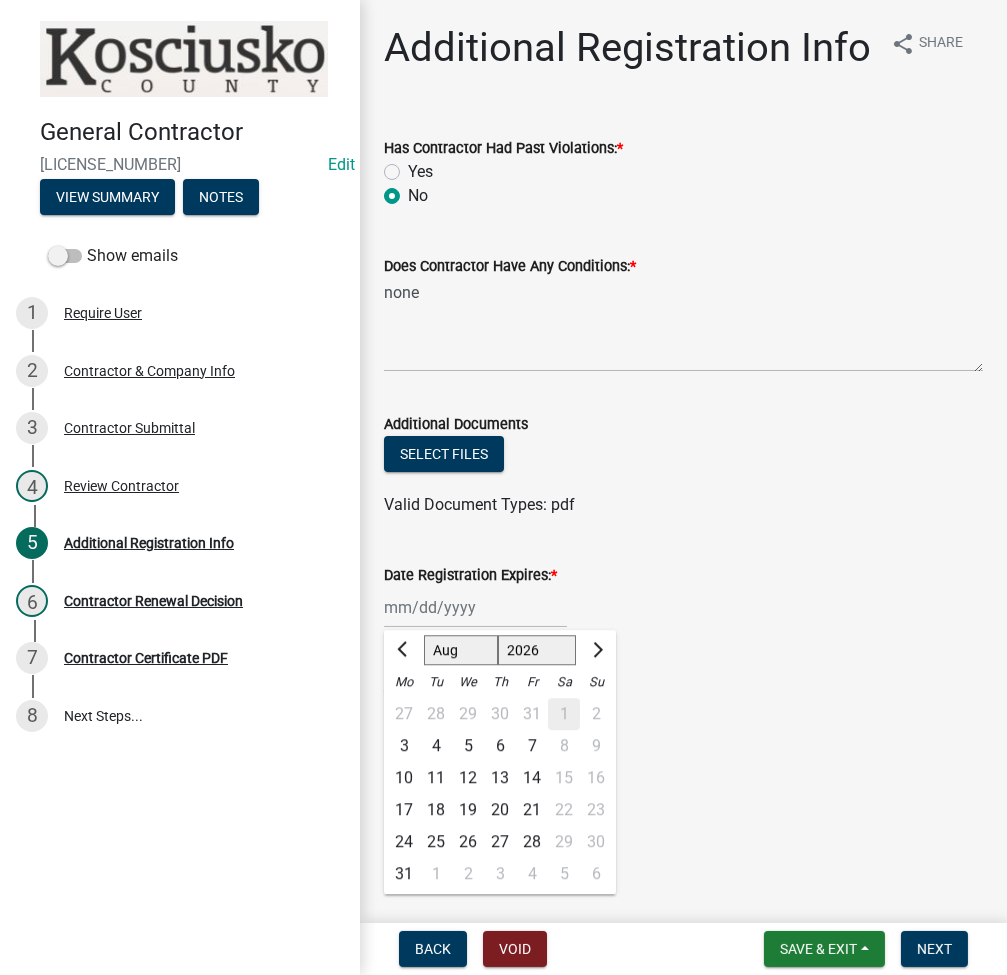 click on "7" 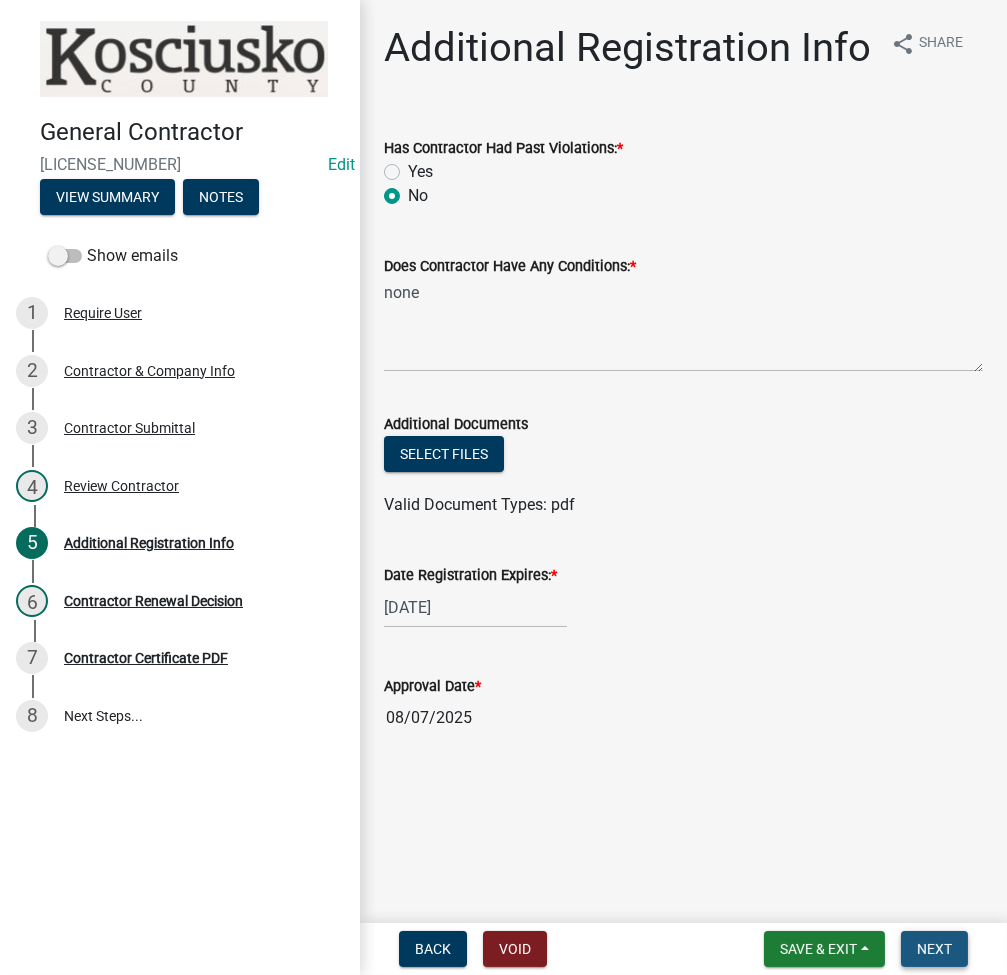 click on "Next" at bounding box center [934, 949] 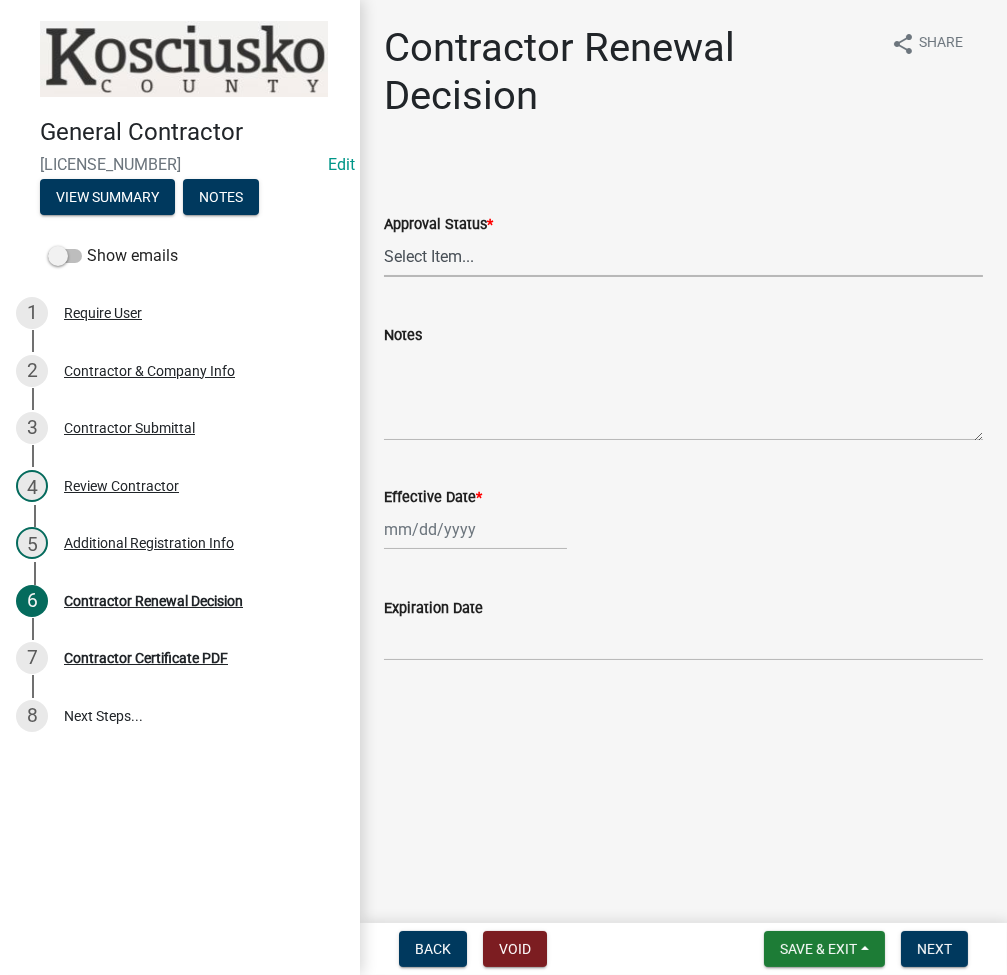 click on "Select Item...   Approved   Denied" at bounding box center [683, 256] 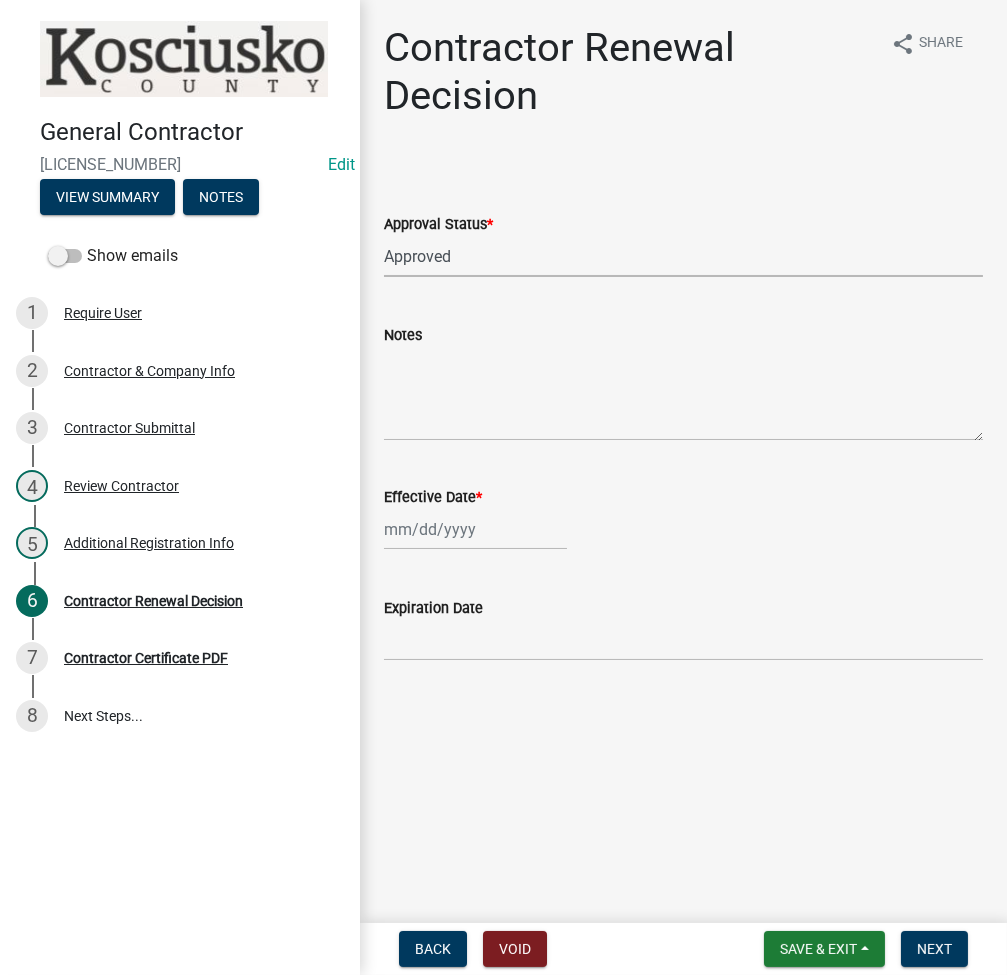 click on "Select Item...   Approved   Denied" at bounding box center (683, 256) 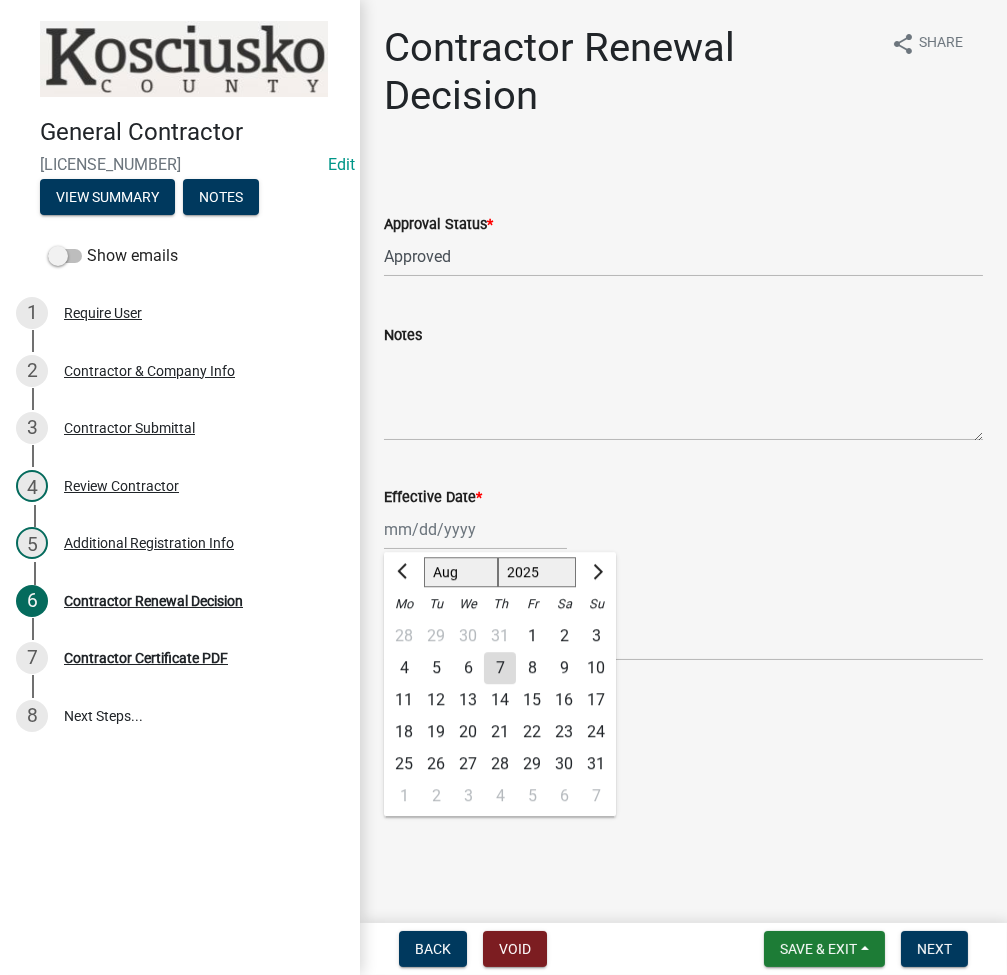 click on "7" 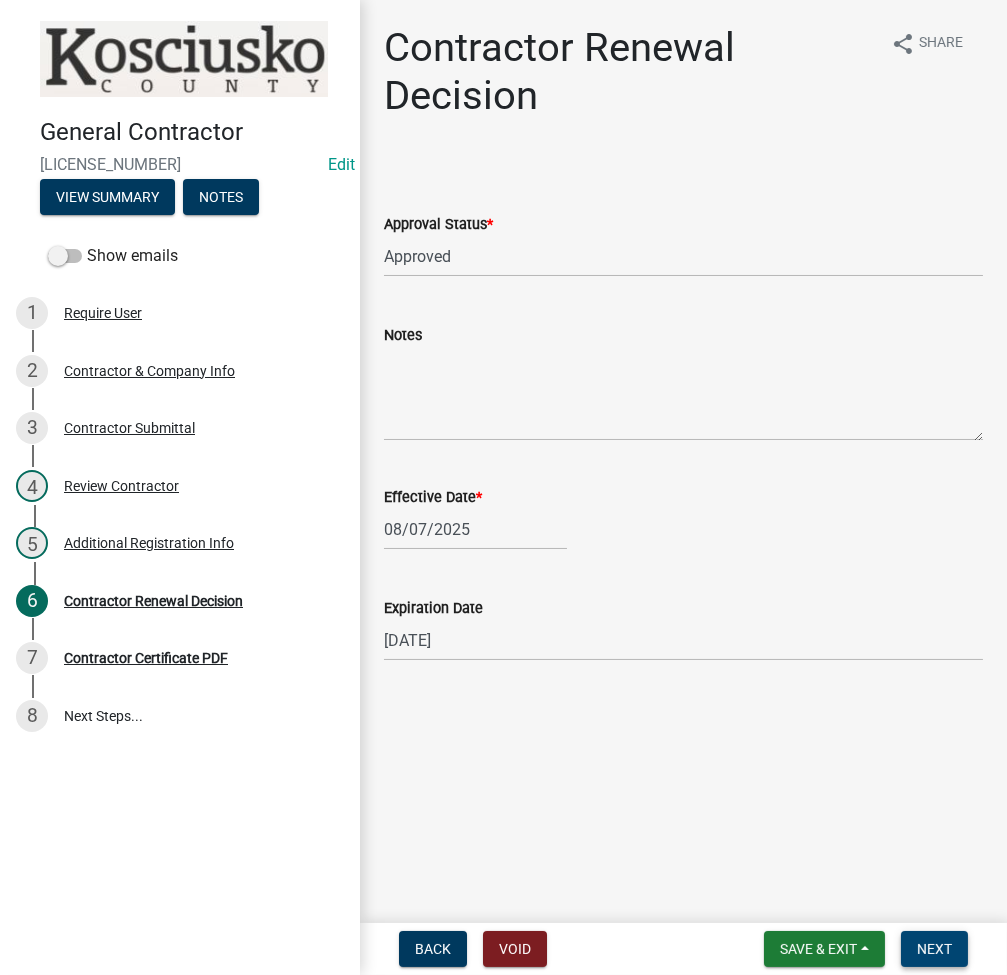 click on "Next" at bounding box center (934, 949) 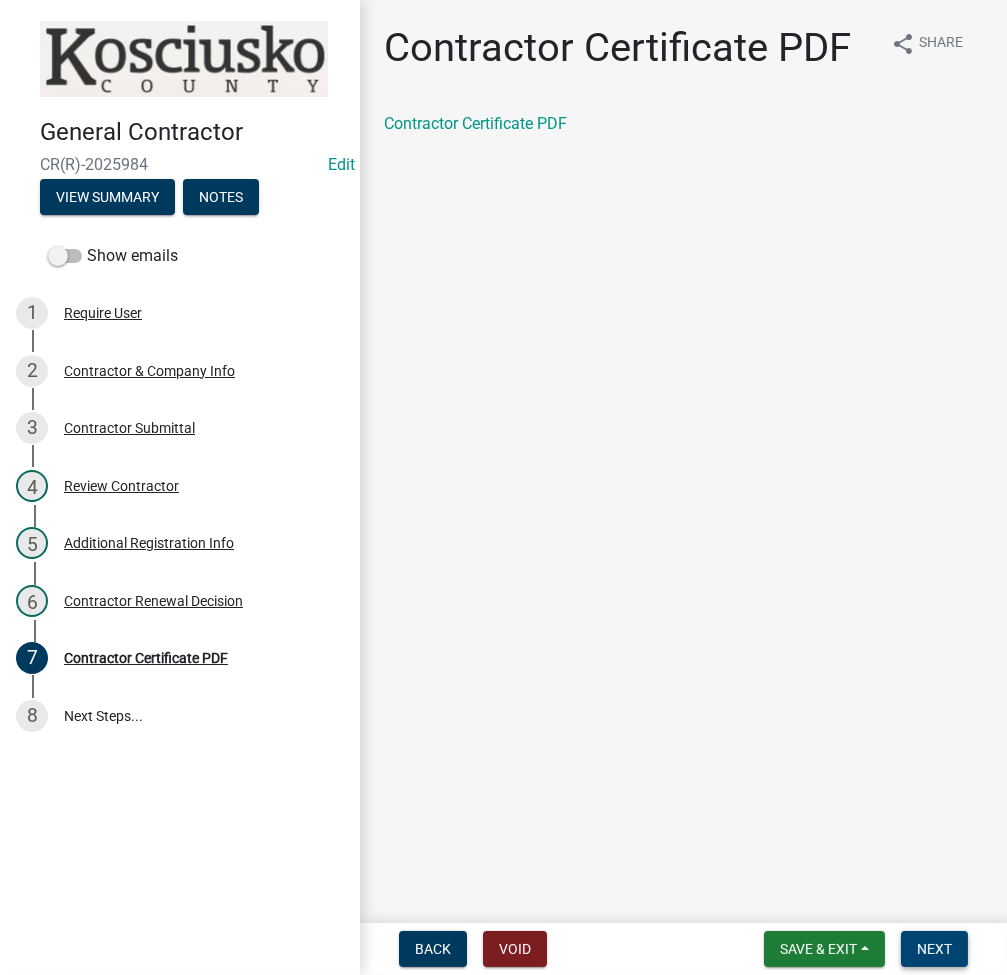 click on "Next" at bounding box center [934, 949] 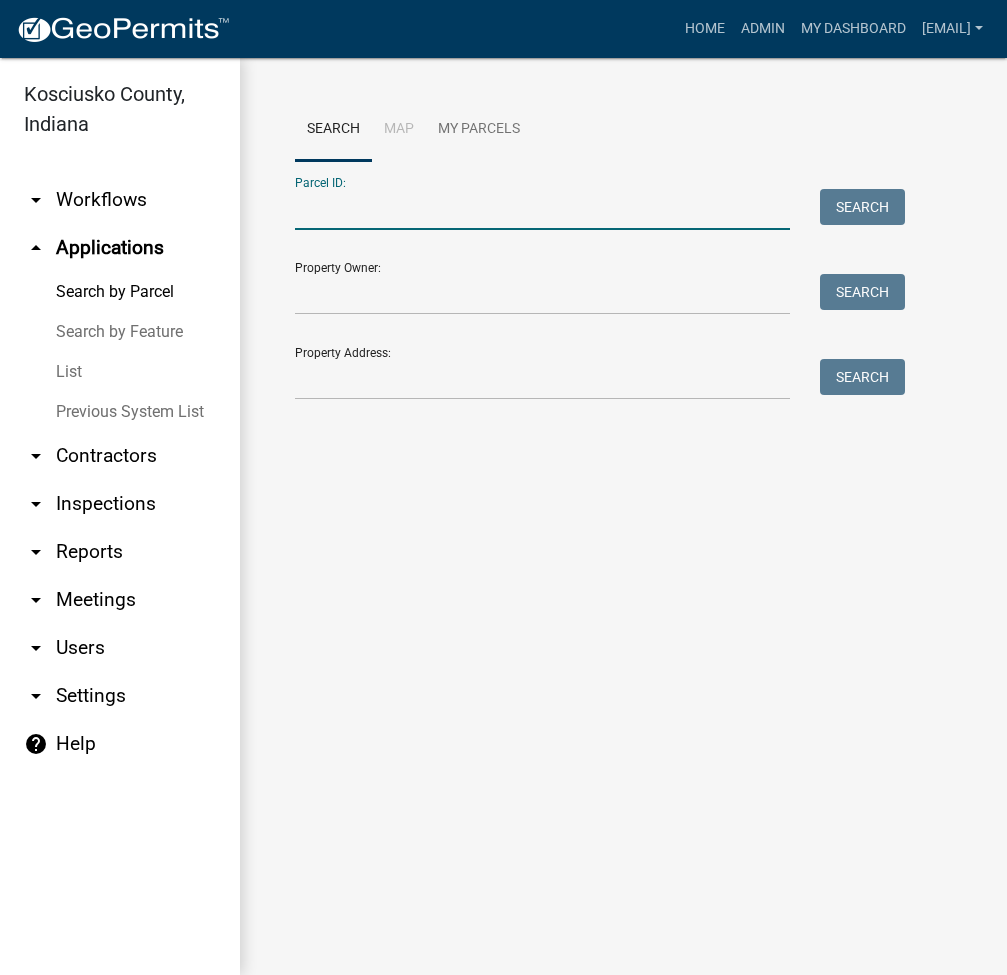 scroll, scrollTop: 0, scrollLeft: 0, axis: both 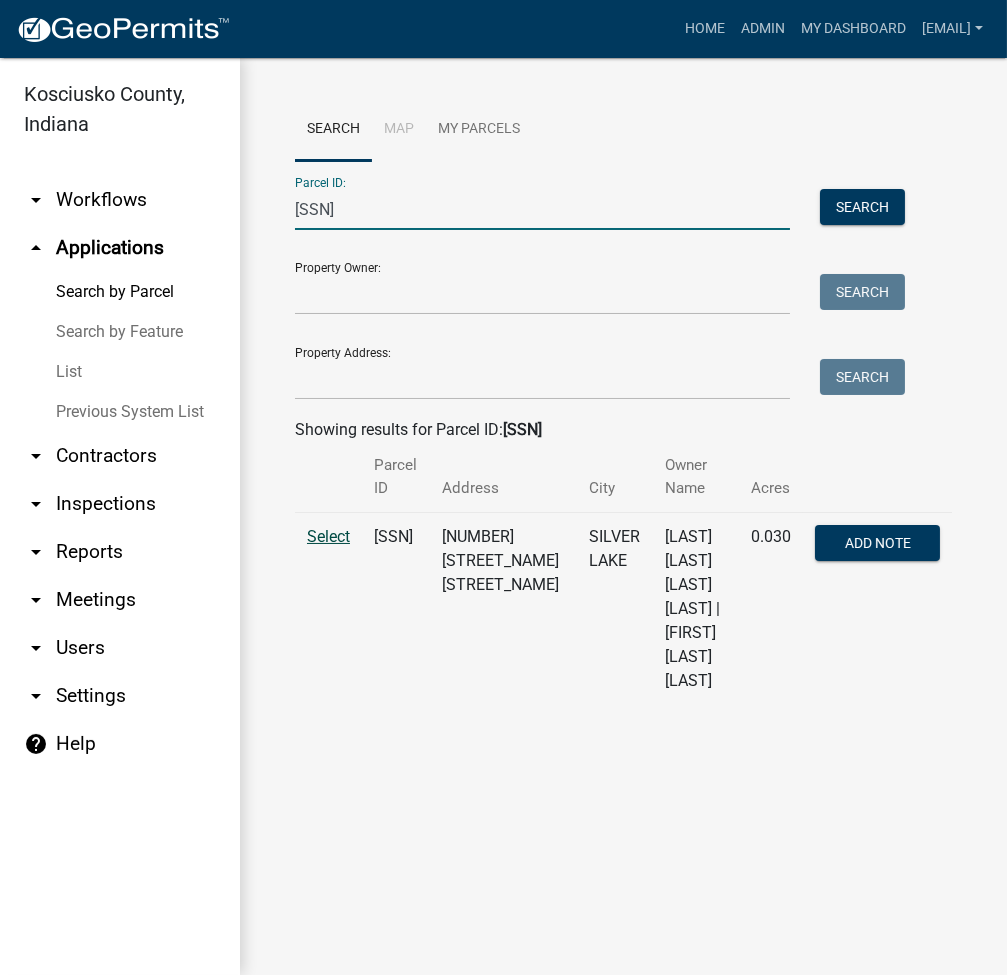 type on "[SSN]" 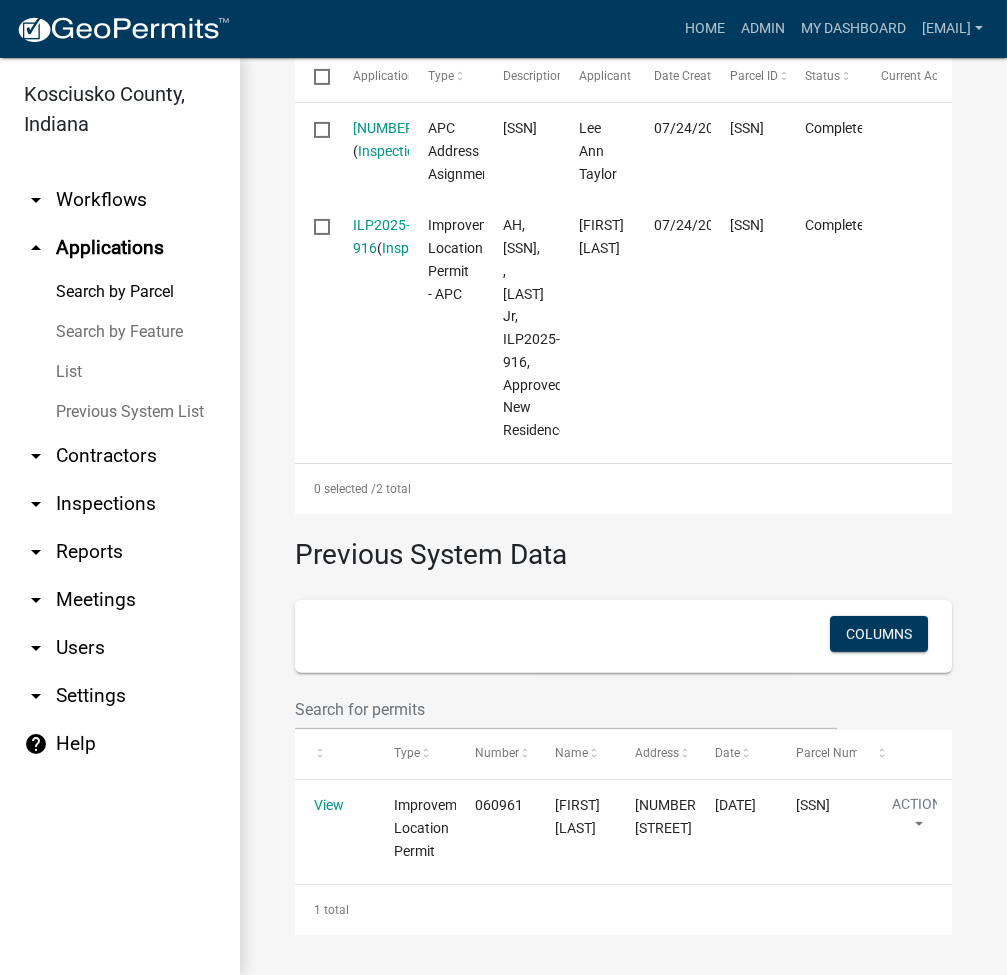 scroll, scrollTop: 437, scrollLeft: 0, axis: vertical 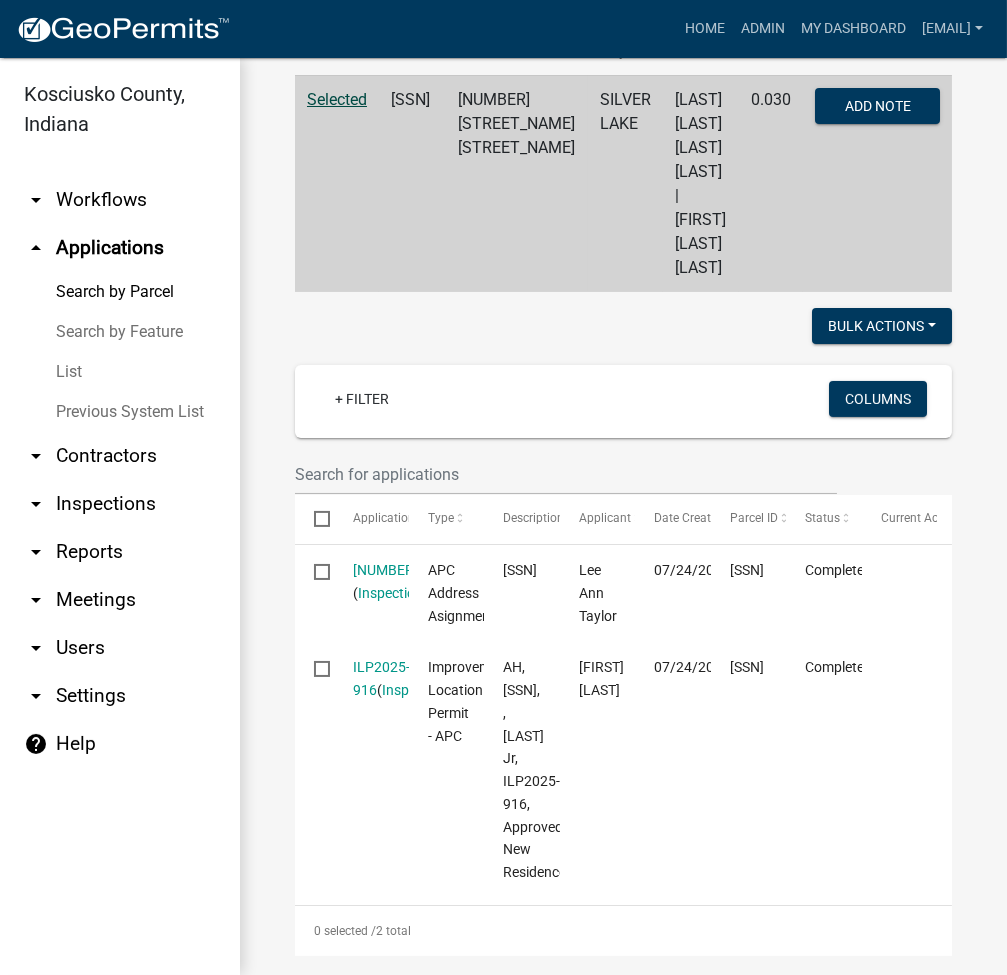 click on "List" at bounding box center (120, 372) 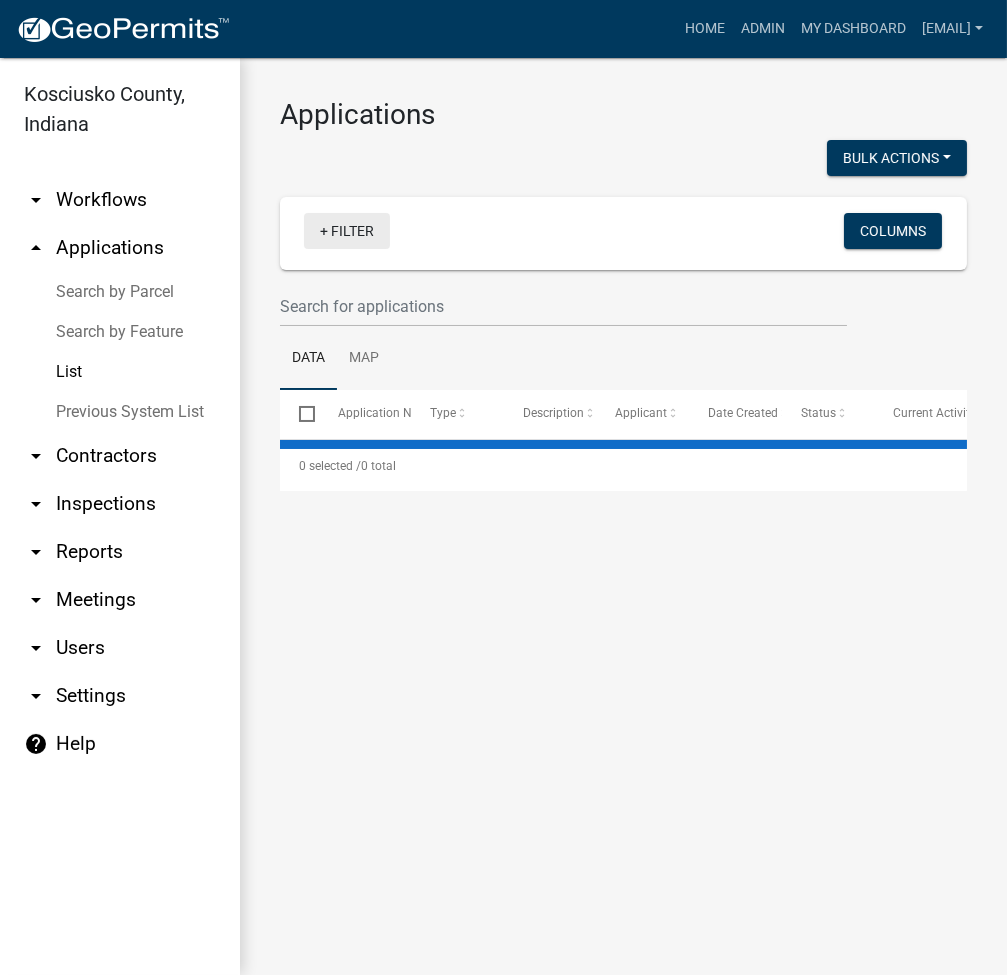 select on "3: 100" 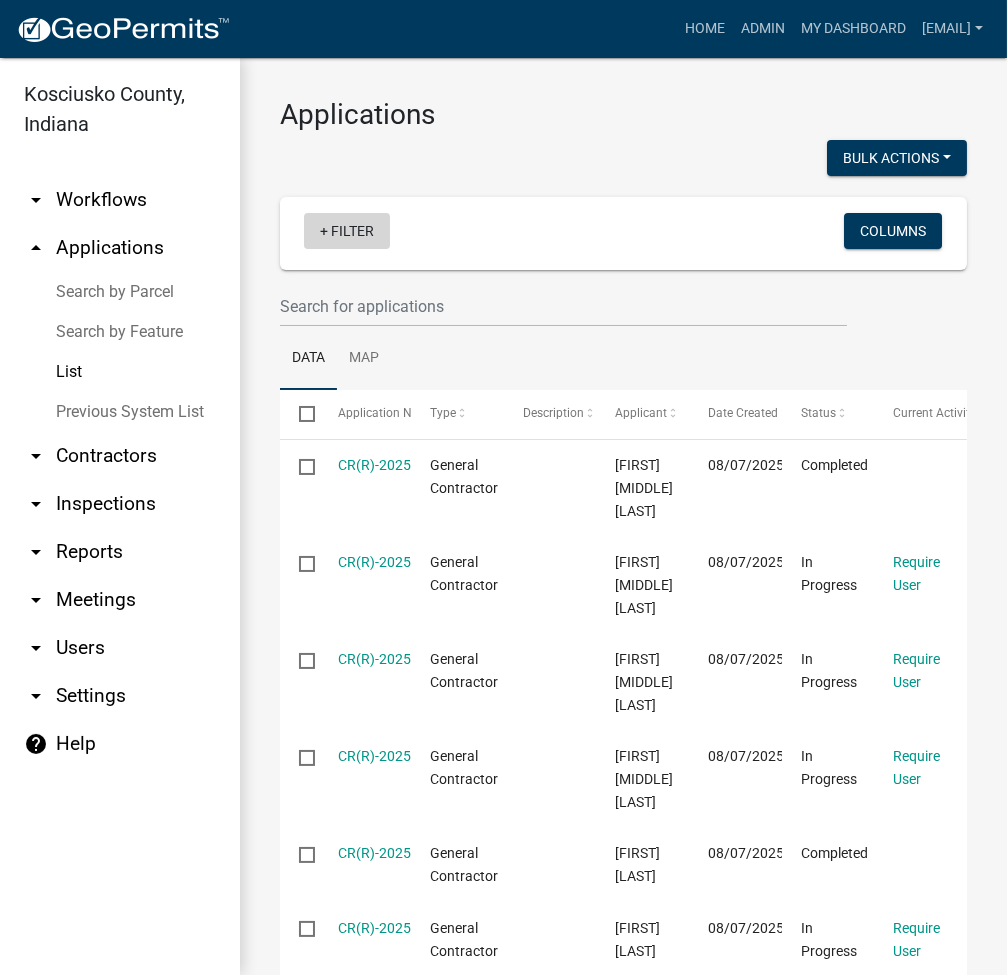 click on "+ Filter" at bounding box center (347, 231) 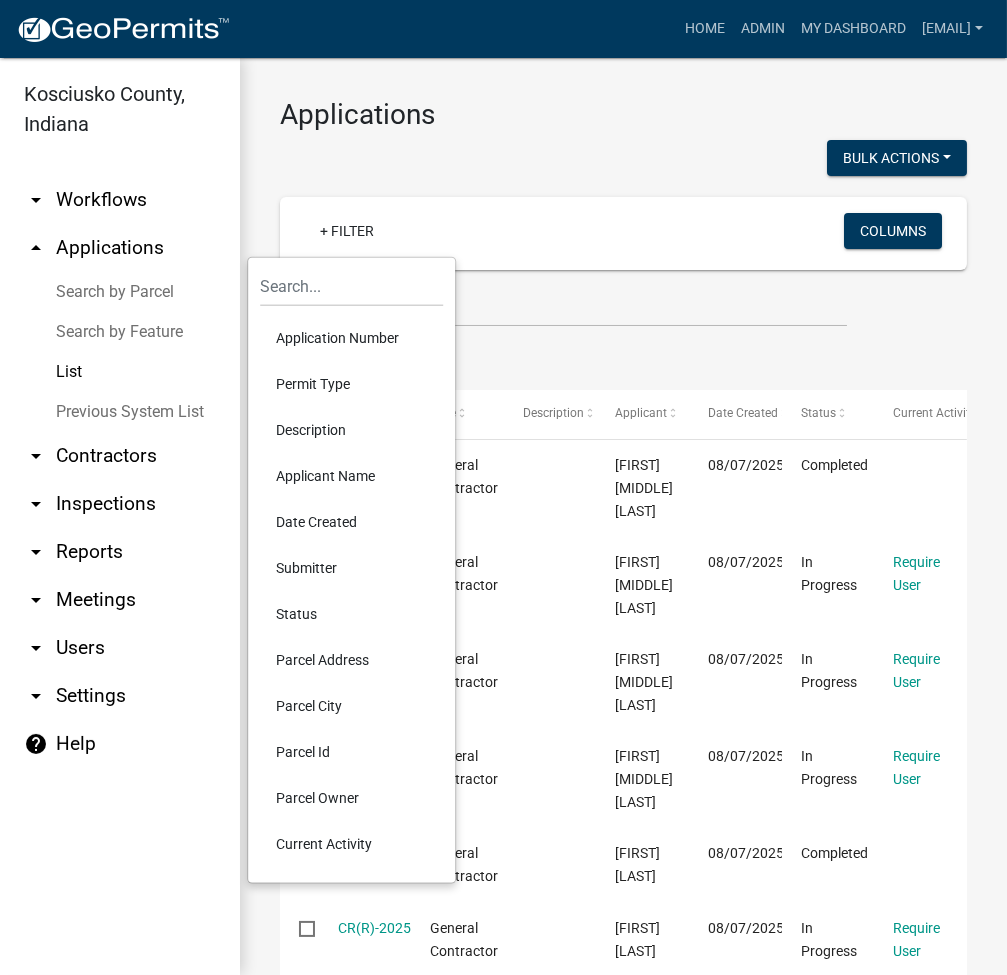 click on "Permit Type" at bounding box center (351, 384) 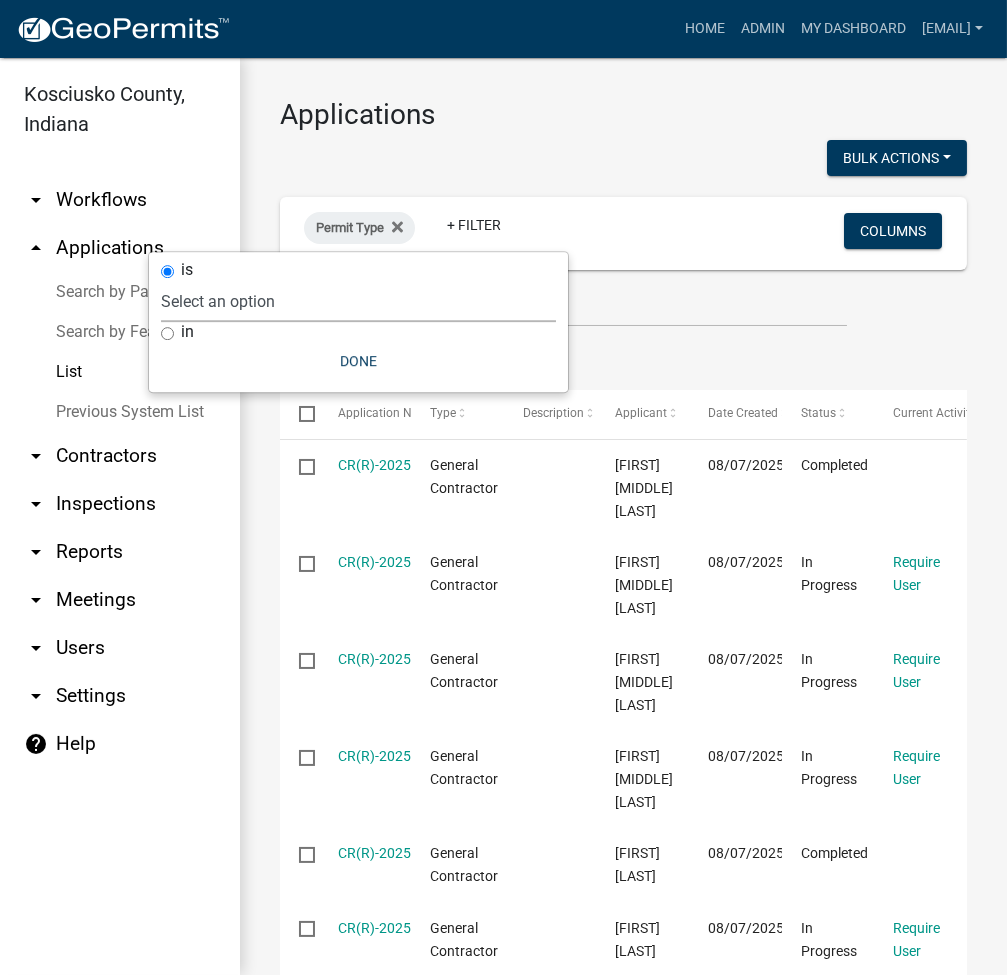 click on "Select an option   6 27 2024 Copy Of - Subdivision Plat Application - APC   APC Address Asignment   APC Appeal   APC Development Plan Review   APC Survey Repository   Auditor Blind Or Disabled   Auditor Blind or Disabled Mobile Home Deduction   Auditor Change of Tax Mailing Address Form   Auditor Energy Systems Deduction   Auditor Heritage Barn   Auditor Homestead Deduction   Auditor Mobile Home Homestead Deduction   Auditor Over 65 Deduction   Auditor Over 65 for Mobile Home Deduction   Auditor Vacation Request   Auditor Veterans Deduction   Auditor Veterans Deduction for Mobile Home   Certificates of Occupancy - APC   Copy Of - FARAs   Copy Of - Improvement Location Permit - APC 1 22 2024   Driveway and Right of Way Work Permit   Exception - APC   FARAs   Flood Development Permit - APC   Flood Zone Inquiry   Flood Zone Inquiry (PRR Copy)   Food Permit   General Contractor (Registration)   General Contractor (Renewal)   HD Sign Off On Sewage & Water   Hoover - Driveway and Right of Way Work Permit" at bounding box center (358, 301) 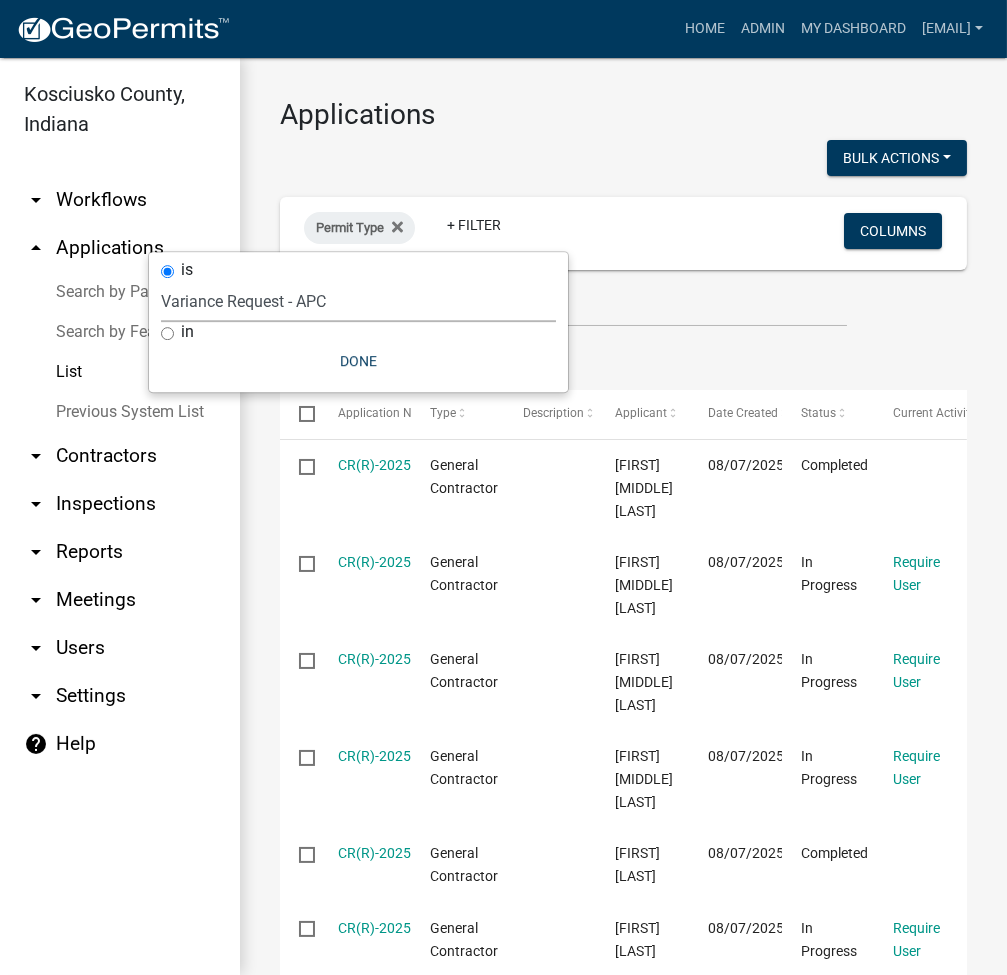 click on "Select an option   6 27 2024 Copy Of - Subdivision Plat Application - APC   APC Address Asignment   APC Appeal   APC Development Plan Review   APC Survey Repository   Auditor Blind Or Disabled   Auditor Blind or Disabled Mobile Home Deduction   Auditor Change of Tax Mailing Address Form   Auditor Energy Systems Deduction   Auditor Heritage Barn   Auditor Homestead Deduction   Auditor Mobile Home Homestead Deduction   Auditor Over 65 Deduction   Auditor Over 65 for Mobile Home Deduction   Auditor Vacation Request   Auditor Veterans Deduction   Auditor Veterans Deduction for Mobile Home   Certificates of Occupancy - APC   Copy Of - FARAs   Copy Of - Improvement Location Permit - APC 1 22 2024   Driveway and Right of Way Work Permit   Exception - APC   FARAs   Flood Development Permit - APC   Flood Zone Inquiry   Flood Zone Inquiry (PRR Copy)   Food Permit   General Contractor (Registration)   General Contractor (Renewal)   HD Sign Off On Sewage & Water   Hoover - Driveway and Right of Way Work Permit" at bounding box center [358, 301] 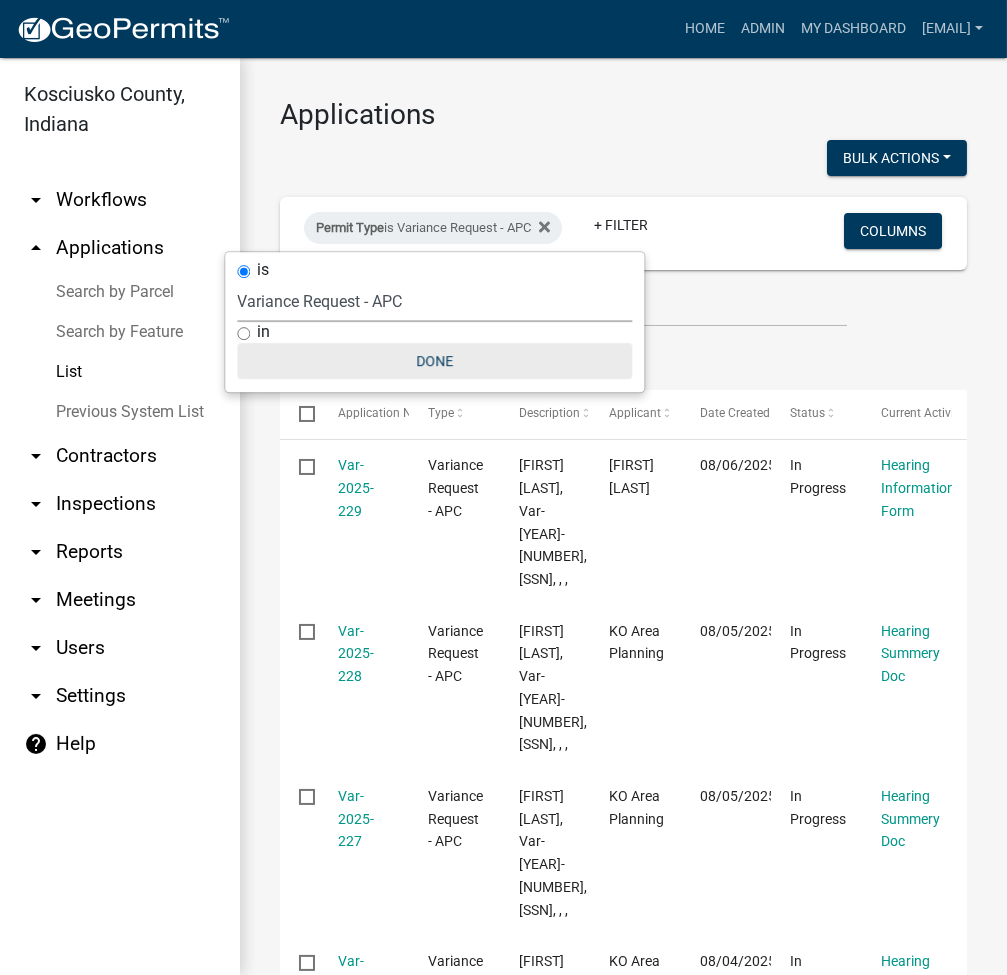 click on "Done" at bounding box center [434, 361] 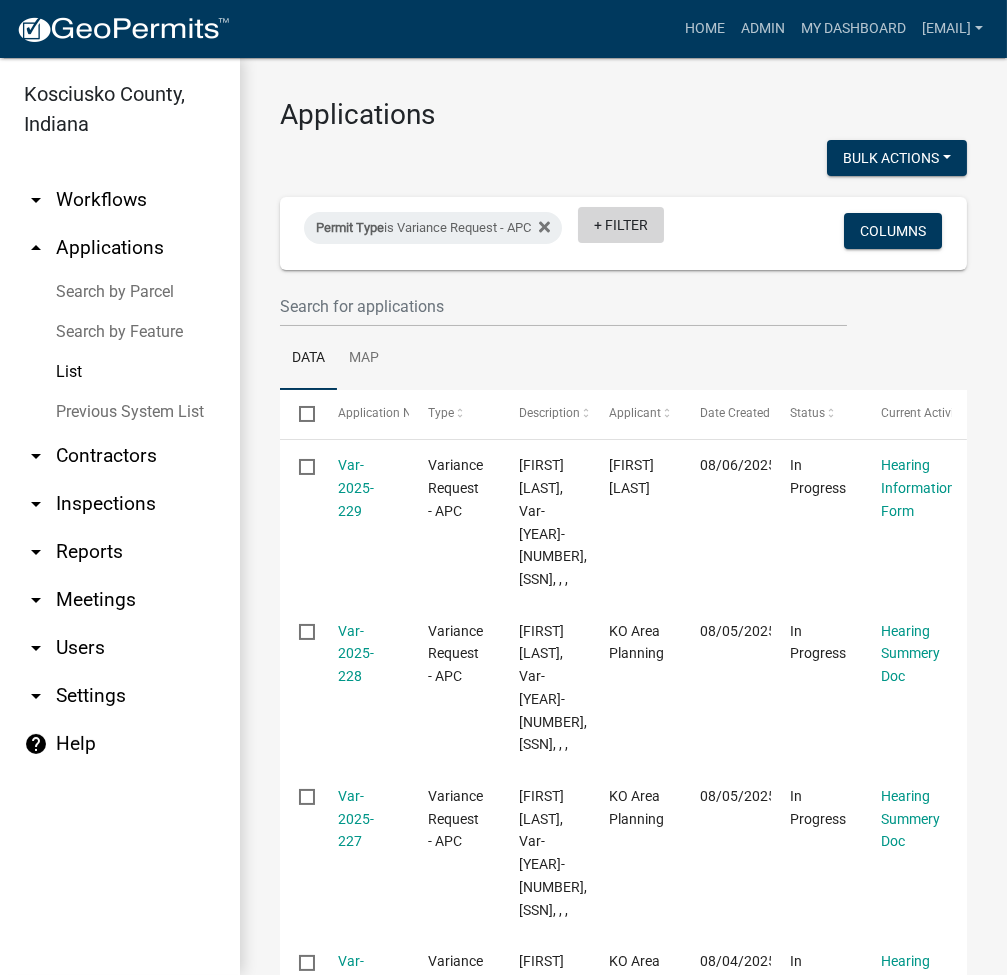 click on "+ Filter" at bounding box center (621, 225) 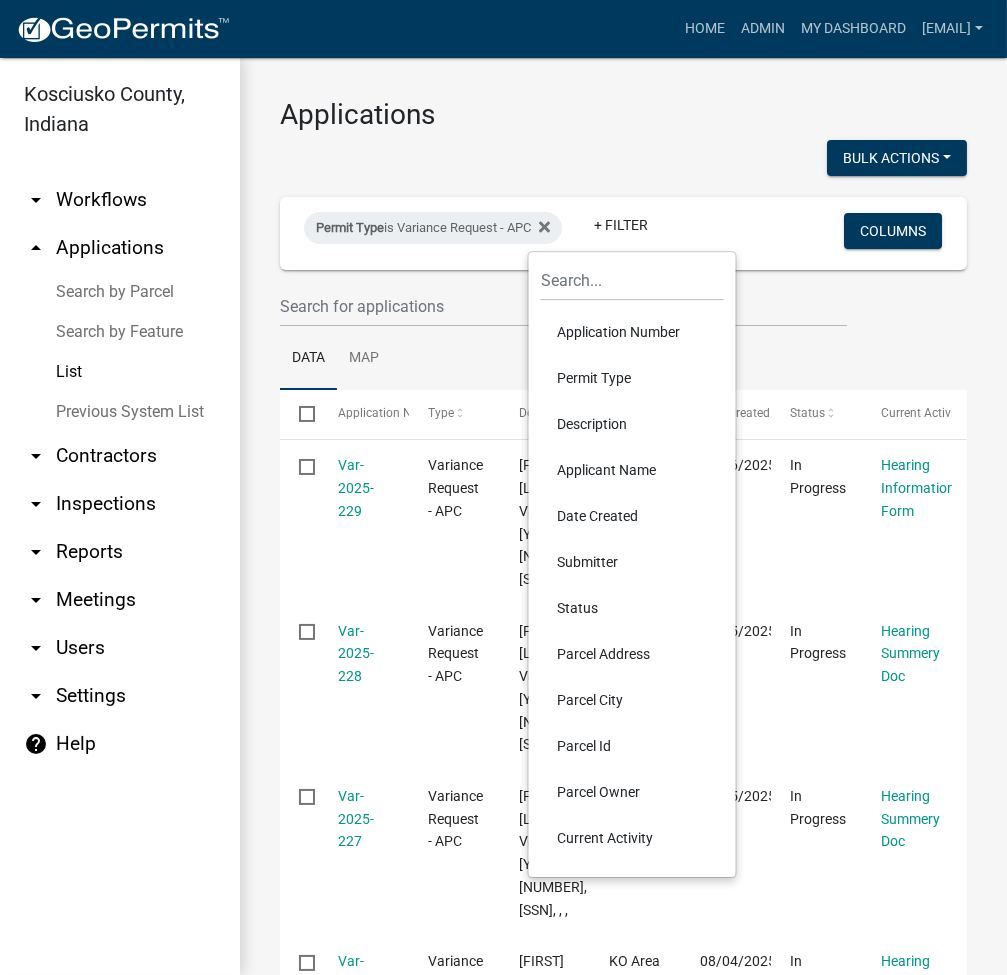 click on "Description" at bounding box center (632, 424) 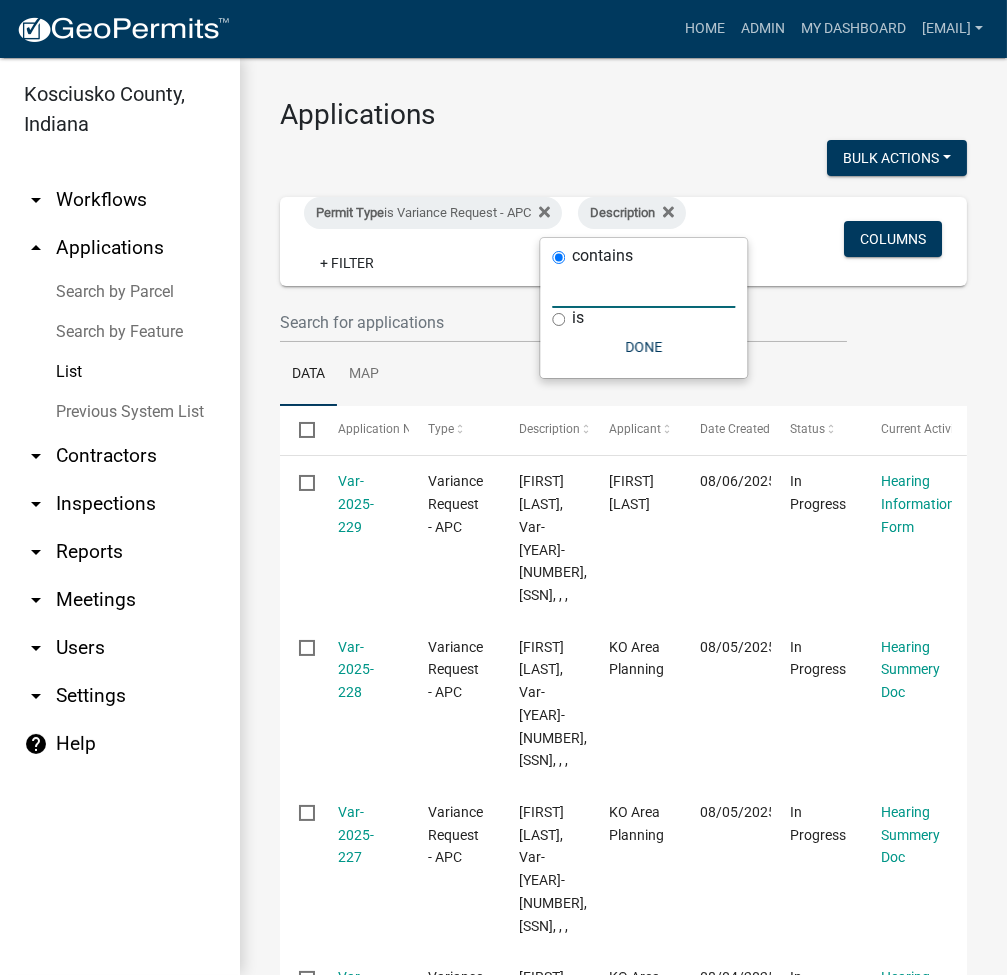 click at bounding box center (643, 287) 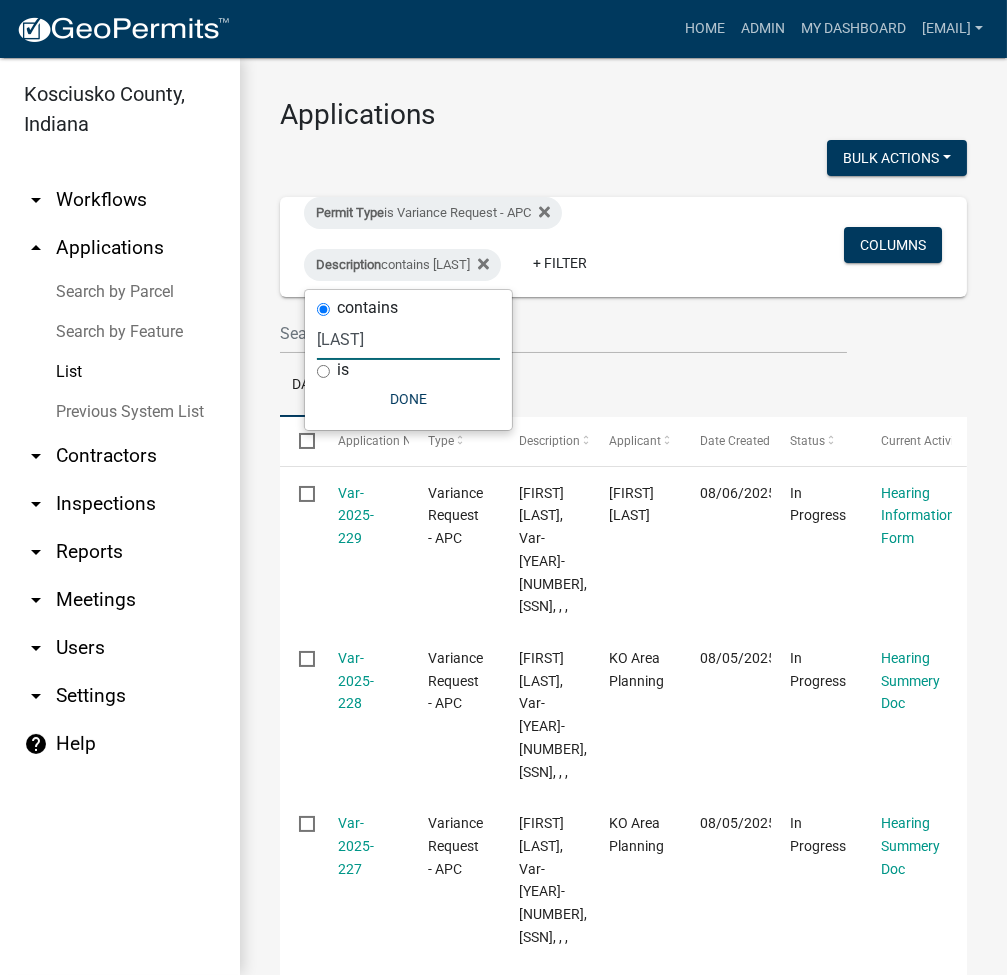 type on "[LAST]" 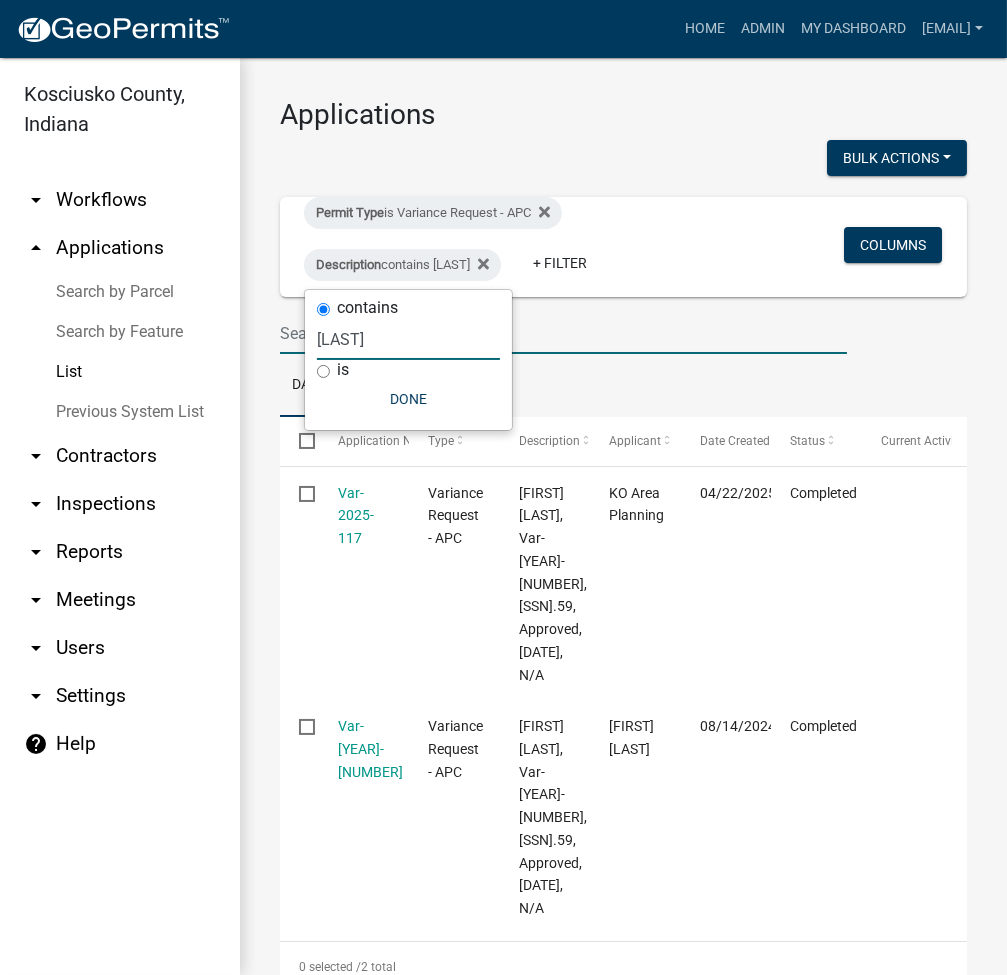 click at bounding box center (563, 333) 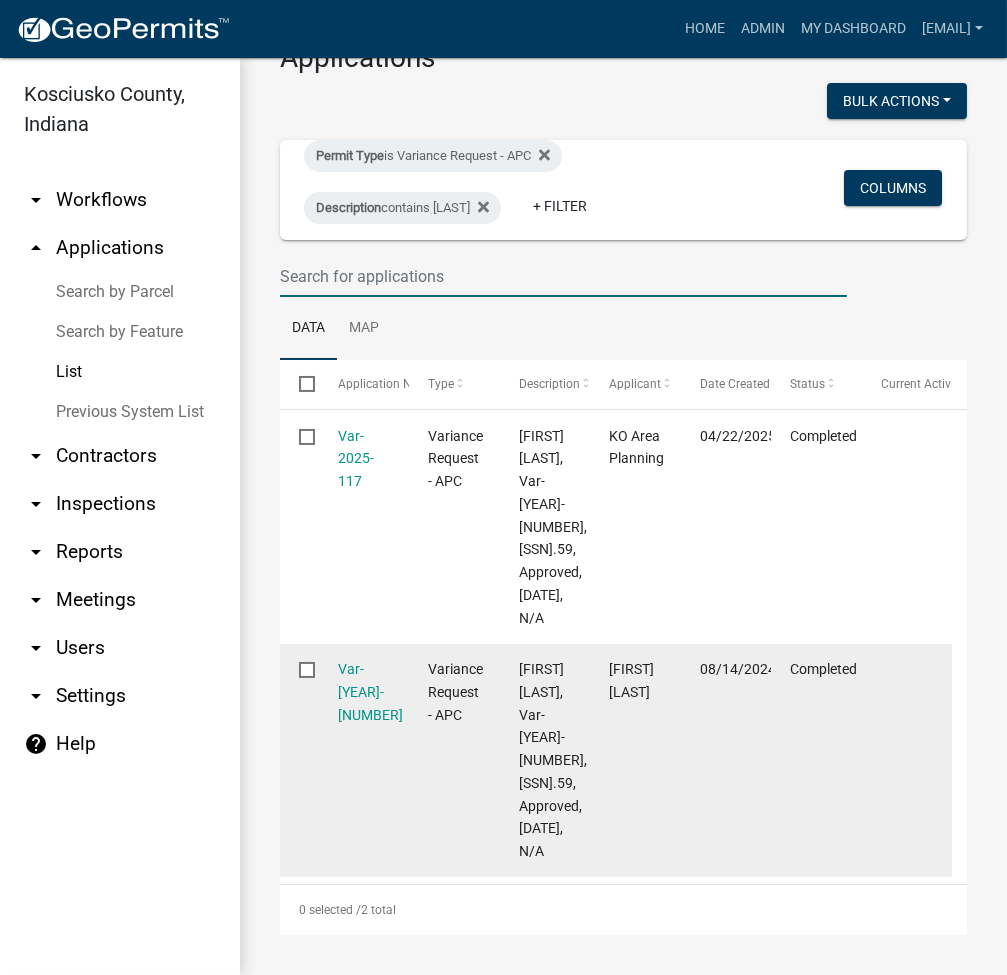 scroll, scrollTop: 0, scrollLeft: 0, axis: both 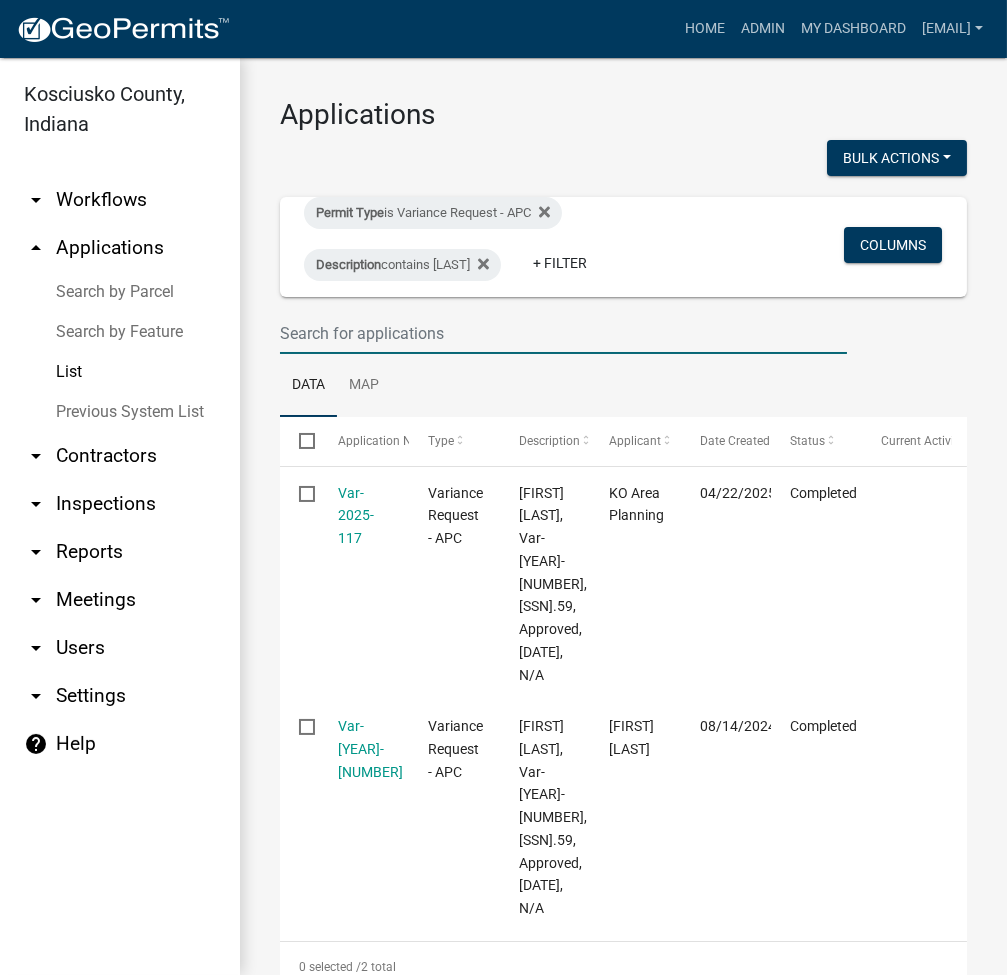 click on "arrow_drop_up   Applications" at bounding box center [120, 248] 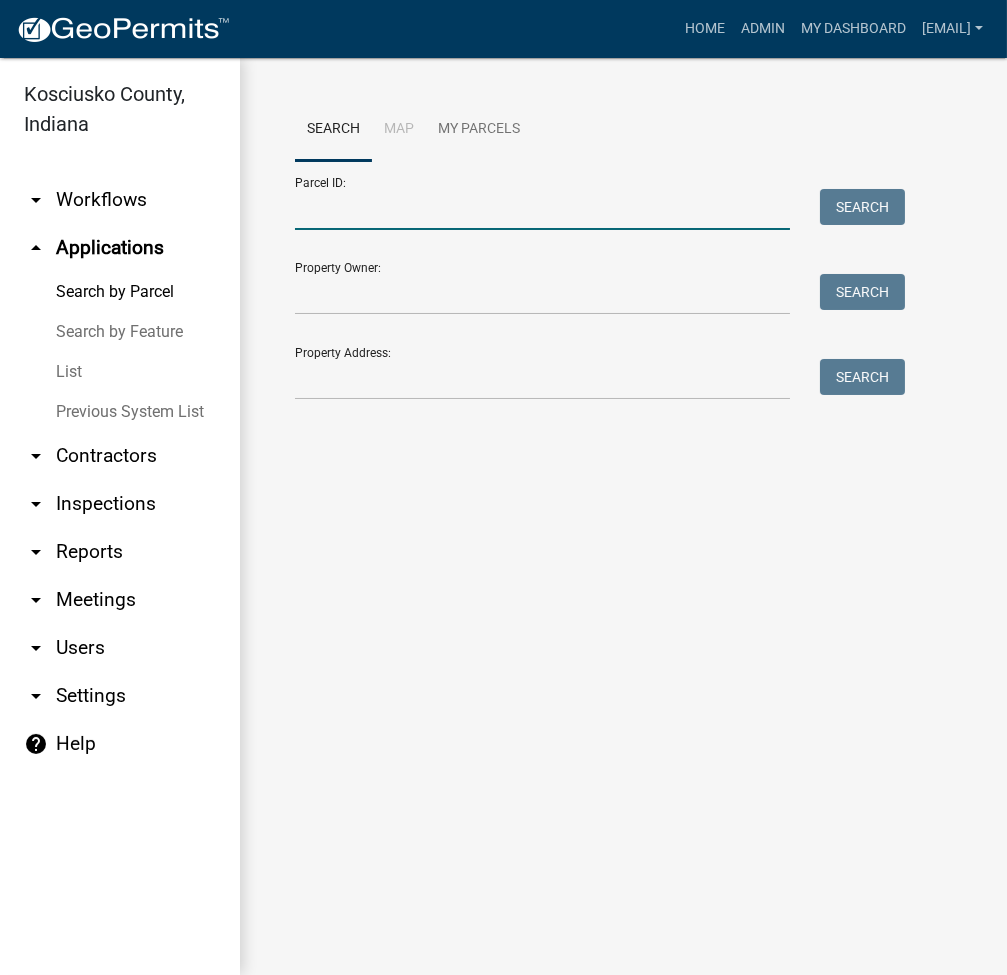 click on "Parcel ID:" at bounding box center (542, 209) 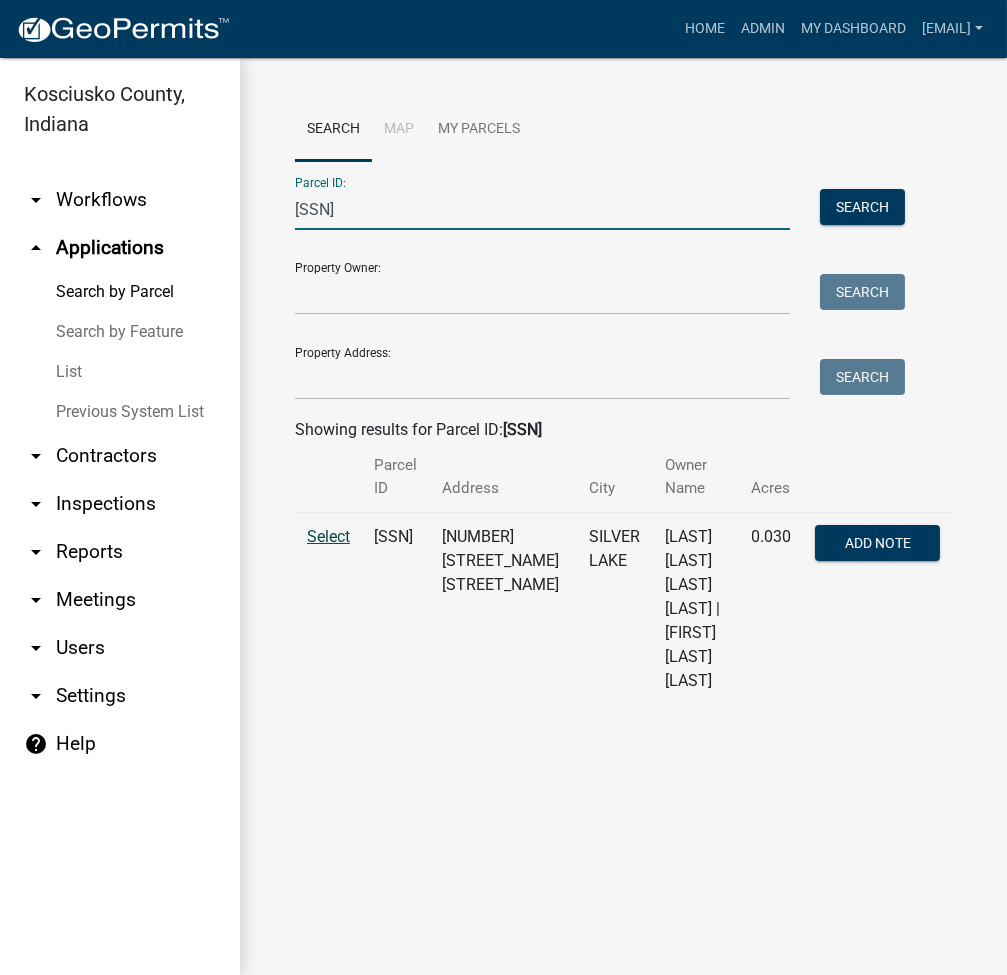 type on "[SSN]" 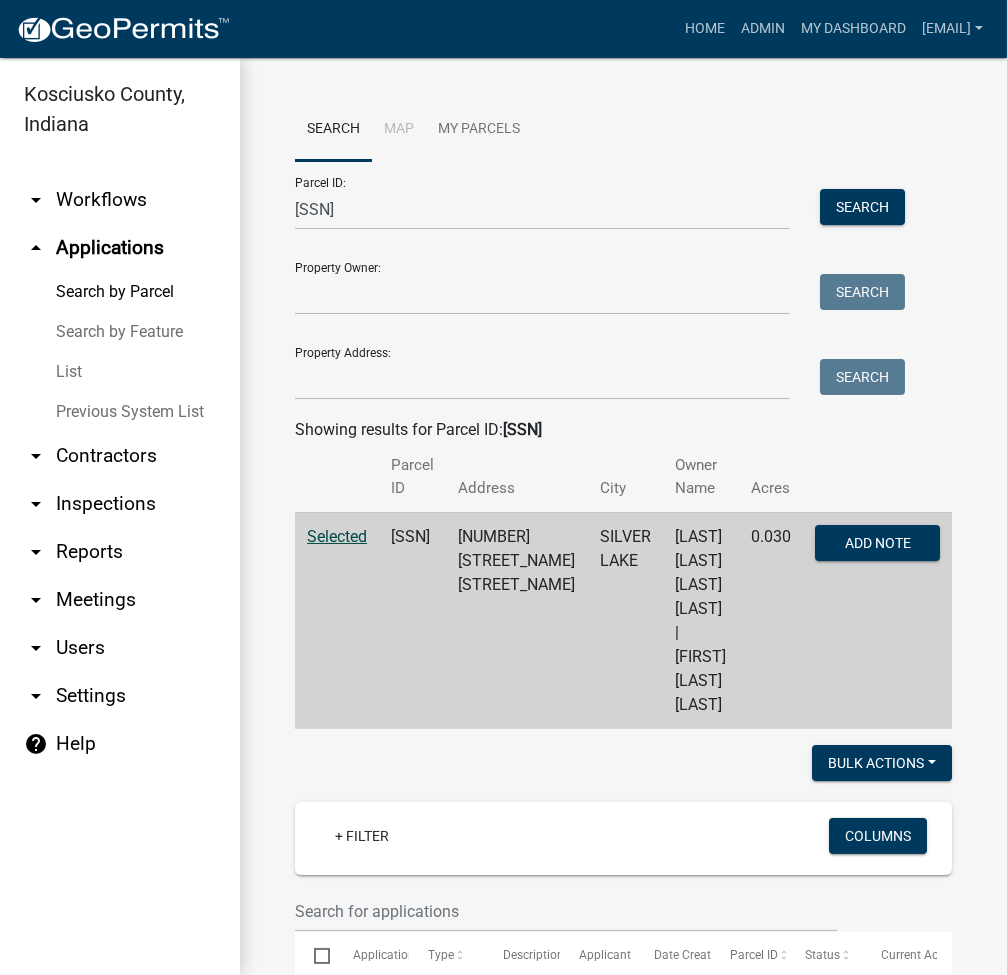 click on "Selected" at bounding box center [337, 536] 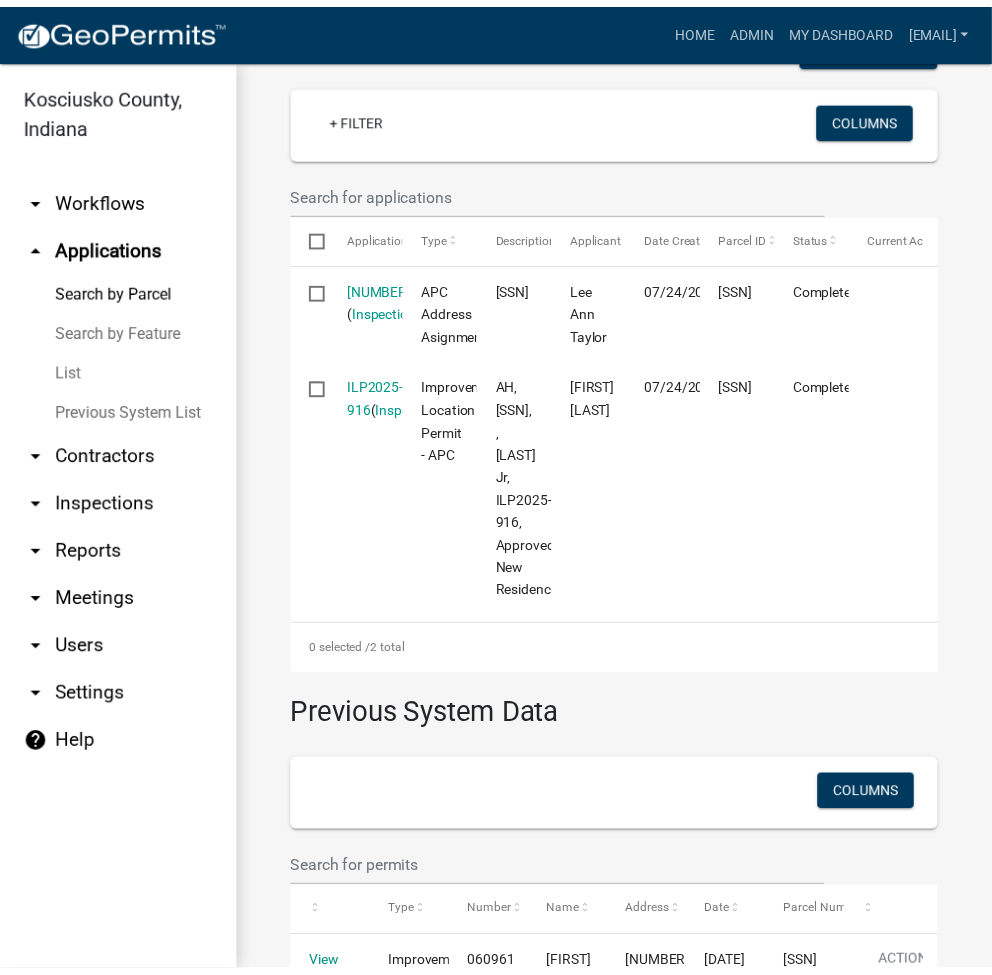 scroll, scrollTop: 800, scrollLeft: 0, axis: vertical 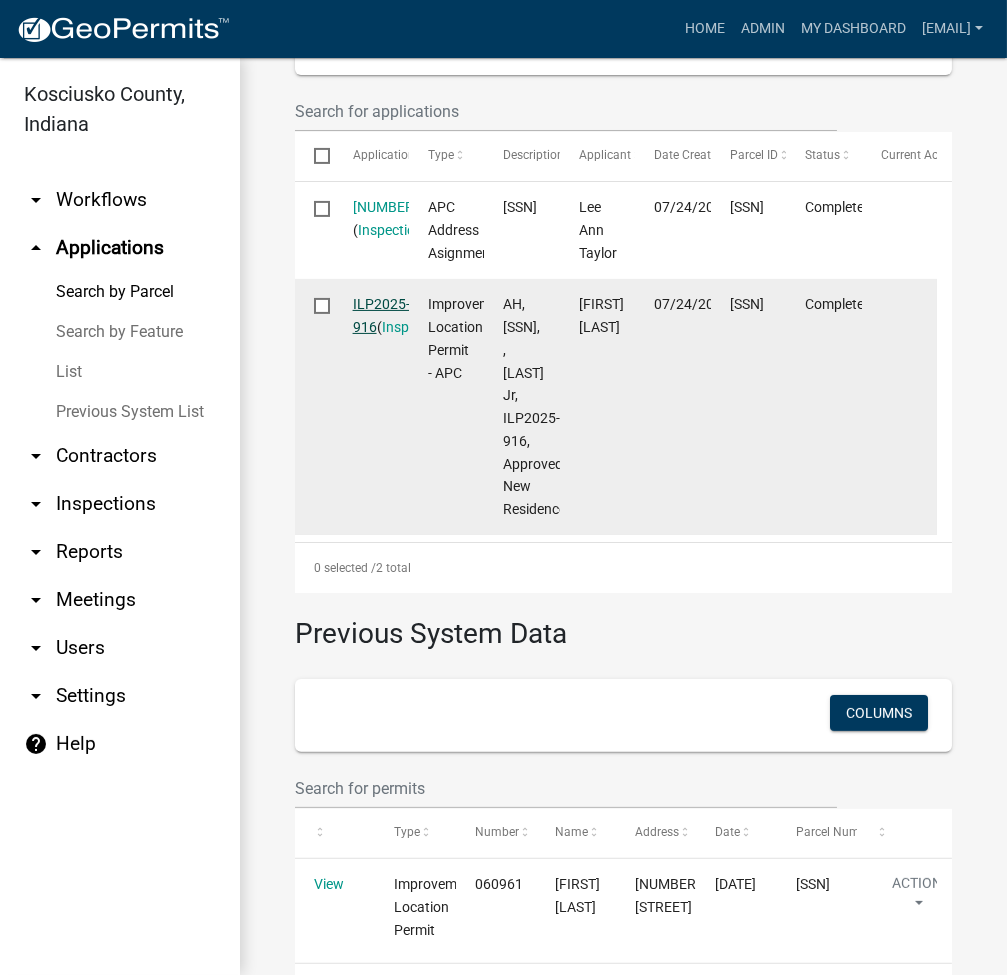 click on "ILP2025-916" 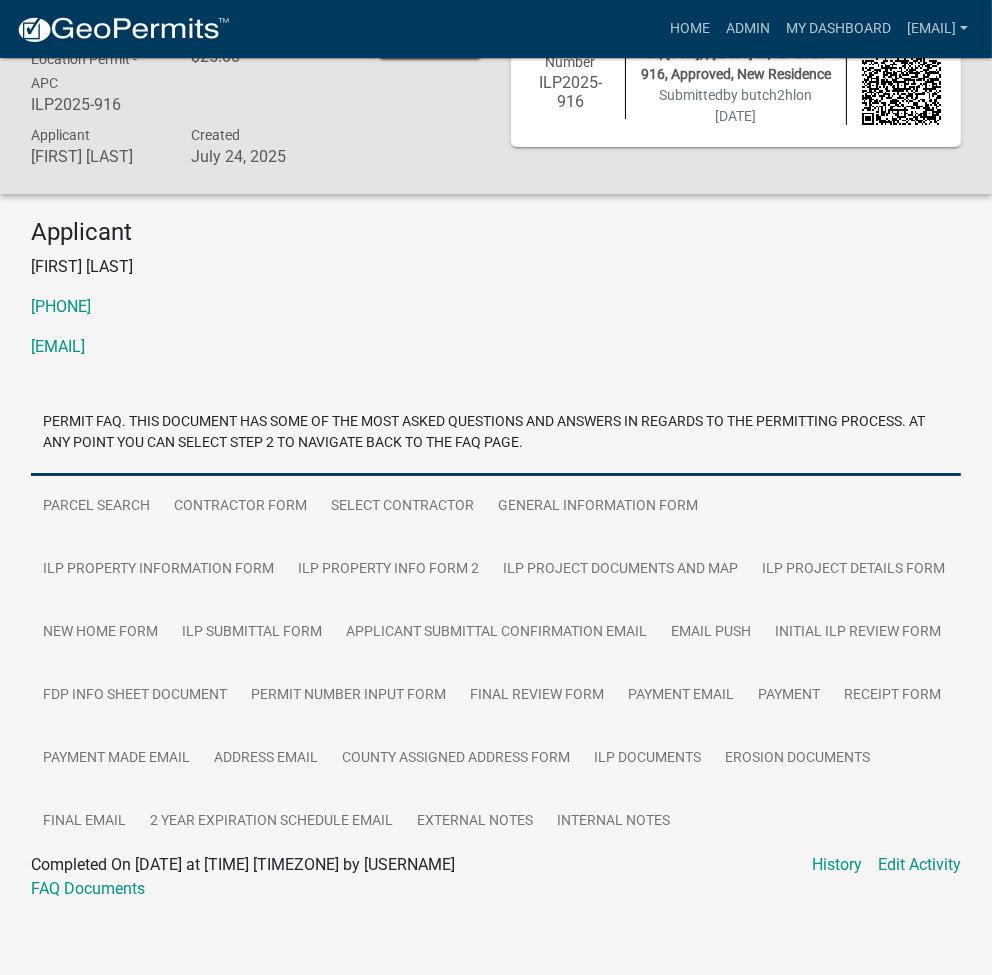 scroll, scrollTop: 84, scrollLeft: 0, axis: vertical 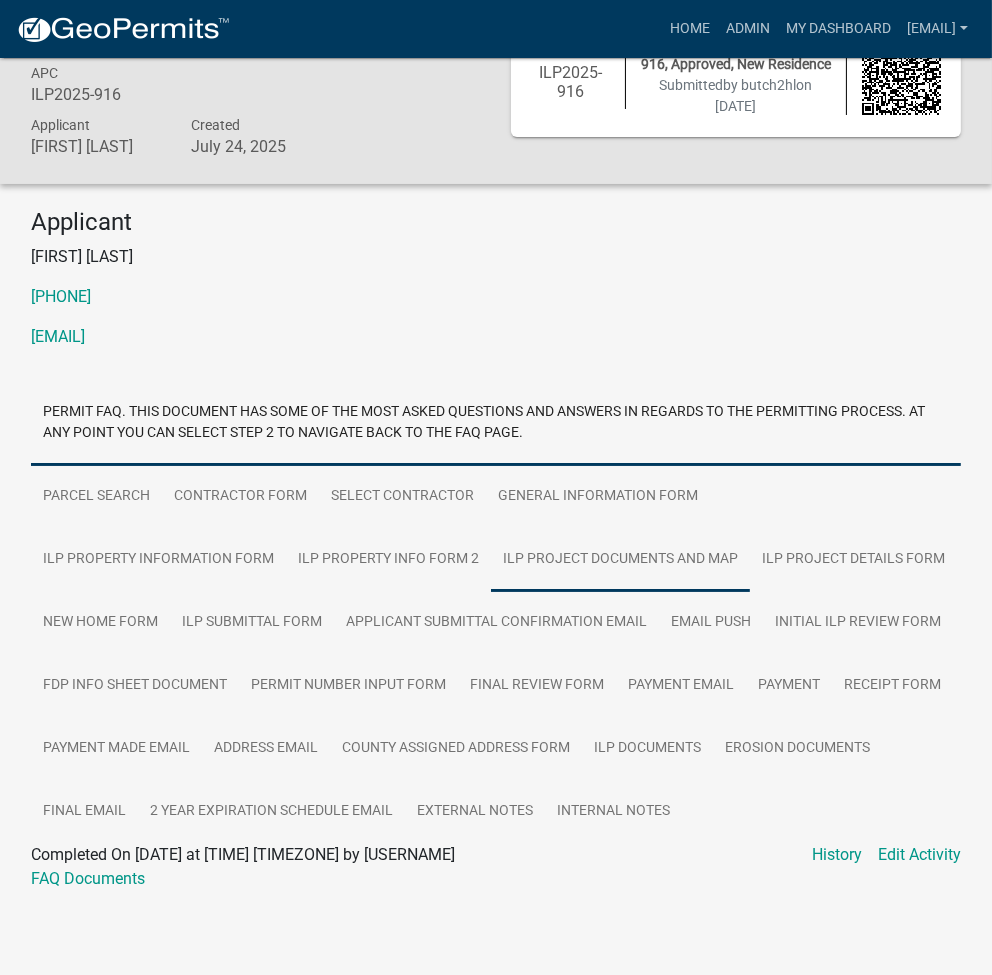 click on "ILP Project Documents and Map" at bounding box center (620, 560) 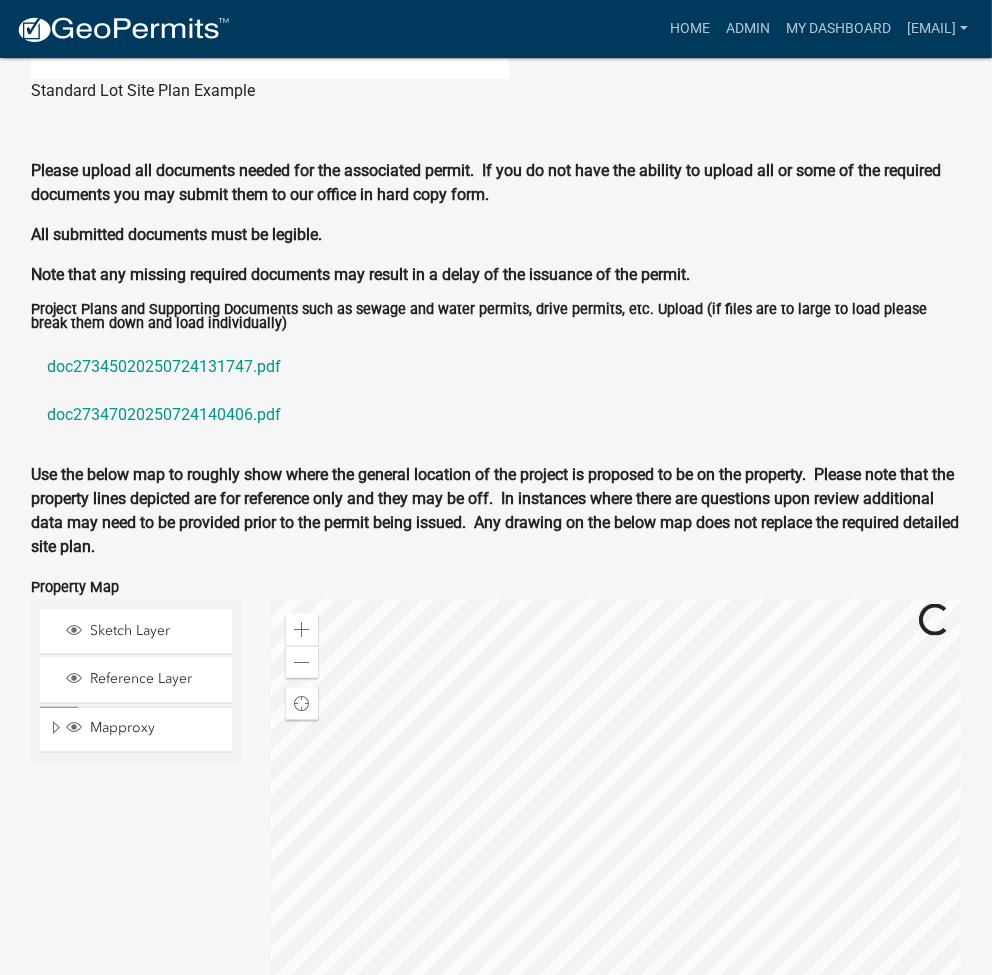 scroll, scrollTop: 2484, scrollLeft: 0, axis: vertical 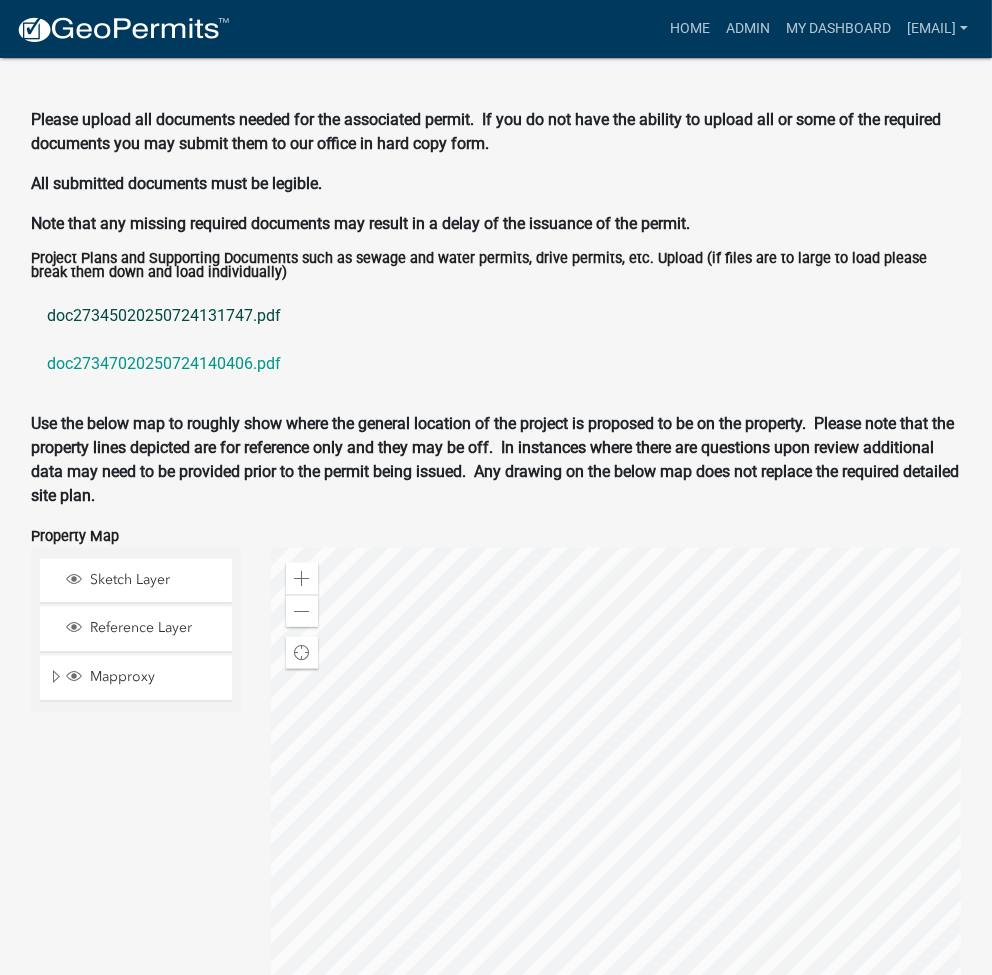 click on "doc27345020250724131747.pdf" 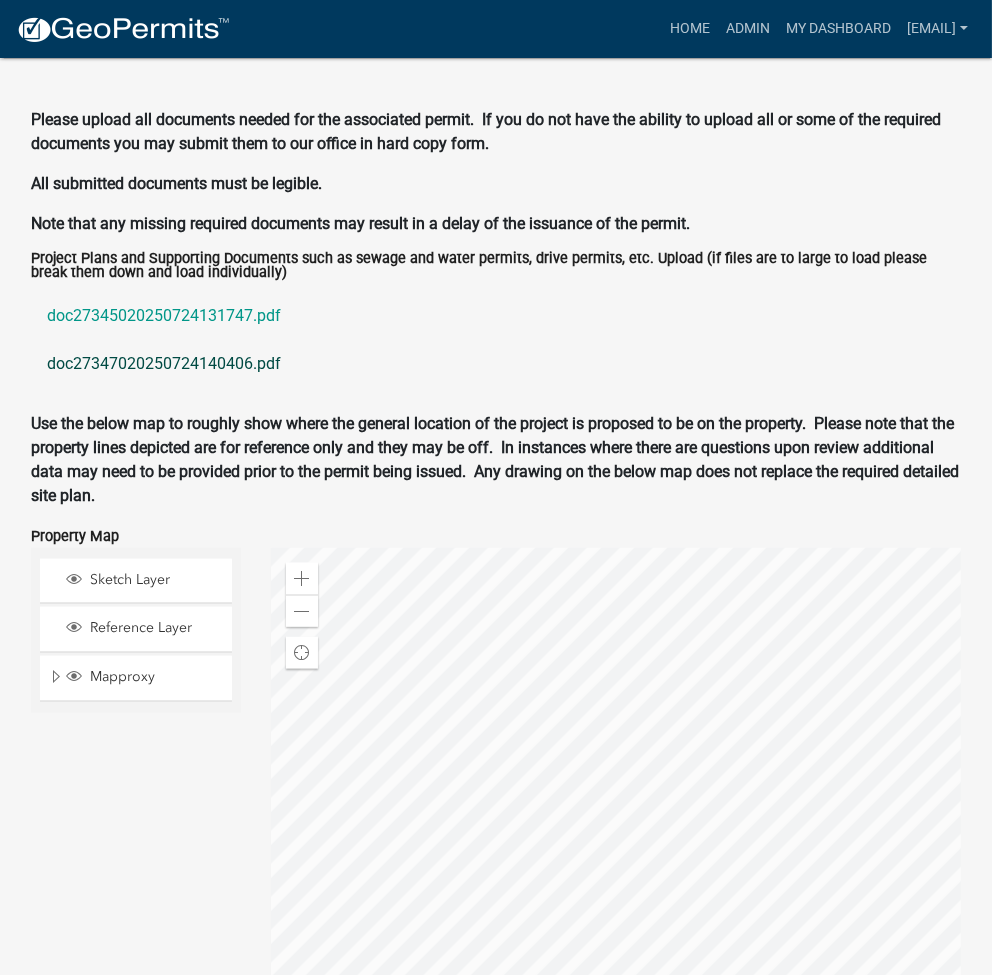 click on "doc27347020250724140406.pdf" 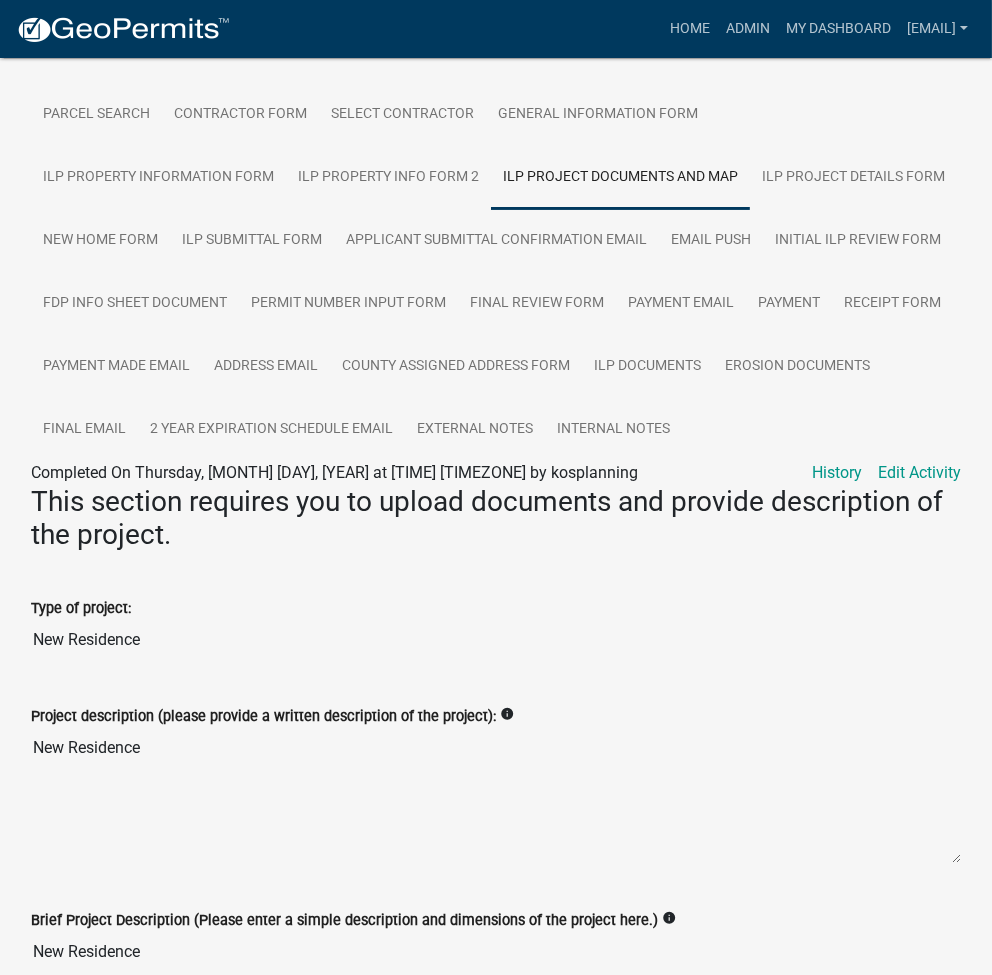 scroll, scrollTop: 351, scrollLeft: 0, axis: vertical 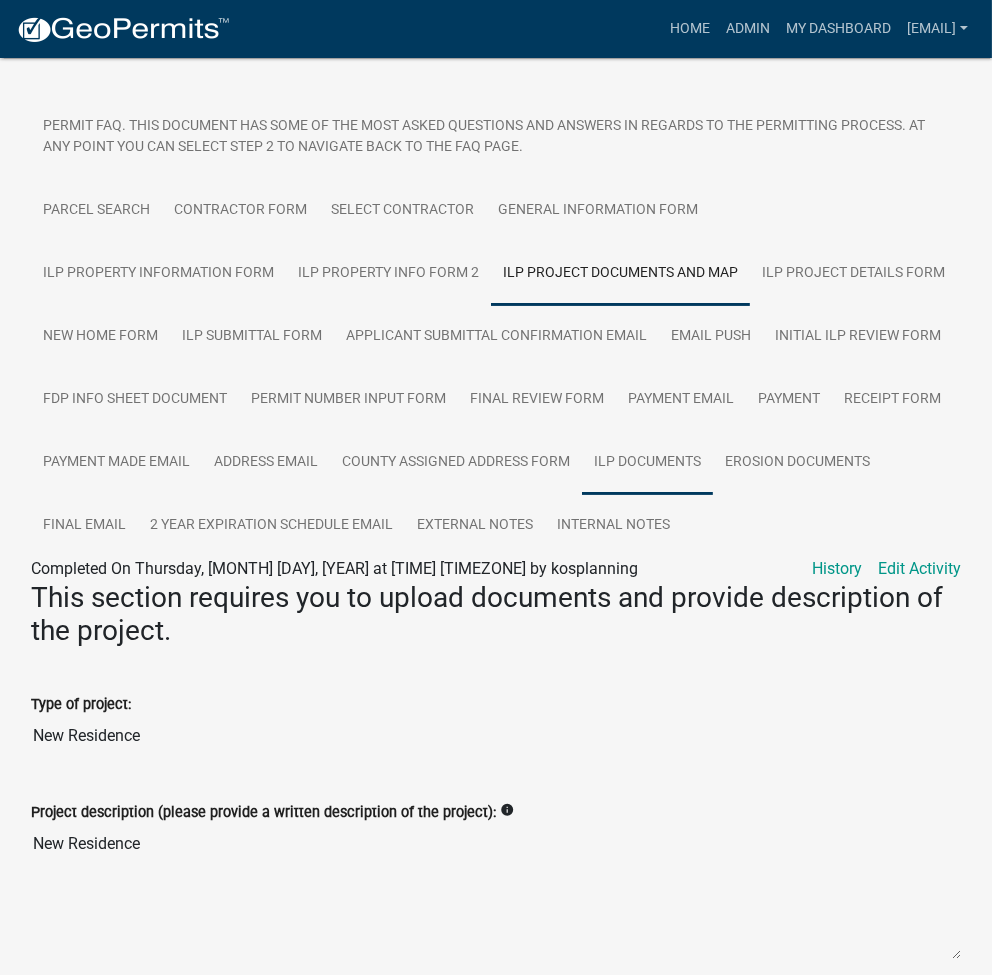 click on "ILP Documents" at bounding box center (647, 463) 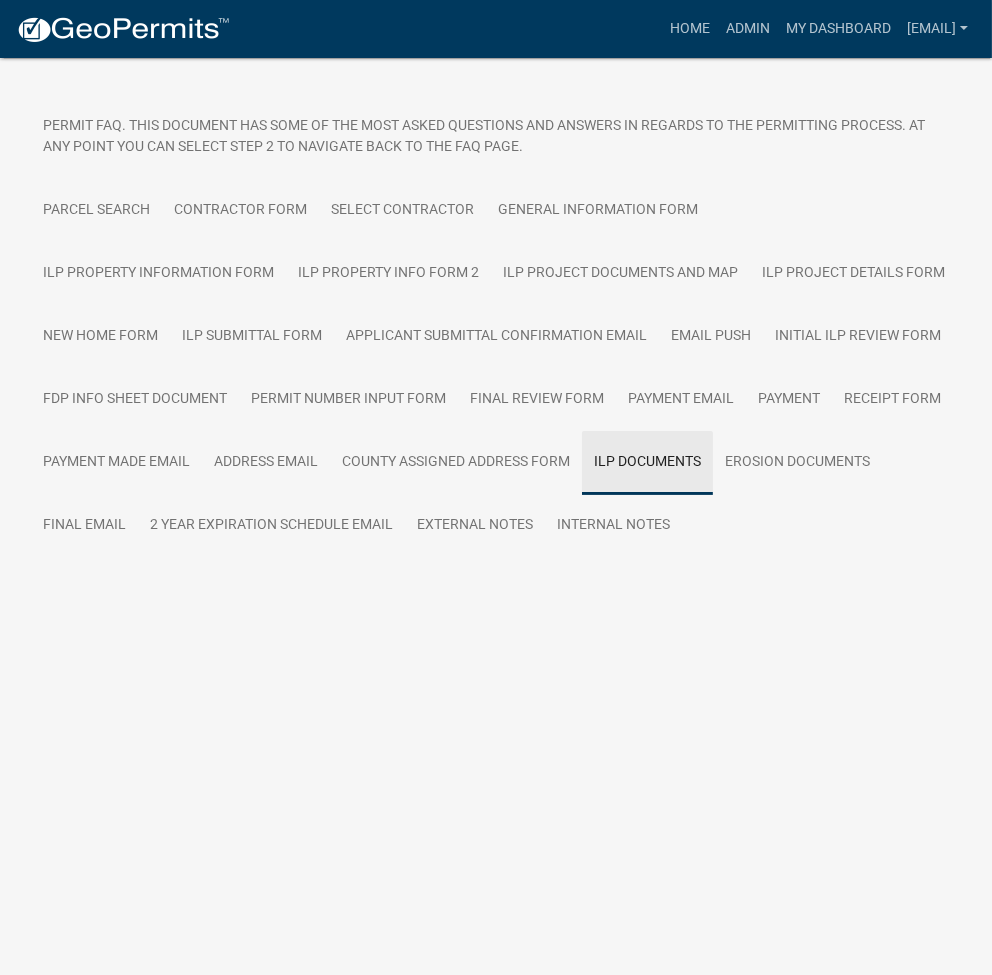 scroll, scrollTop: 84, scrollLeft: 0, axis: vertical 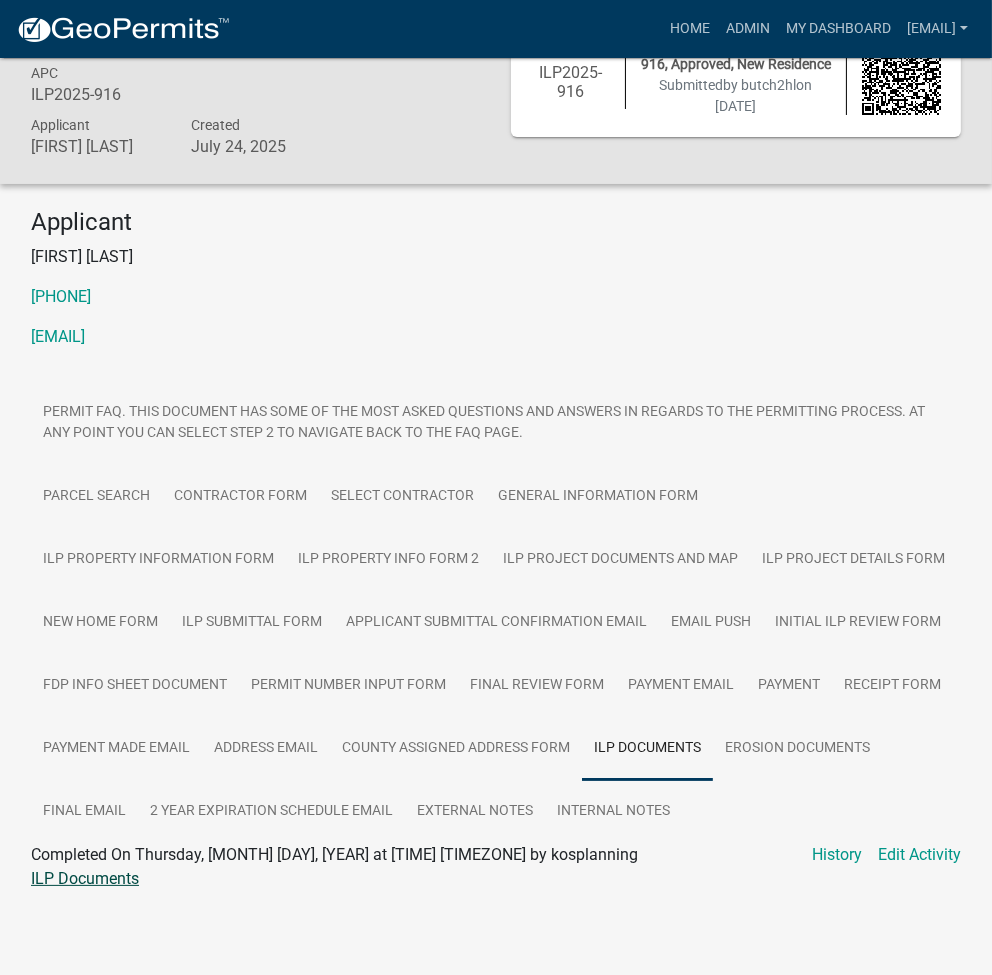 click on "ILP Documents" 